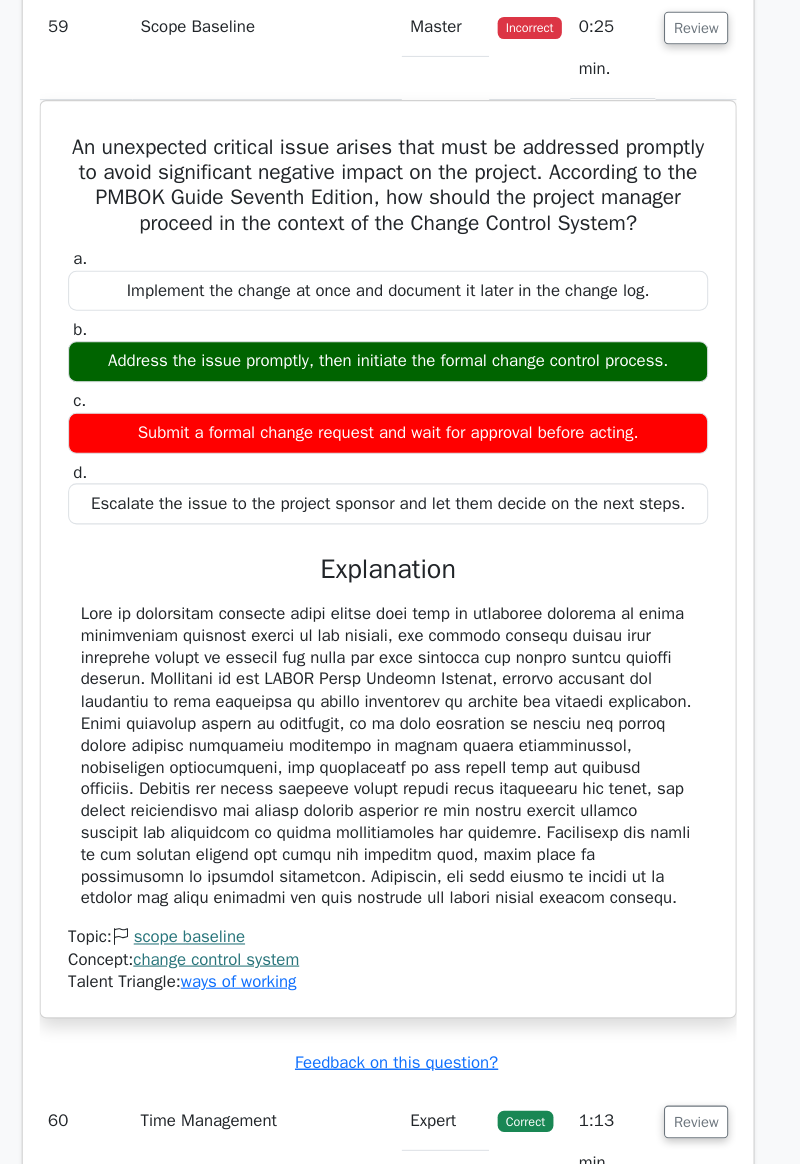scroll, scrollTop: 23968, scrollLeft: 0, axis: vertical 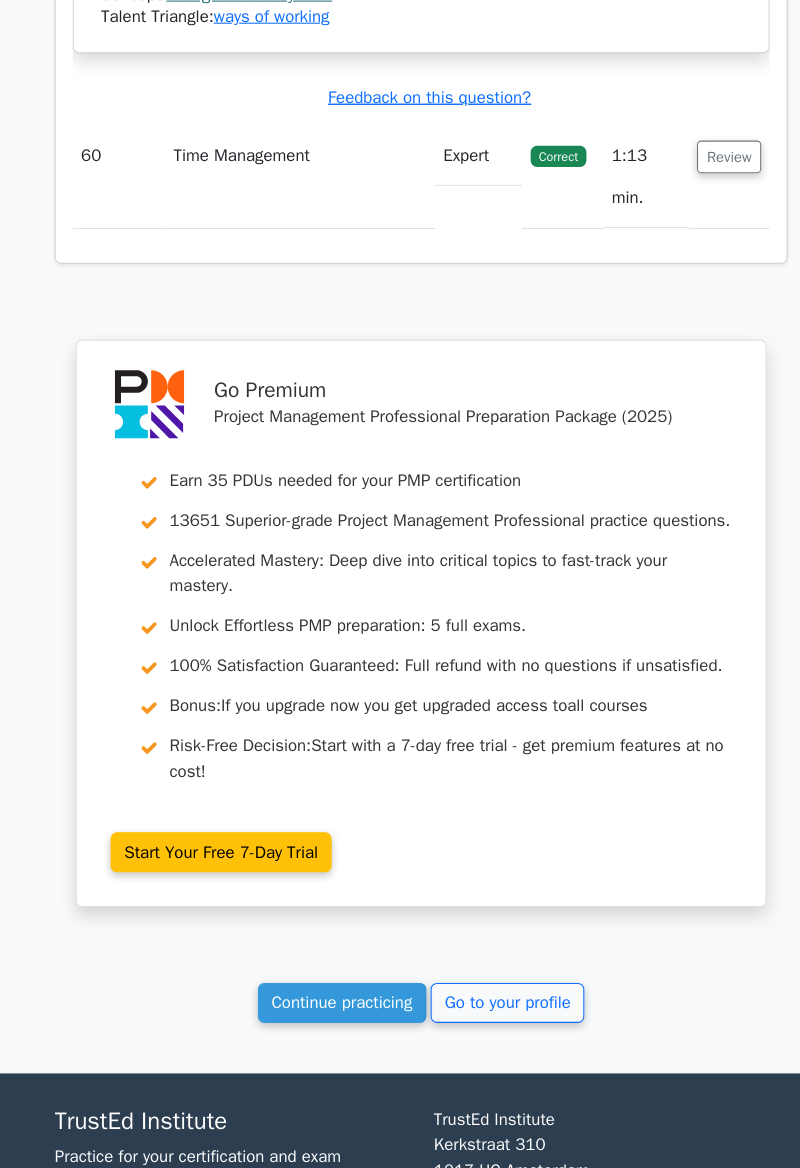 click on "Continue practicing" at bounding box center [325, 990] 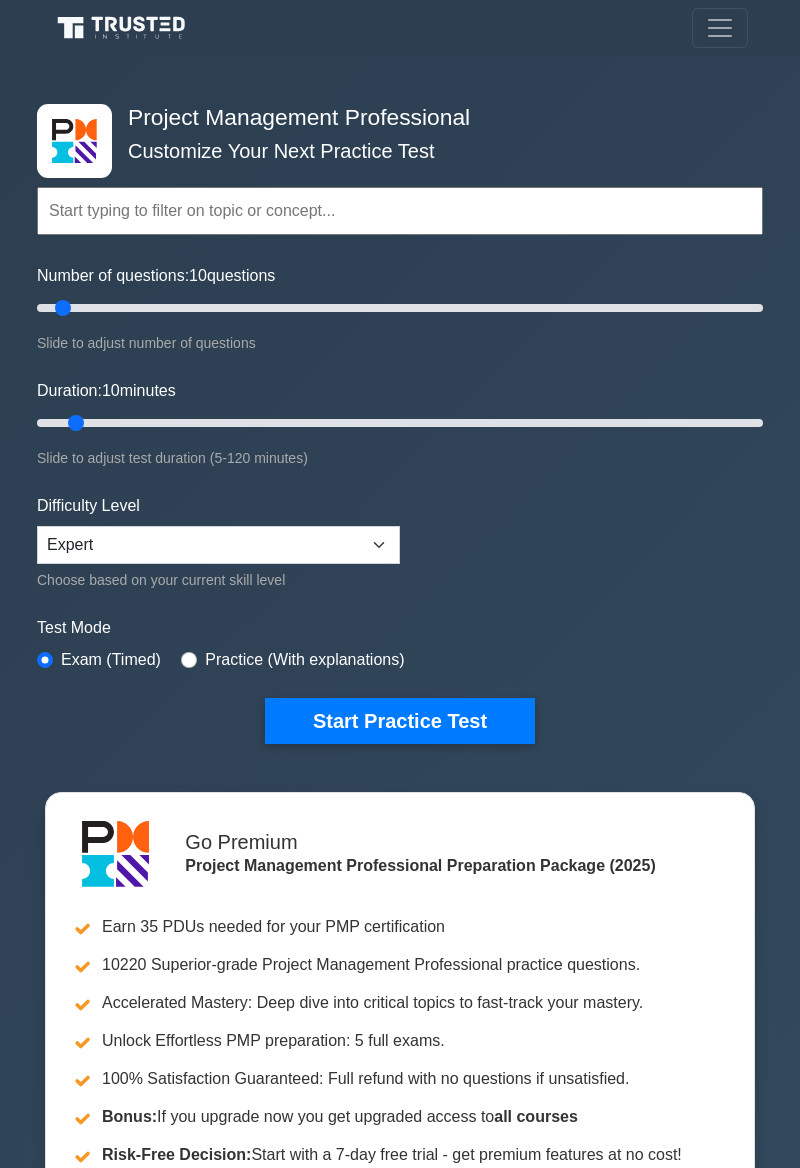 scroll, scrollTop: 0, scrollLeft: 0, axis: both 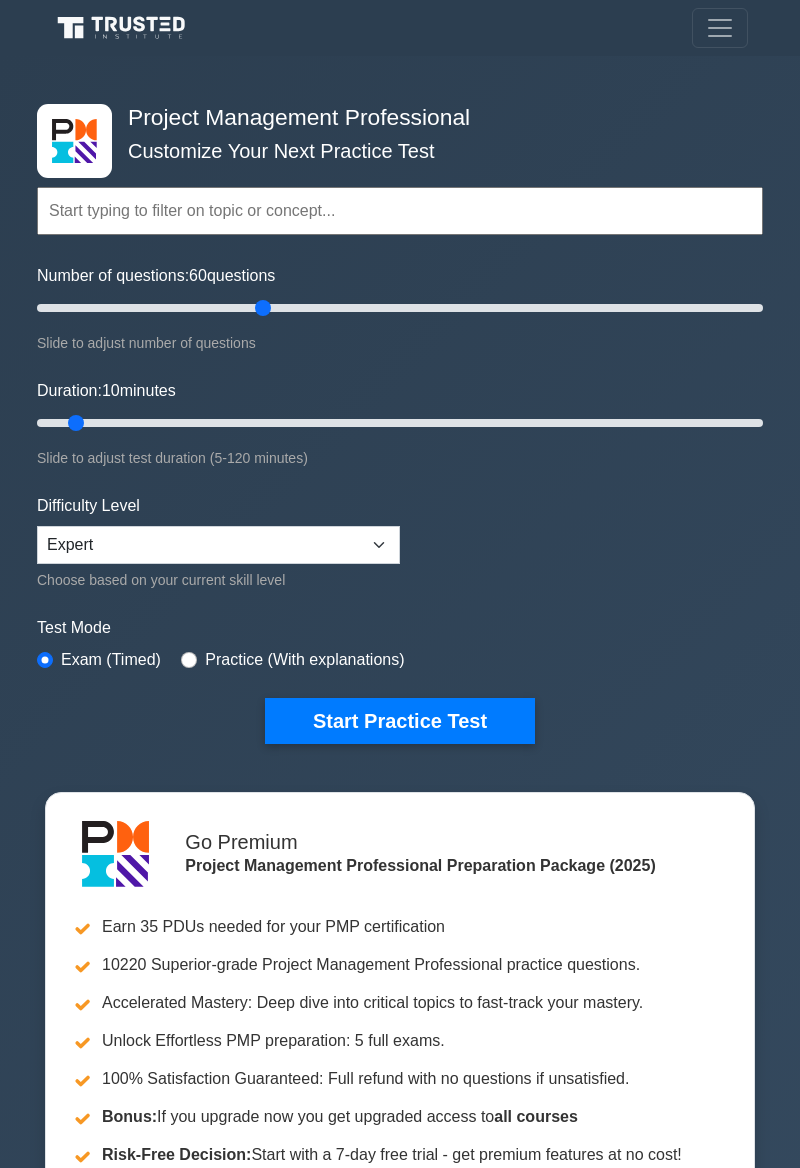 type on "65" 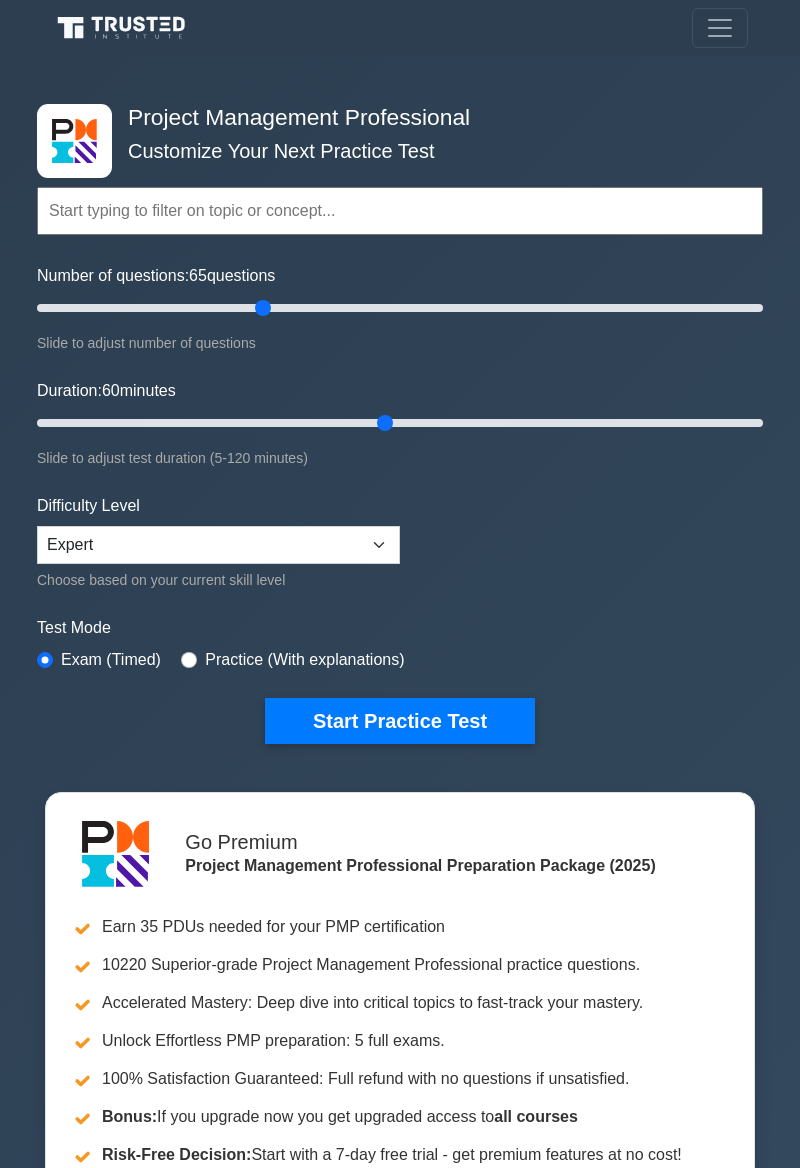 type on "60" 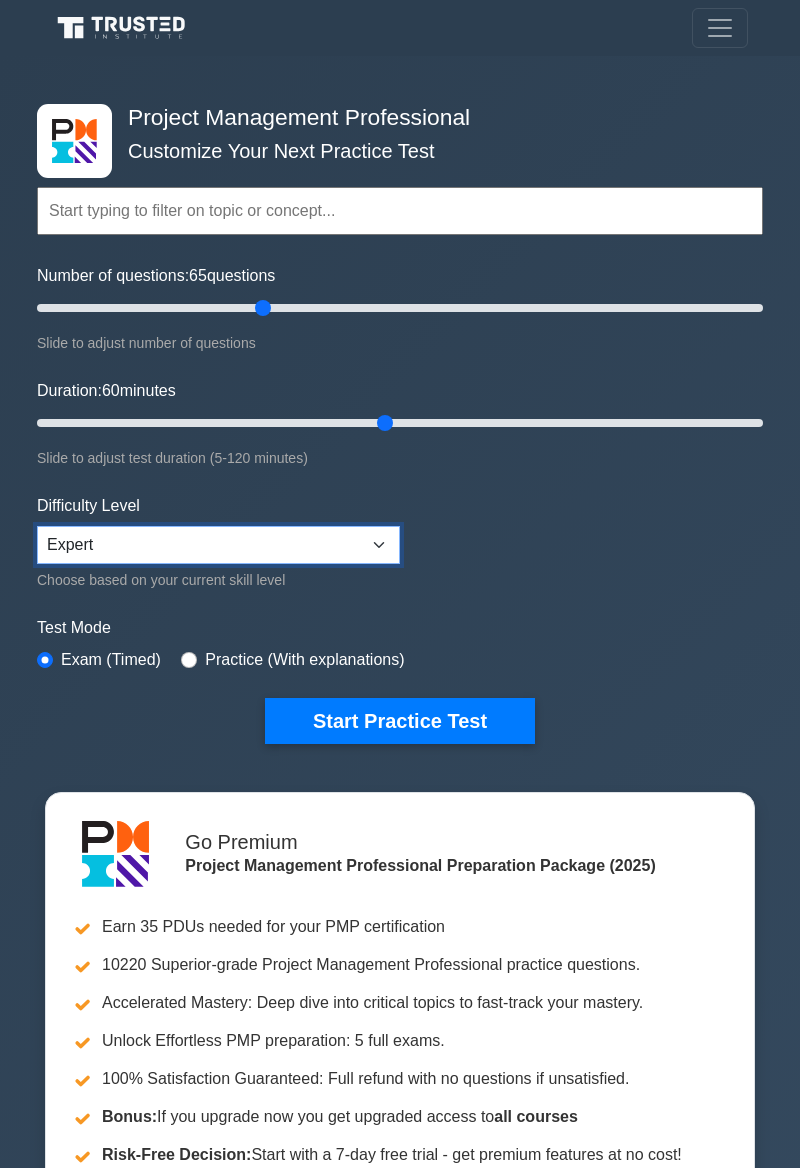 click on "Beginner
Intermediate
Expert" at bounding box center [218, 545] 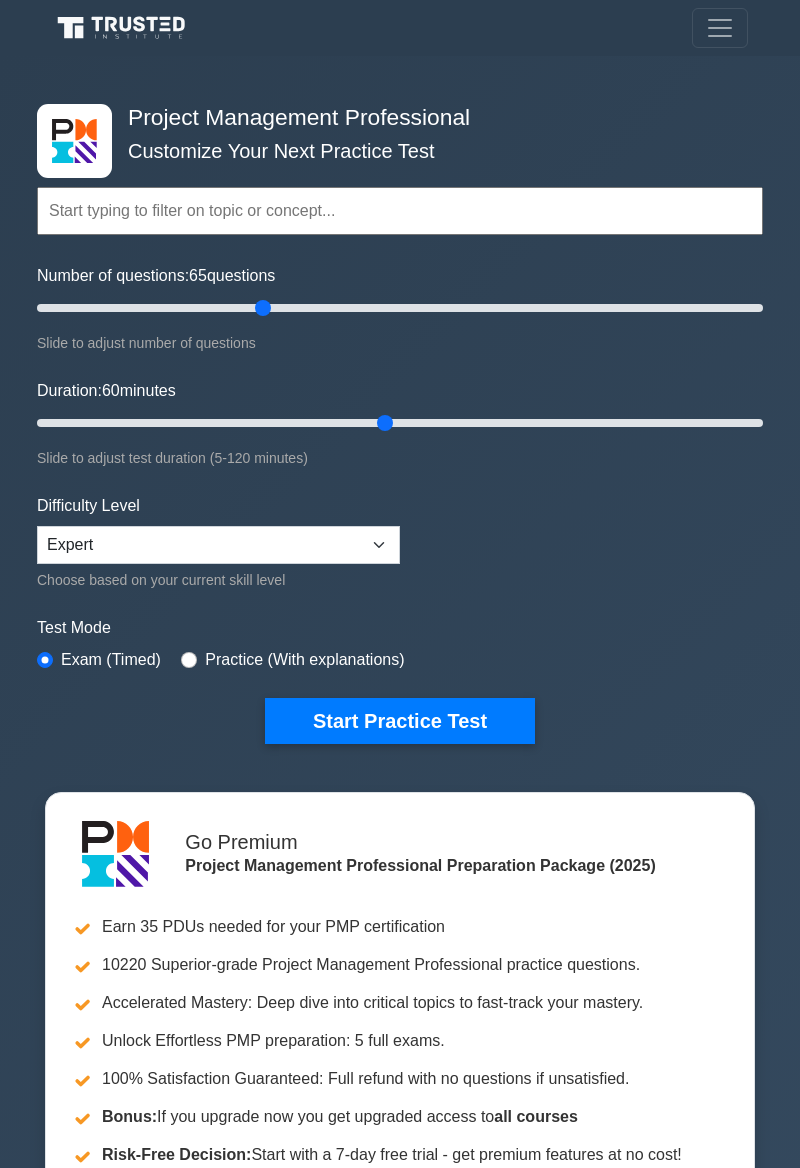 click on "Topics
Scope Management
Time Management
Cost Management
Quality Management
Risk Management
Integration Management
Human Resource Management
Communication Management
Procurement Management" at bounding box center (400, 436) 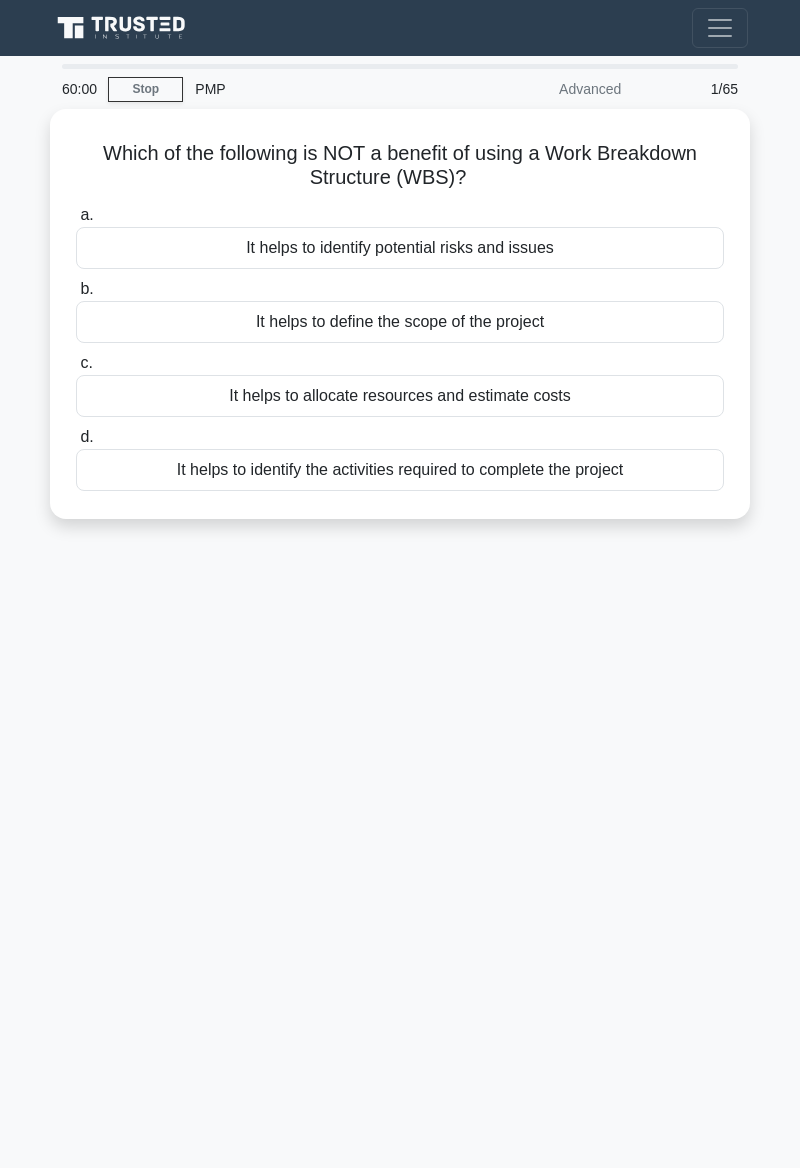 scroll, scrollTop: 0, scrollLeft: 0, axis: both 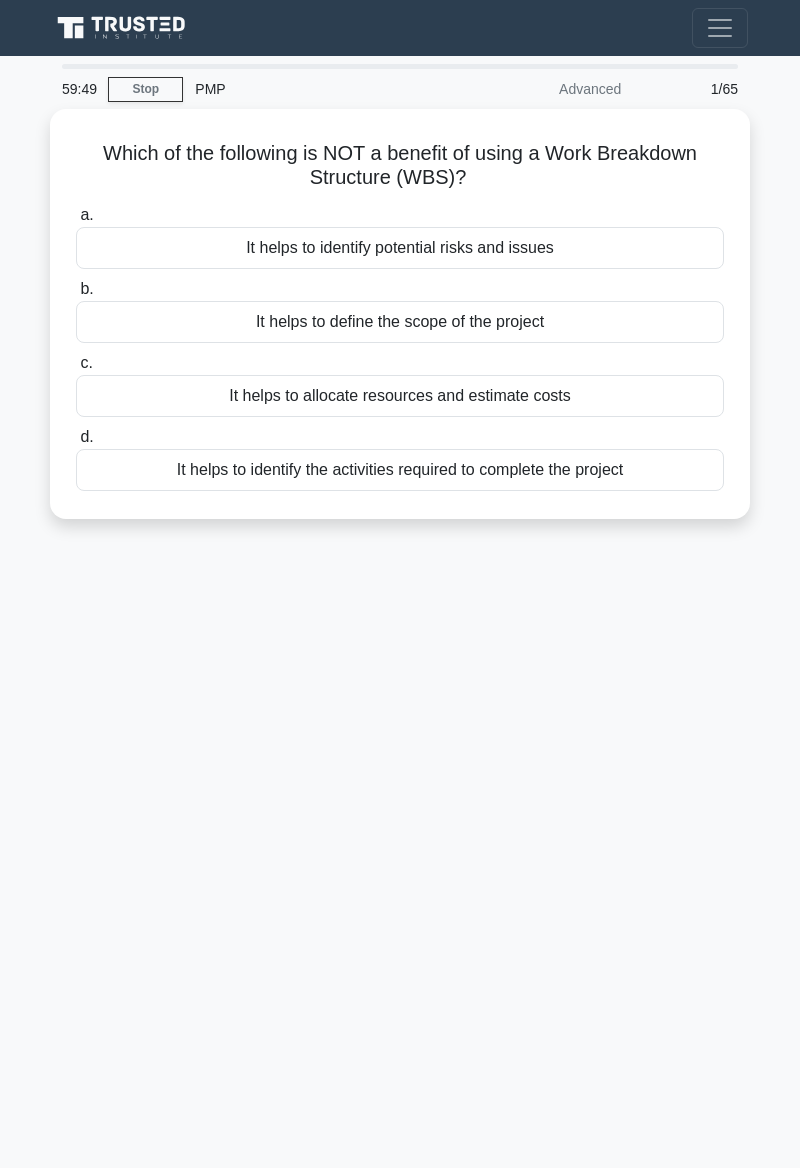 click on "It helps to identify potential risks and issues" at bounding box center [400, 248] 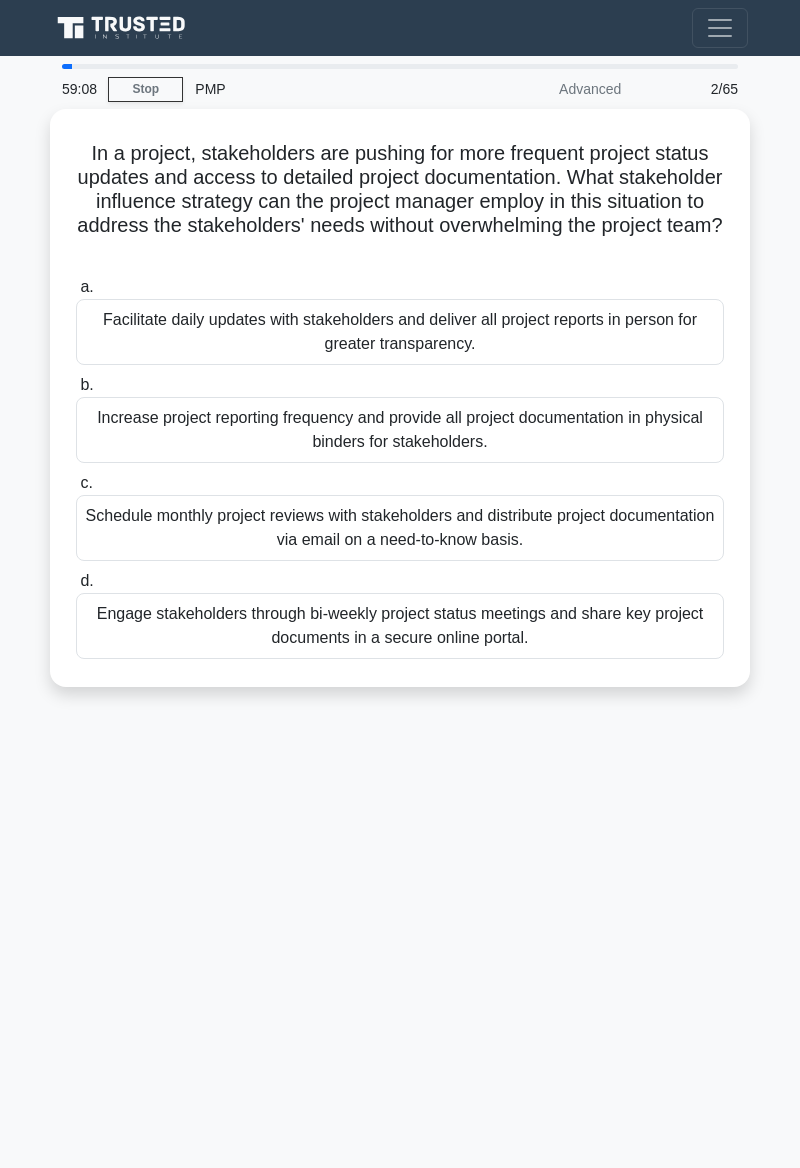 click on "59:08
Stop
PMP
Advanced
2/65
In a project, stakeholders are pushing for more frequent project status updates and access to detailed project documentation. What stakeholder influence strategy can the project manager employ in this situation to address the stakeholders' needs without overwhelming the project team?
.spinner_0XTQ{transform-origin:center;animation:spinner_y6GP .75s linear infinite}@keyframes spinner_y6GP{100%{transform:rotate(360deg)}}
a. b. c." at bounding box center [400, 564] 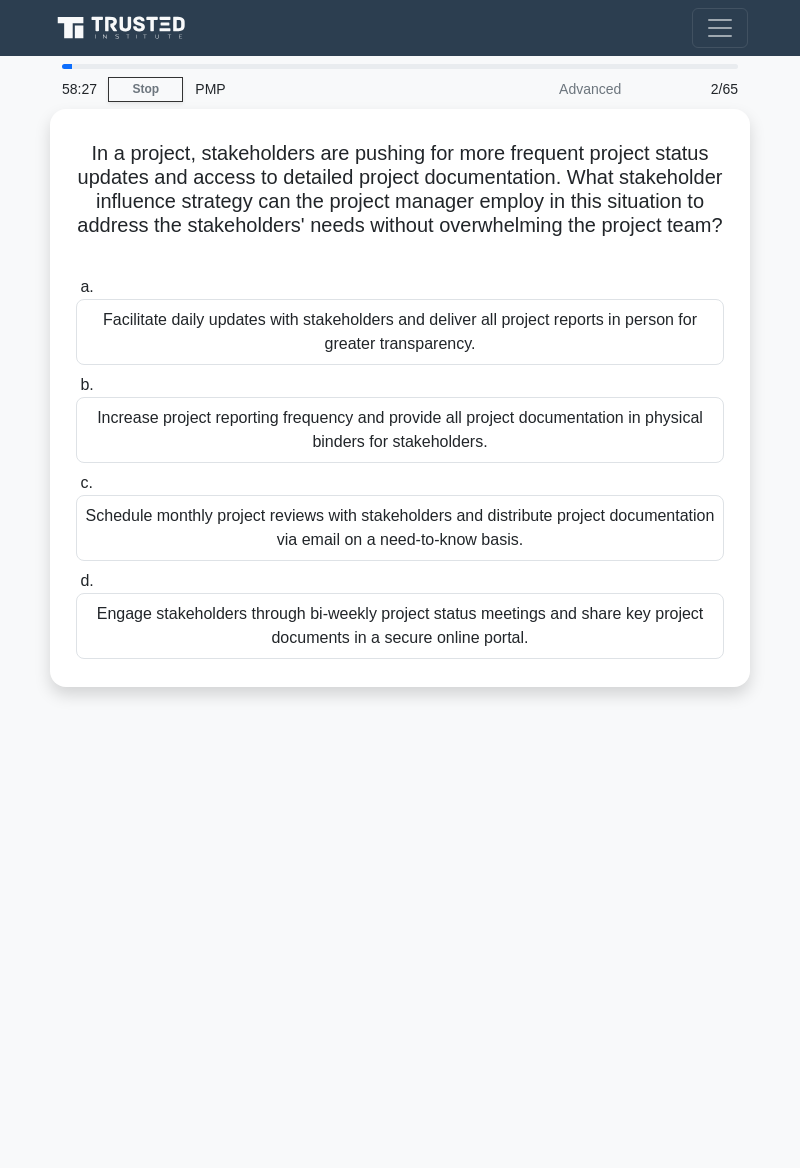click on "58:27
Stop
PMP
Advanced
2/65
In a project, stakeholders are pushing for more frequent project status updates and access to detailed project documentation. What stakeholder influence strategy can the project manager employ in this situation to address the stakeholders' needs without overwhelming the project team?
.spinner_0XTQ{transform-origin:center;animation:spinner_y6GP .75s linear infinite}@keyframes spinner_y6GP{100%{transform:rotate(360deg)}}
a. b. c." at bounding box center (400, 564) 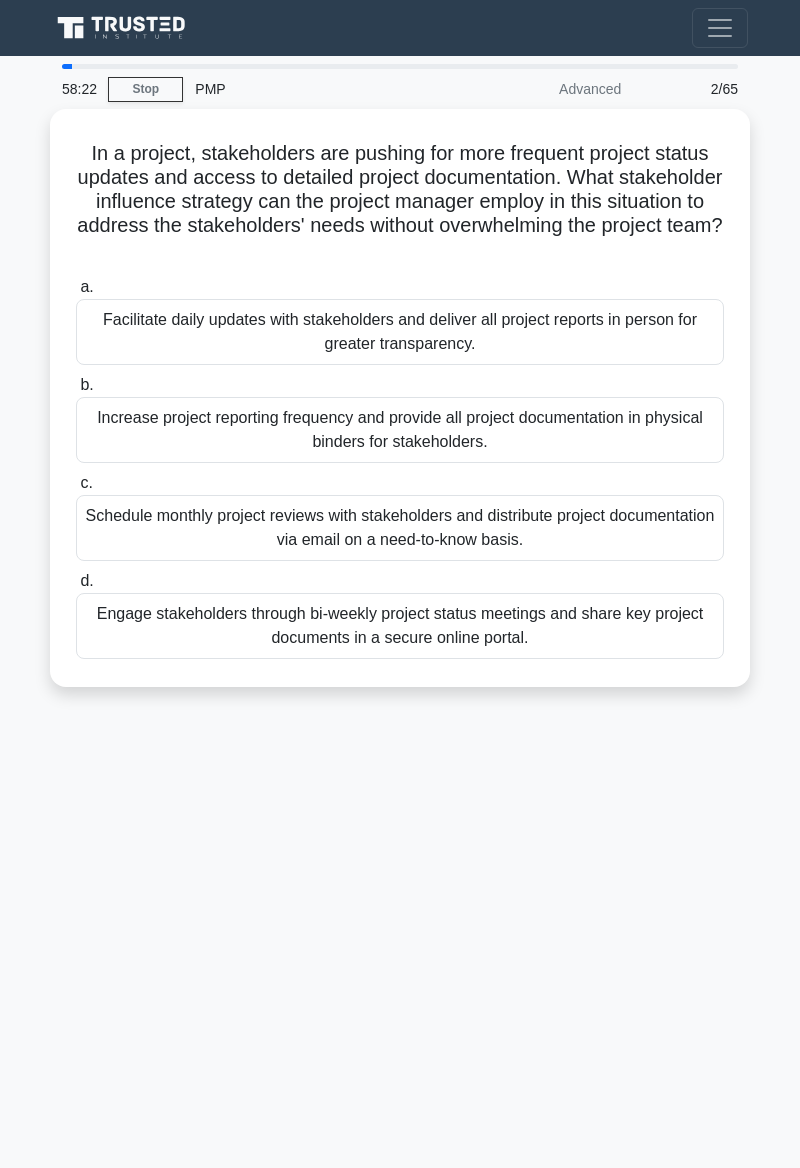 click on "Engage stakeholders through bi-weekly project status meetings and share key project documents in a secure online portal." at bounding box center (400, 626) 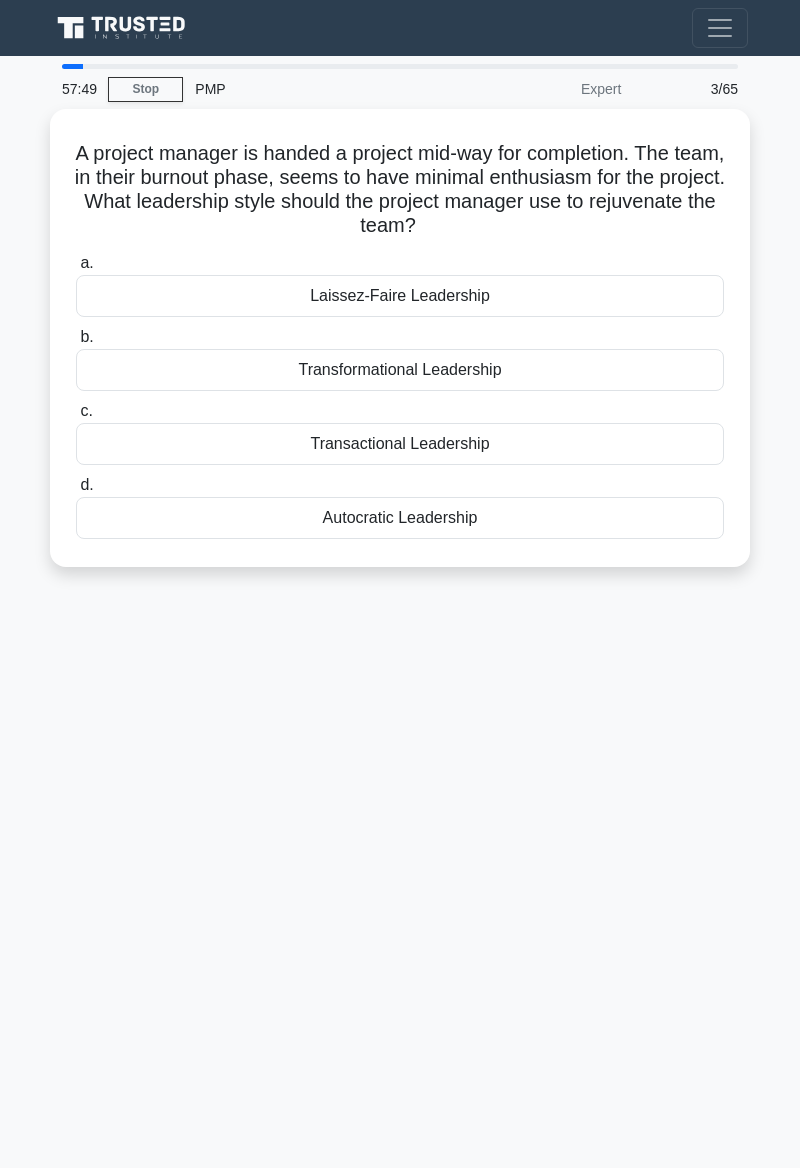 click on "Transformational Leadership" at bounding box center (400, 370) 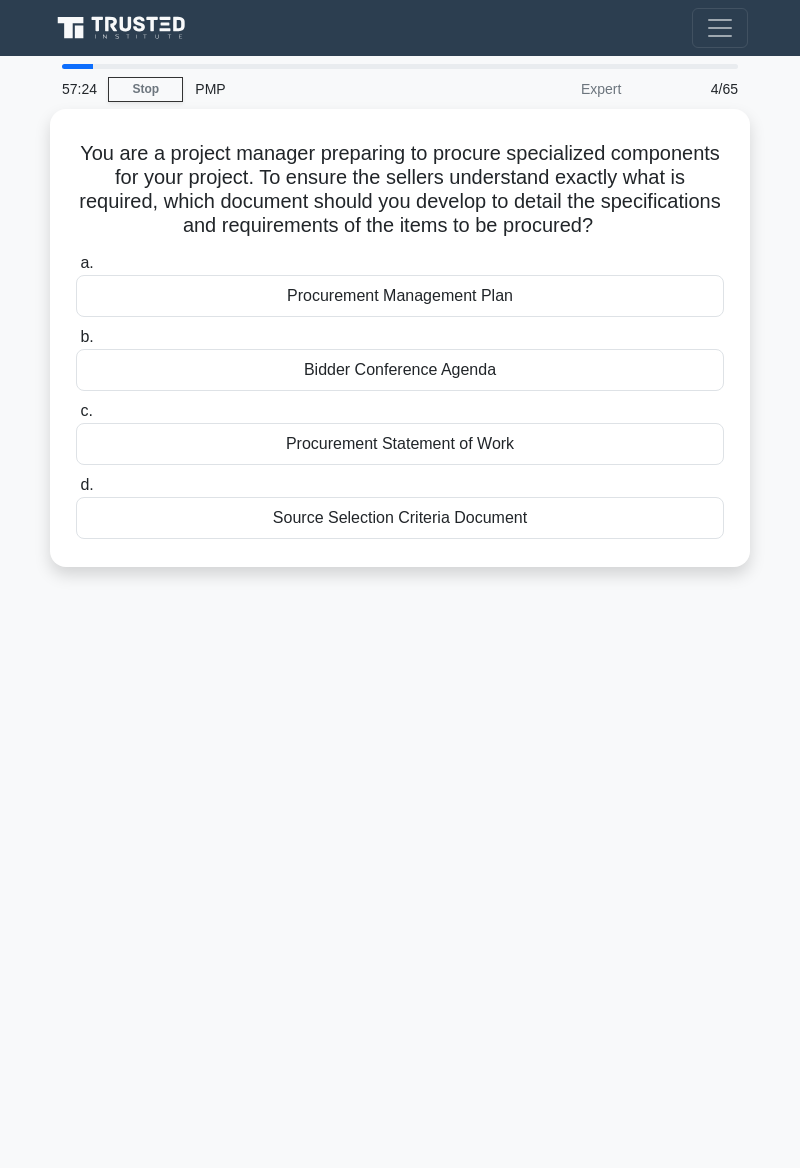 click on "Procurement Statement of Work" at bounding box center [400, 444] 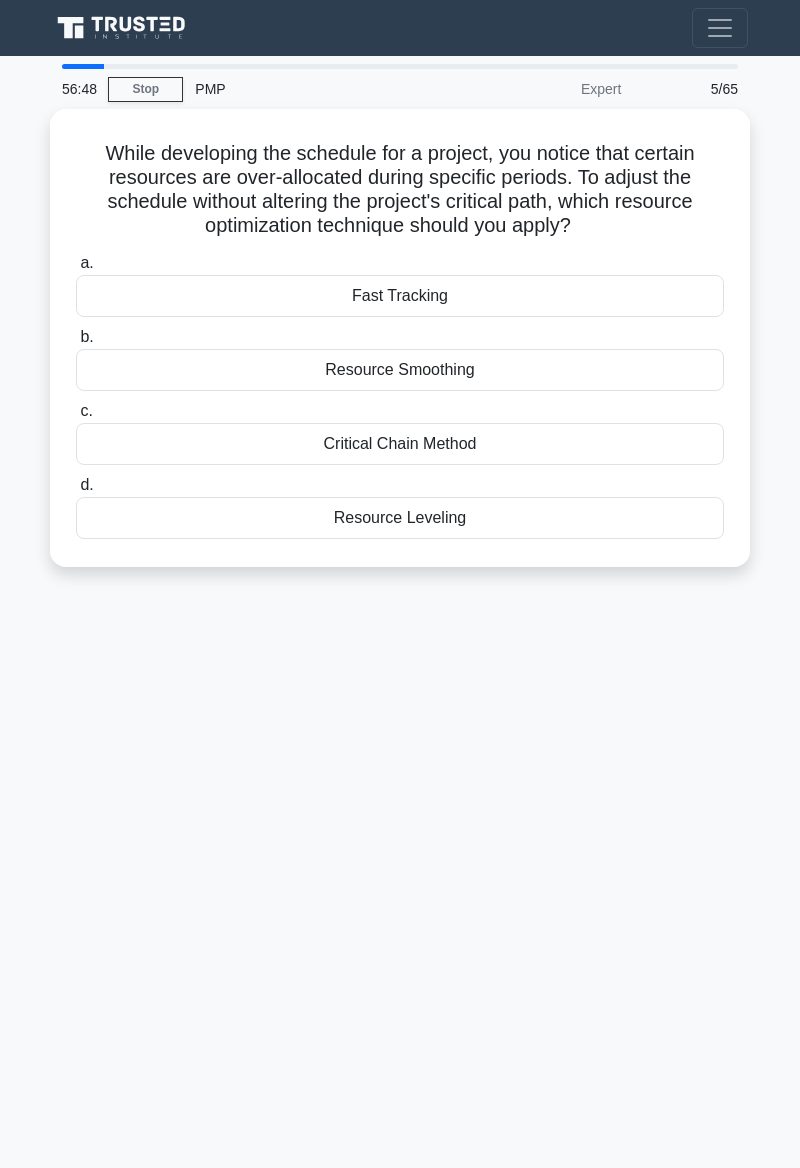click on "Resource Smoothing" at bounding box center (400, 370) 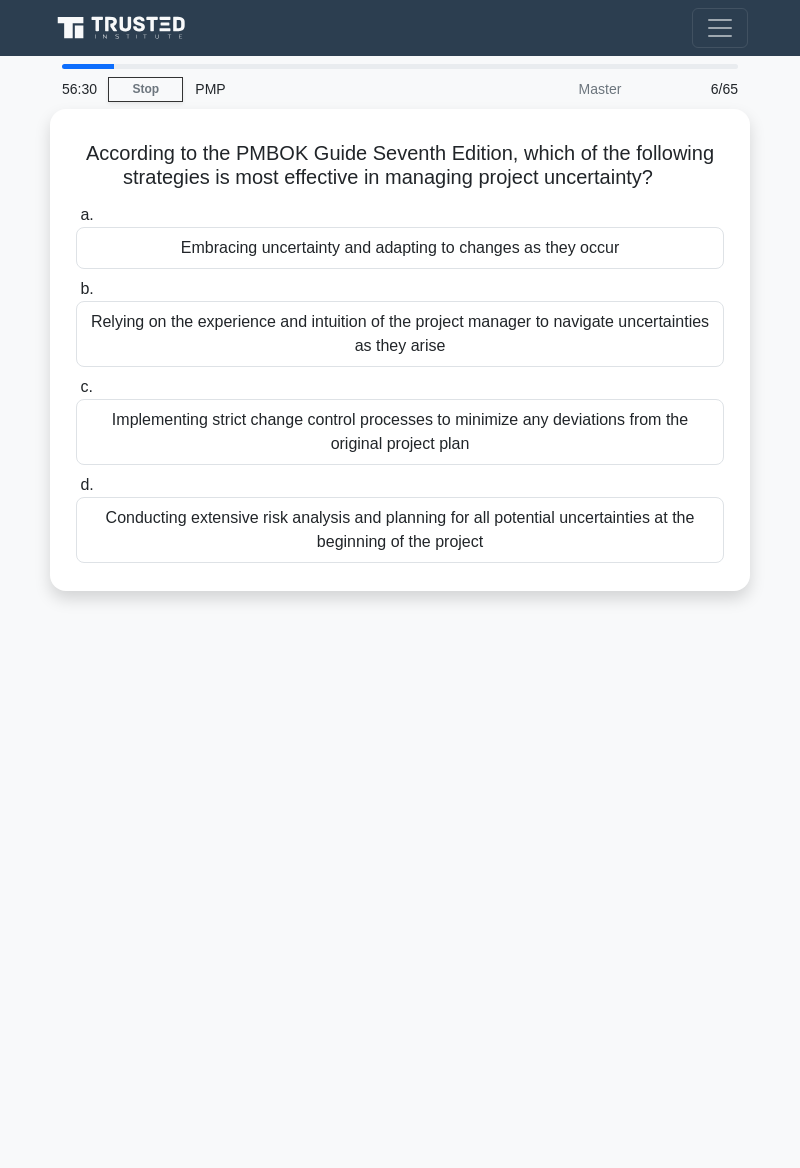 click on "Embracing uncertainty and adapting to changes as they occur" at bounding box center [400, 248] 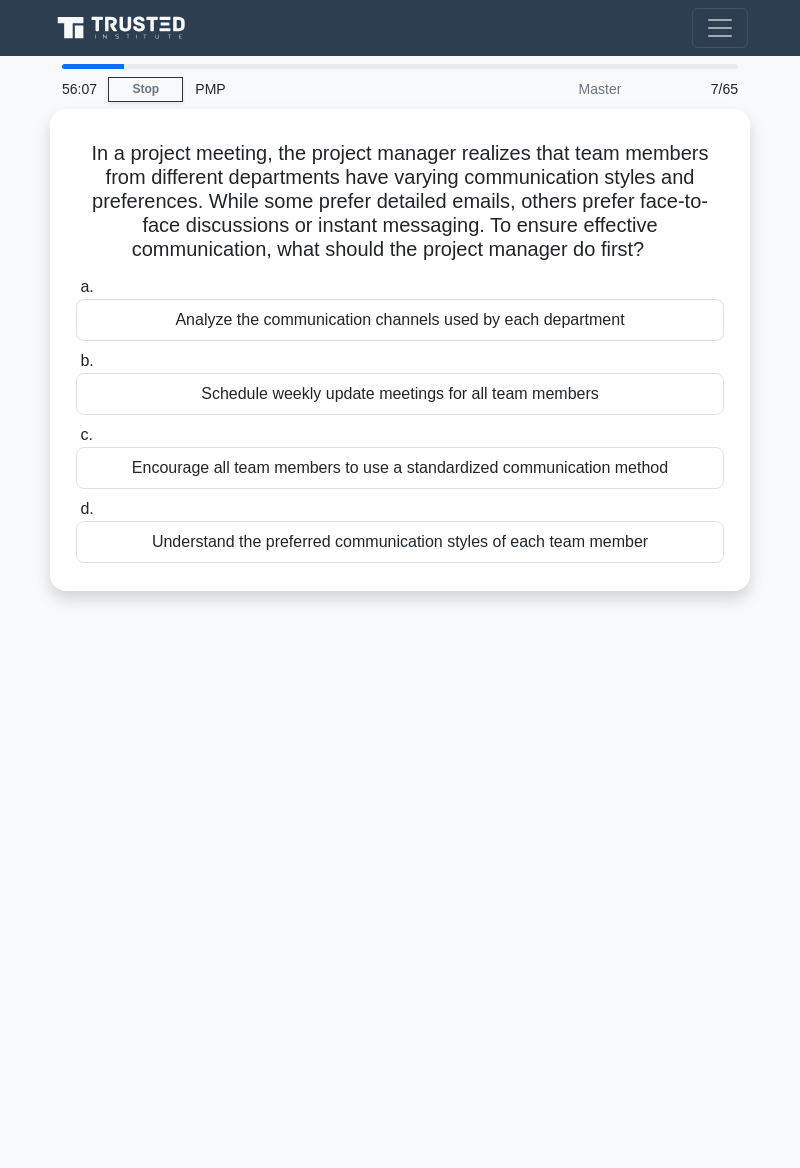 click on "Understand the preferred communication styles of each team member" at bounding box center [400, 542] 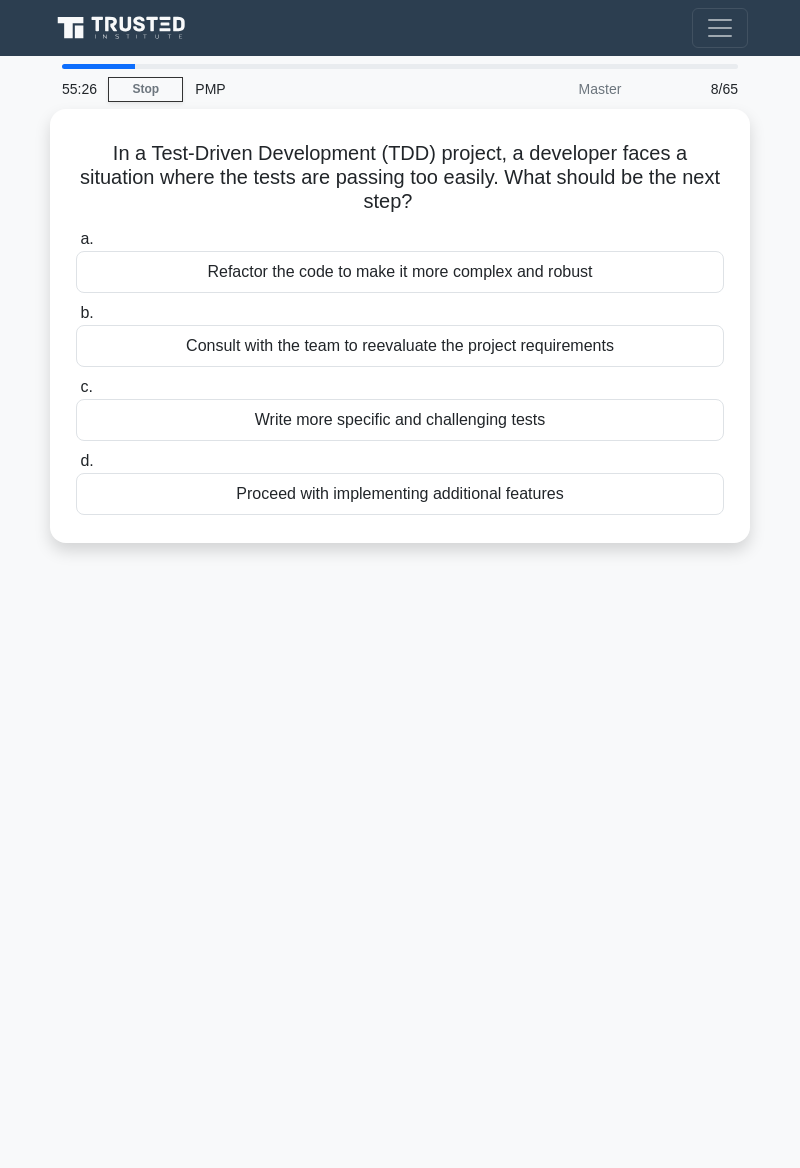 click on "Write more specific and challenging tests" at bounding box center [400, 420] 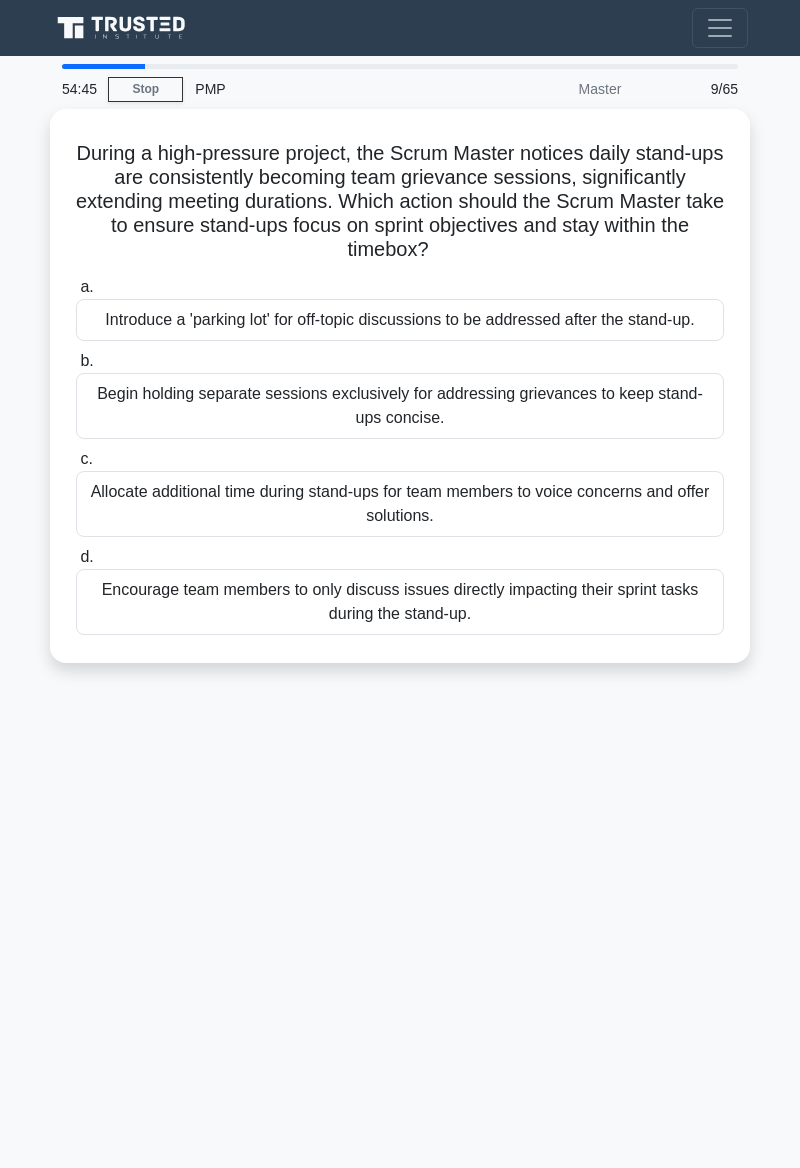 click on "54:45
Stop
PMP
Master
9/65
During a high-pressure project, the Scrum Master notices daily stand-ups are consistently becoming team grievance sessions, significantly extending meeting durations. Which action should the Scrum Master take to ensure stand-ups focus on sprint objectives and stay within the timebox?
.spinner_0XTQ{transform-origin:center;animation:spinner_y6GP .75s linear infinite}@keyframes spinner_y6GP{100%{transform:rotate(360deg)}}
a. b. c. d." at bounding box center [400, 564] 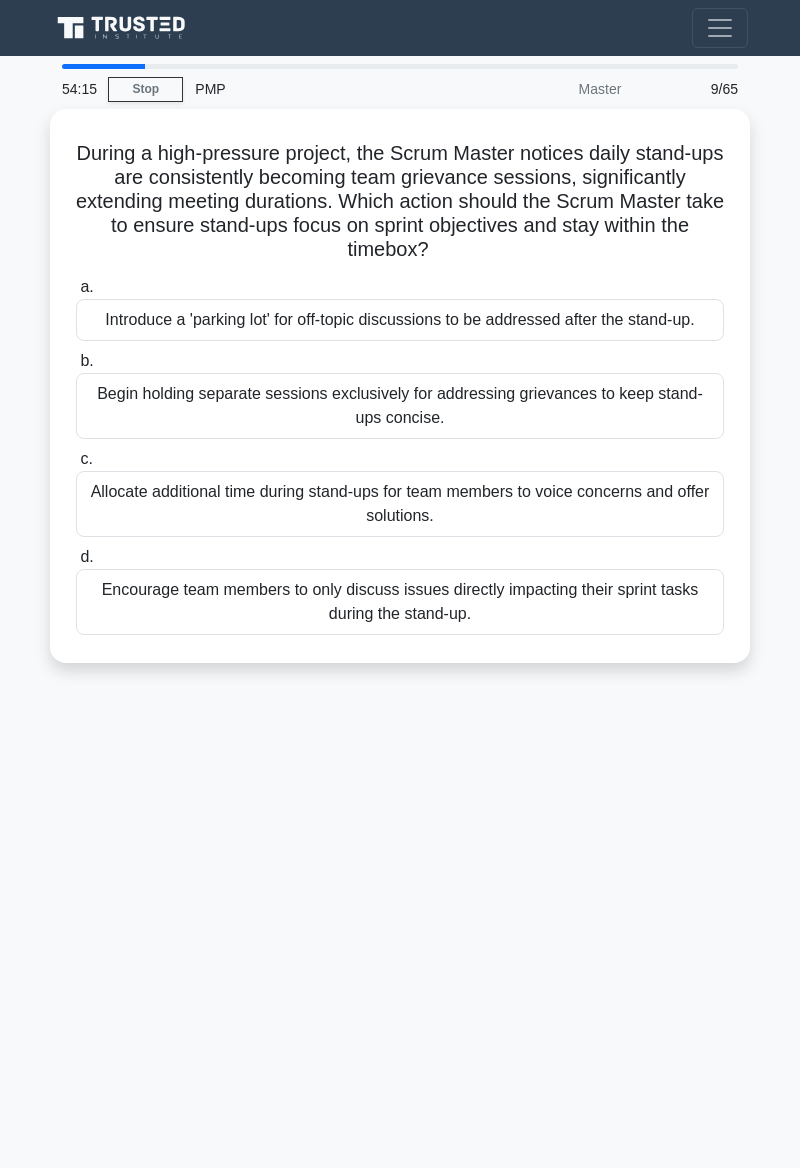 click on "Encourage team members to only discuss issues directly impacting their sprint tasks during the stand-up." at bounding box center (400, 602) 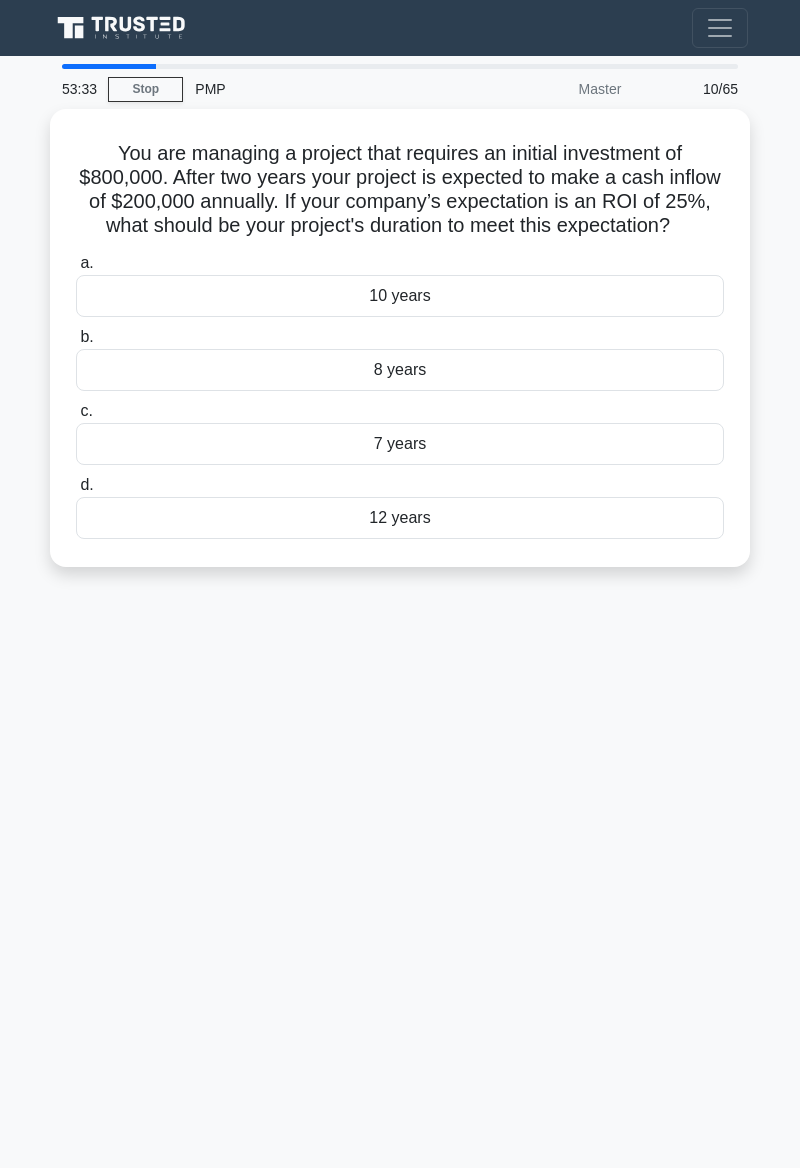 click on "53:33
Stop
PMP
Master
10/65
You are managing a project that requires an initial investment of $800,000. After two years your project is expected to make a cash inflow of $200,000 annually. If your company’s expectation is an ROI of 25%, what should be your project's duration to meet this expectation?
.spinner_0XTQ{transform-origin:center;animation:spinner_y6GP .75s linear infinite}@keyframes spinner_y6GP{100%{transform:rotate(360deg)}}
a. b. c. d." at bounding box center (400, 564) 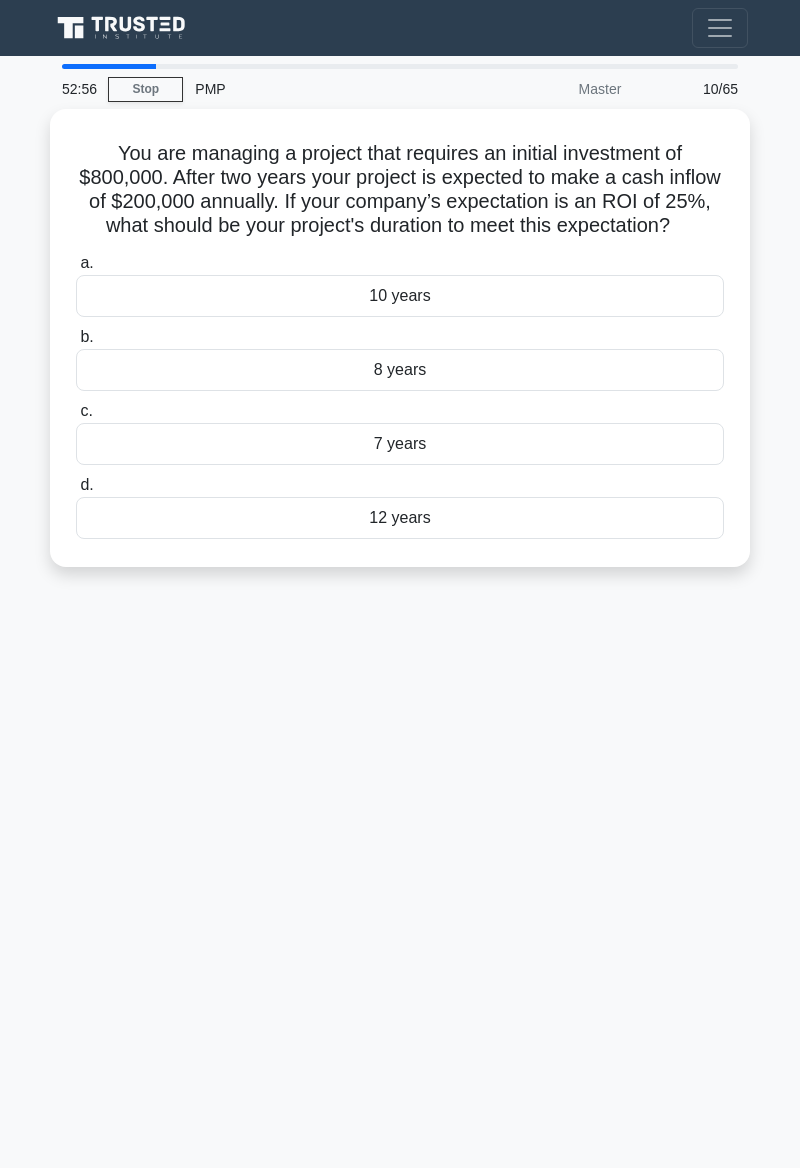 click on "b.
8 years" at bounding box center [400, 358] 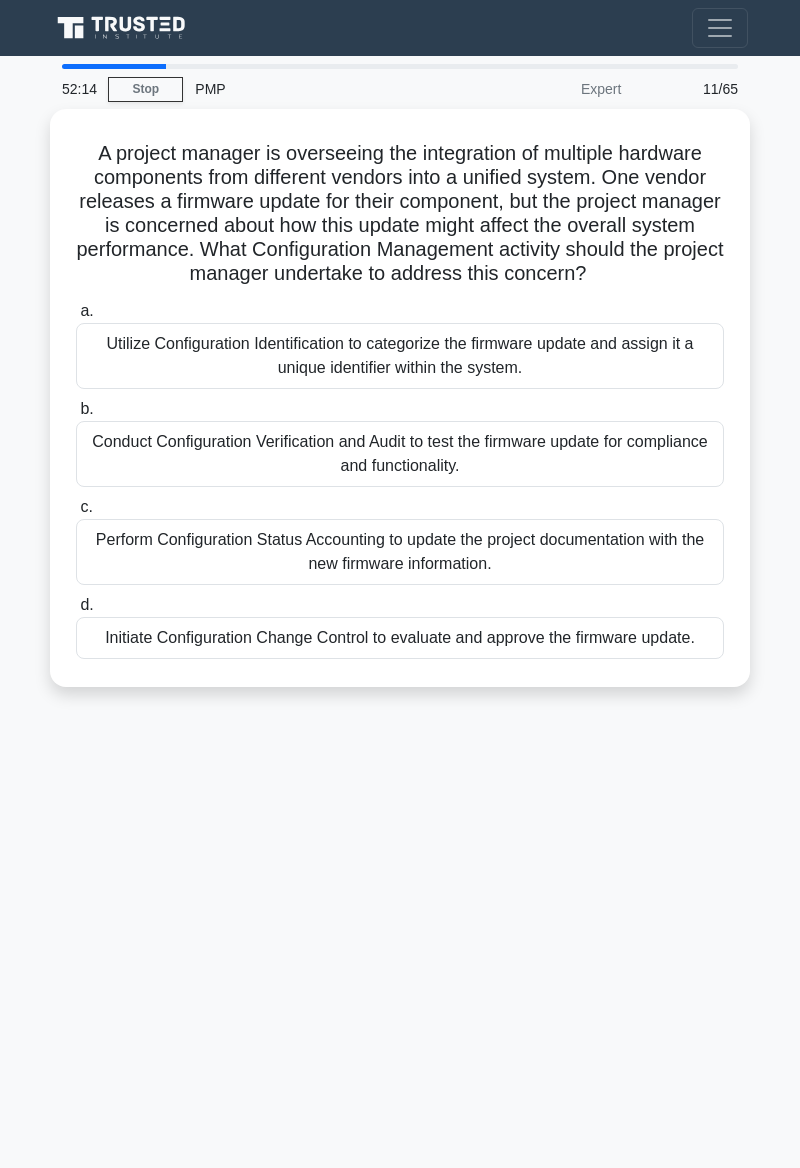 click on "52:14
Stop
PMP
Expert
11/65
A project manager is overseeing the integration of multiple hardware components from different vendors into a unified system. One vendor releases a firmware update for their component, but the project manager is concerned about how this update might affect the overall system performance. What Configuration Management activity should the project manager undertake to address this concern?
.spinner_0XTQ{transform-origin:center;animation:spinner_y6GP .75s linear infinite}@keyframes spinner_y6GP{100%{transform:rotate(360deg)}}
a." at bounding box center [400, 564] 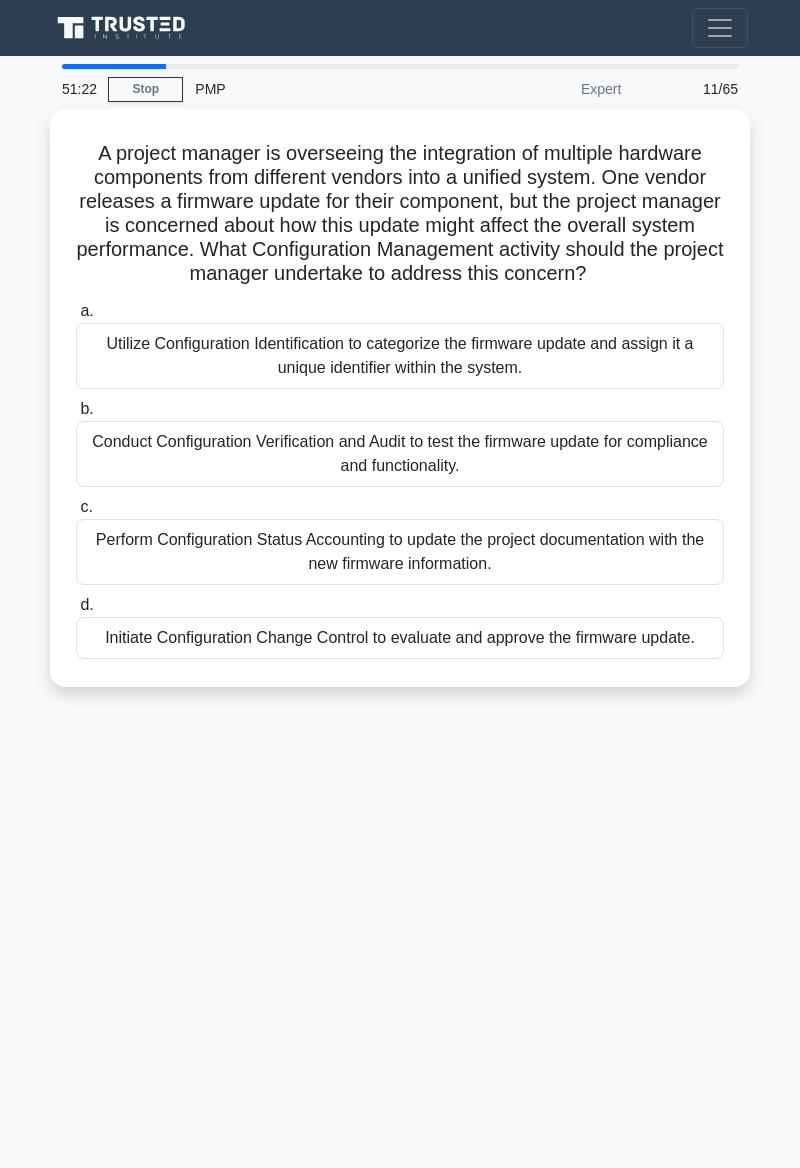 click on "Initiate Configuration Change Control to evaluate and approve the firmware update." at bounding box center [400, 638] 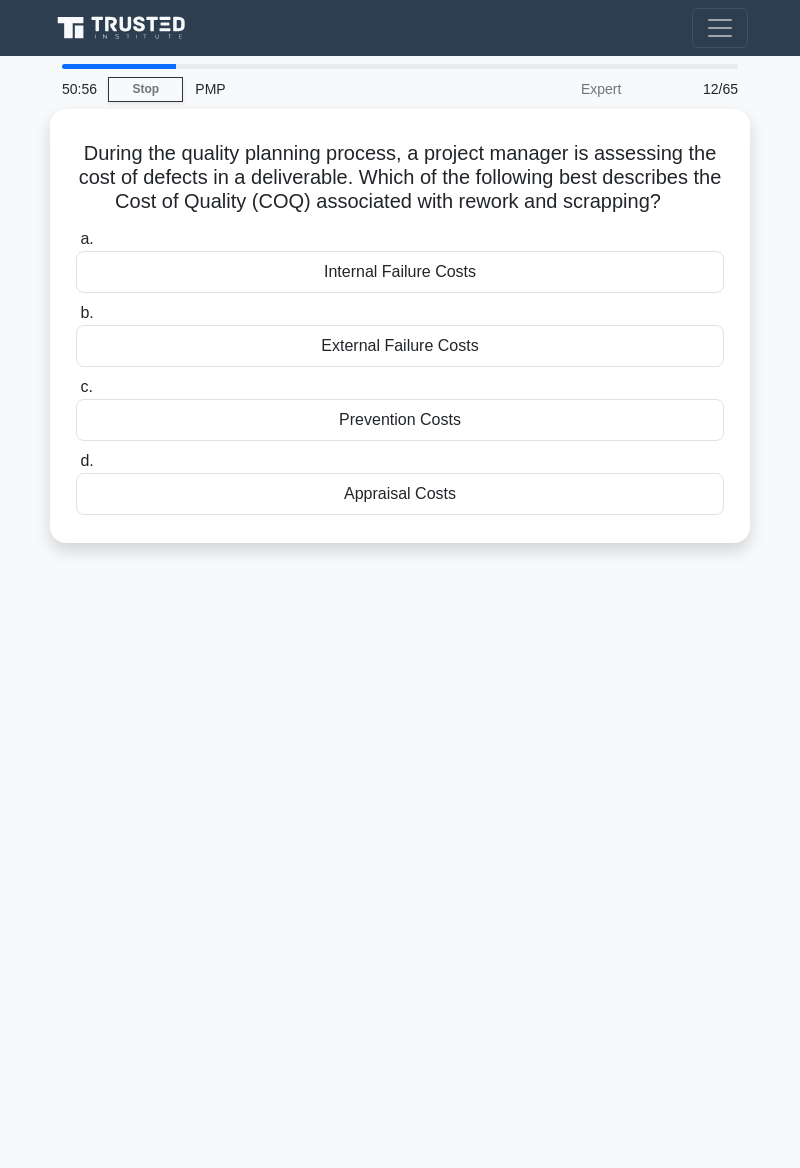 click on "Internal Failure Costs" at bounding box center (400, 272) 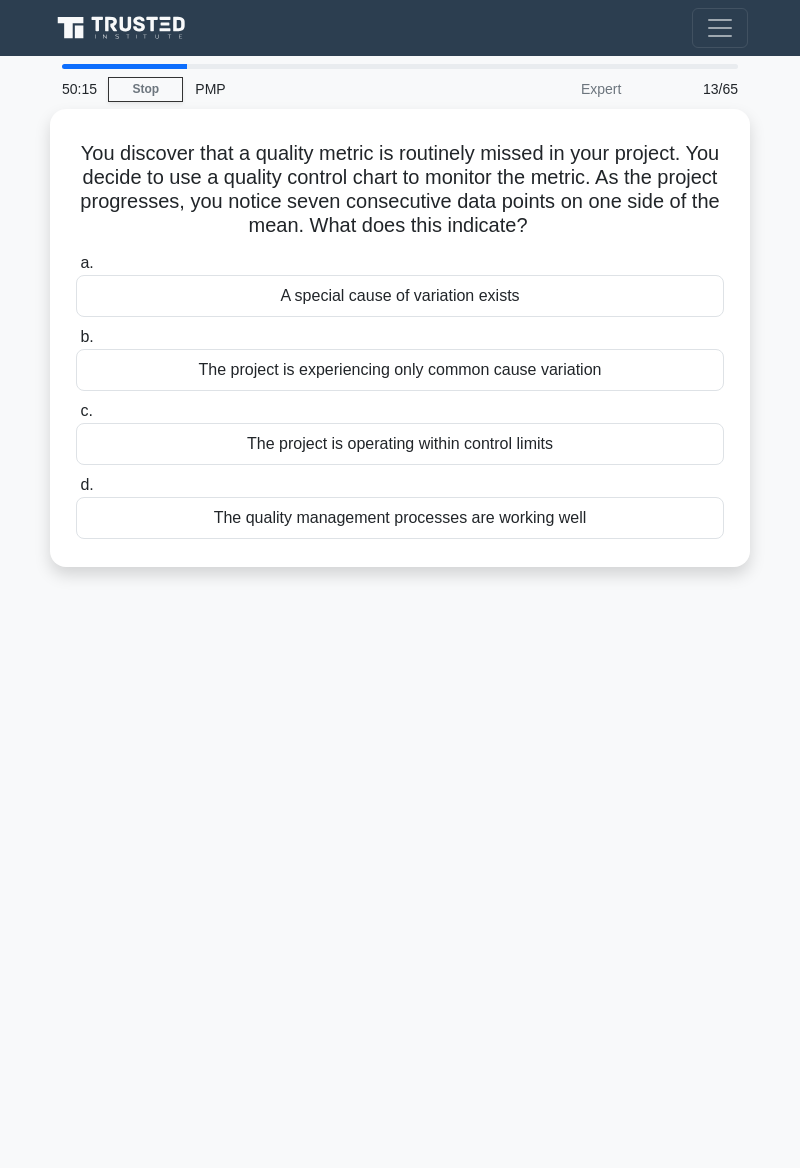 click on "50:15
Stop
PMP
Expert
13/65
You discover that a quality metric is routinely missed in your project. You decide to use a quality control chart to monitor the metric. As the project progresses, you notice seven consecutive data points on one side of the mean. What does this indicate?
.spinner_0XTQ{transform-origin:center;animation:spinner_y6GP .75s linear infinite}@keyframes spinner_y6GP{100%{transform:rotate(360deg)}}
a.
b." at bounding box center [400, 564] 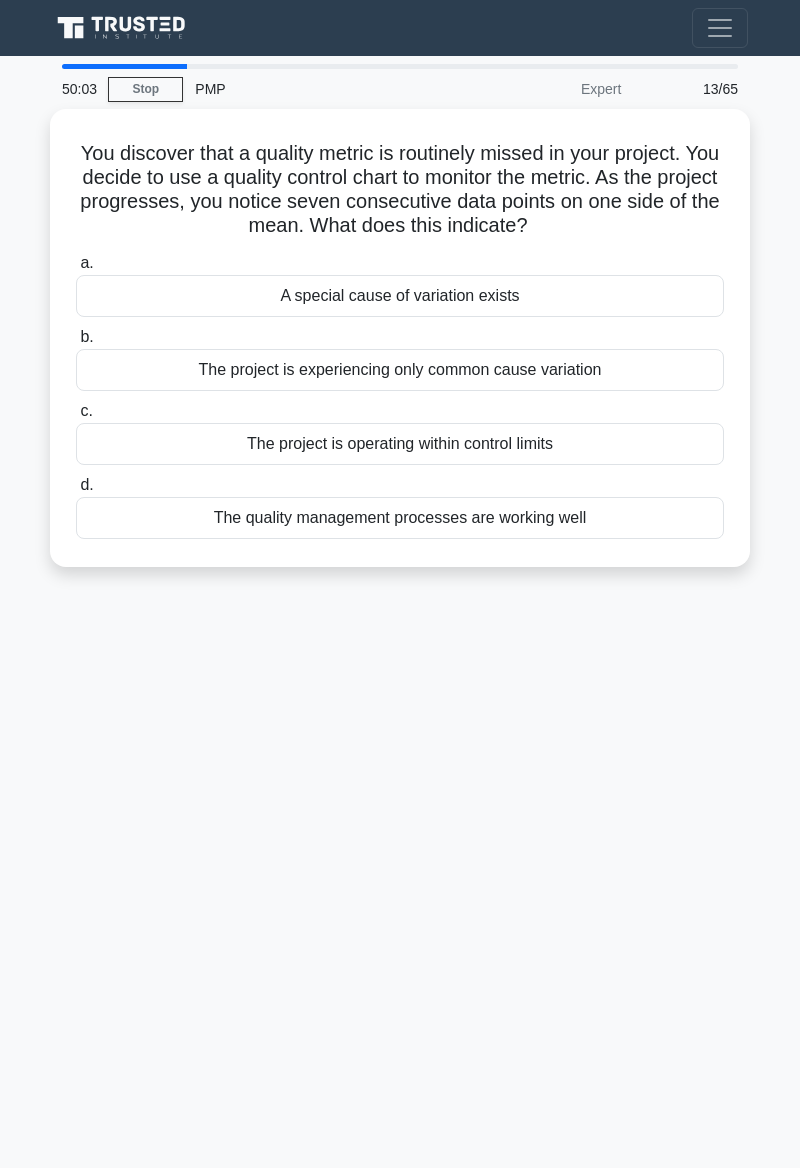 click on "A special cause of variation exists" at bounding box center [400, 296] 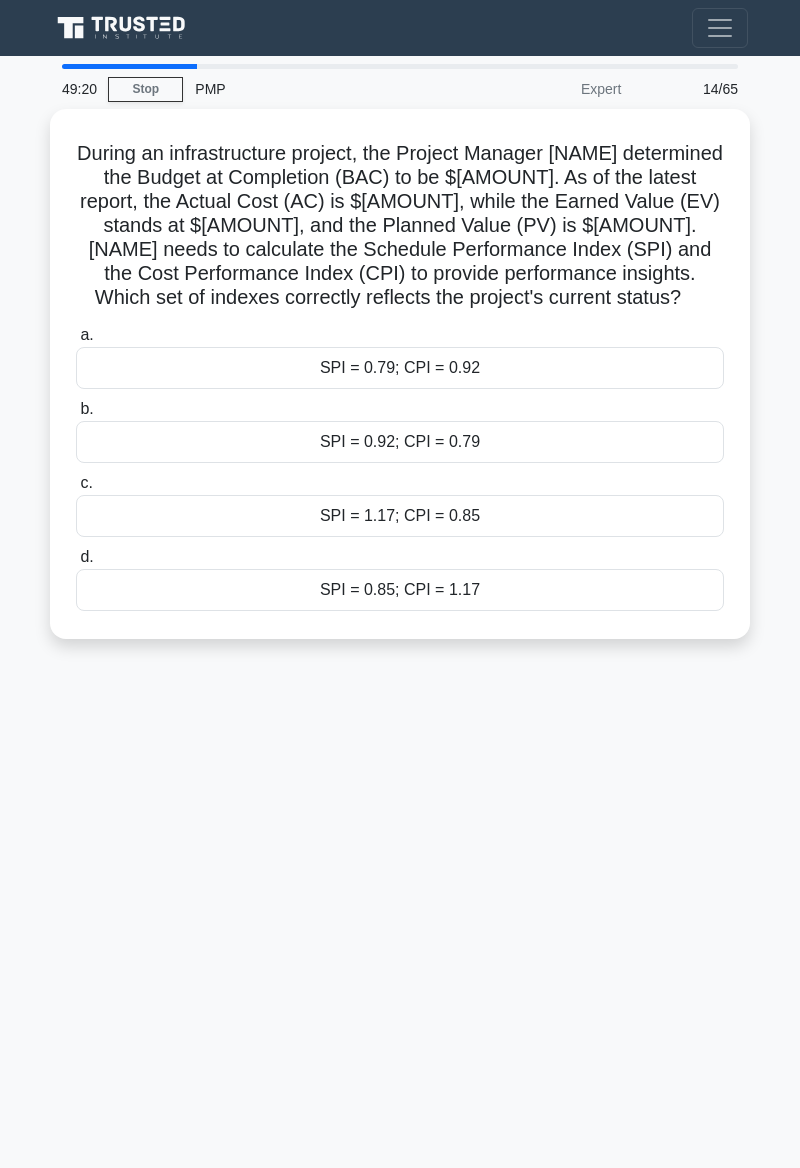 click on "49:20
Stop
PMP
Expert
14/65
During an infrastructure project, the Project Manager John determined the Budget at Completion (BAC) to be $2,000,000. As of the latest report, the Actual Cost (AC) is $600,000, while the Earned Value (EV) stands at $550,000, and the Planned Value (PV) is $700,000. John needs to calculate the Schedule Performance Index (SPI) and the Cost Performance Index (CPI) to provide performance insights. Which set of indexes correctly reflects the project's current status?
.spinner_0XTQ{transform-origin:center;animation:spinner_y6GP .75s linear infinite}@keyframes spinner_y6GP{100%{transform:rotate(360deg)}}
a." at bounding box center (400, 564) 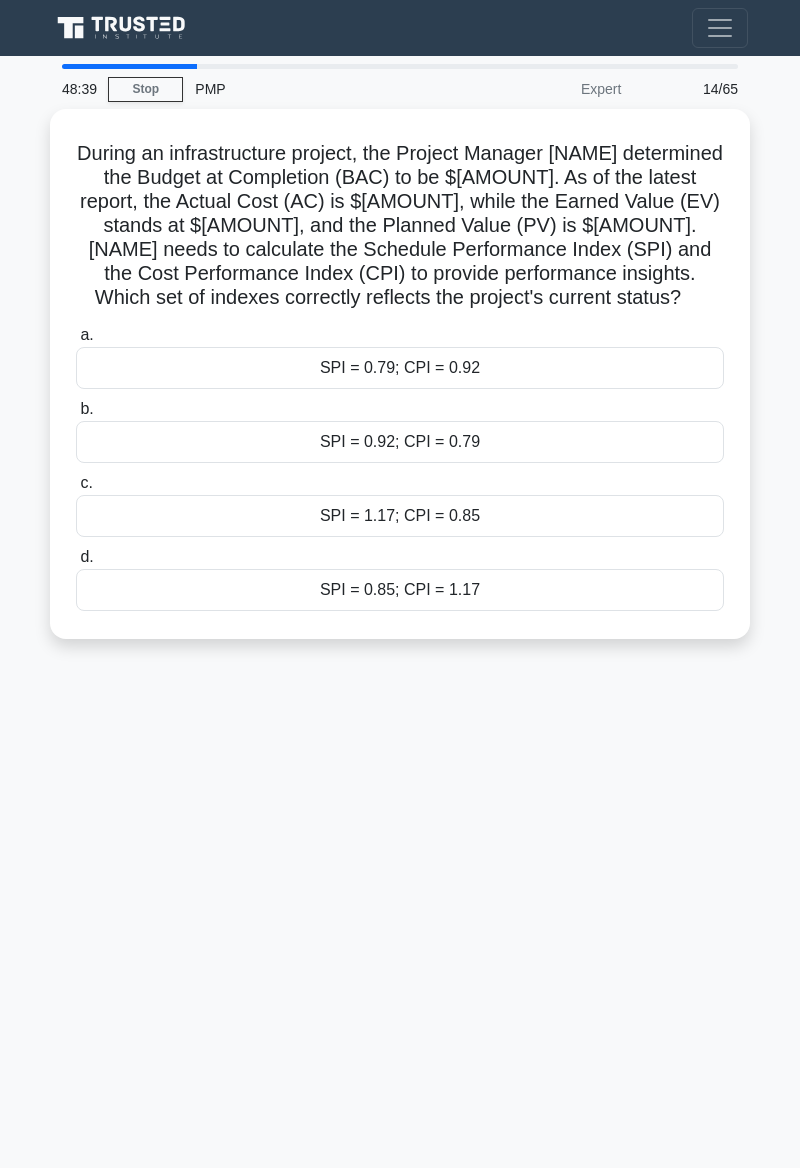 click on "48:39
Stop
PMP
Expert
14/65
During an infrastructure project, the Project Manager John determined the Budget at Completion (BAC) to be $2,000,000. As of the latest report, the Actual Cost (AC) is $600,000, while the Earned Value (EV) stands at $550,000, and the Planned Value (PV) is $700,000. John needs to calculate the Schedule Performance Index (SPI) and the Cost Performance Index (CPI) to provide performance insights. Which set of indexes correctly reflects the project's current status?
.spinner_0XTQ{transform-origin:center;animation:spinner_y6GP .75s linear infinite}@keyframes spinner_y6GP{100%{transform:rotate(360deg)}}
a." at bounding box center [400, 564] 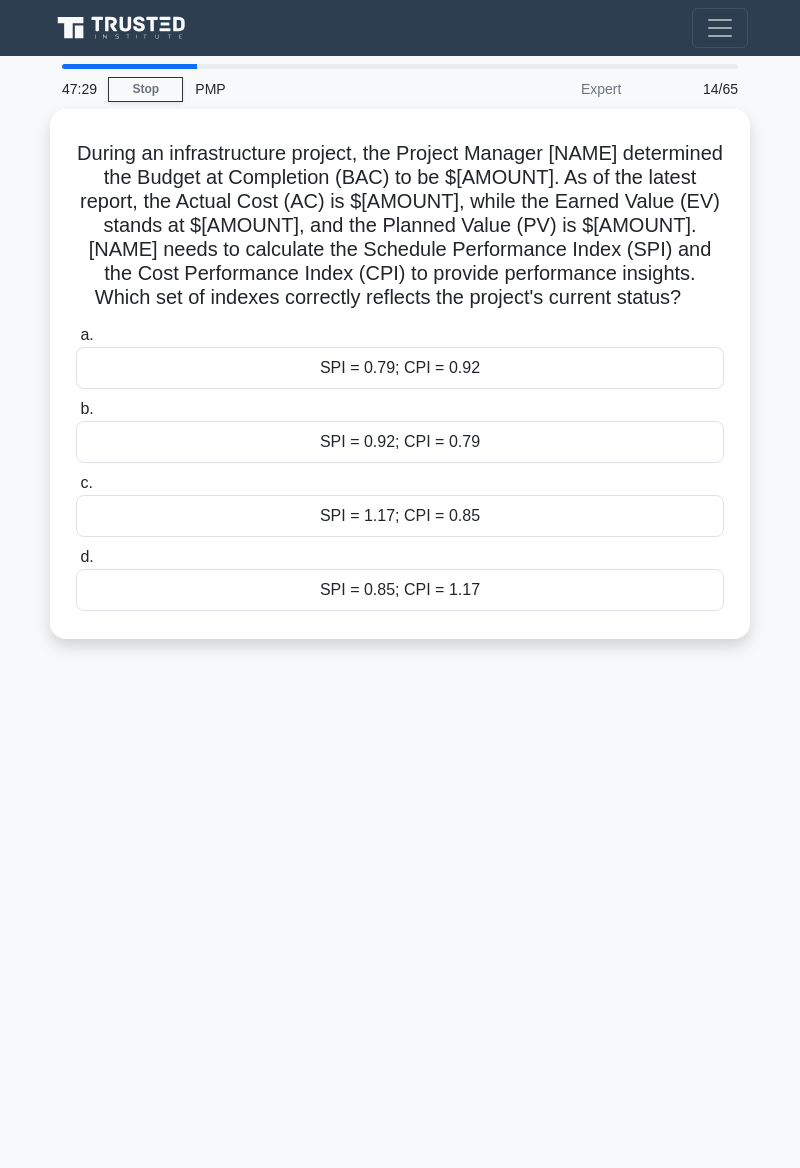 click on "SPI = 0.79; CPI = 0.92" at bounding box center [400, 368] 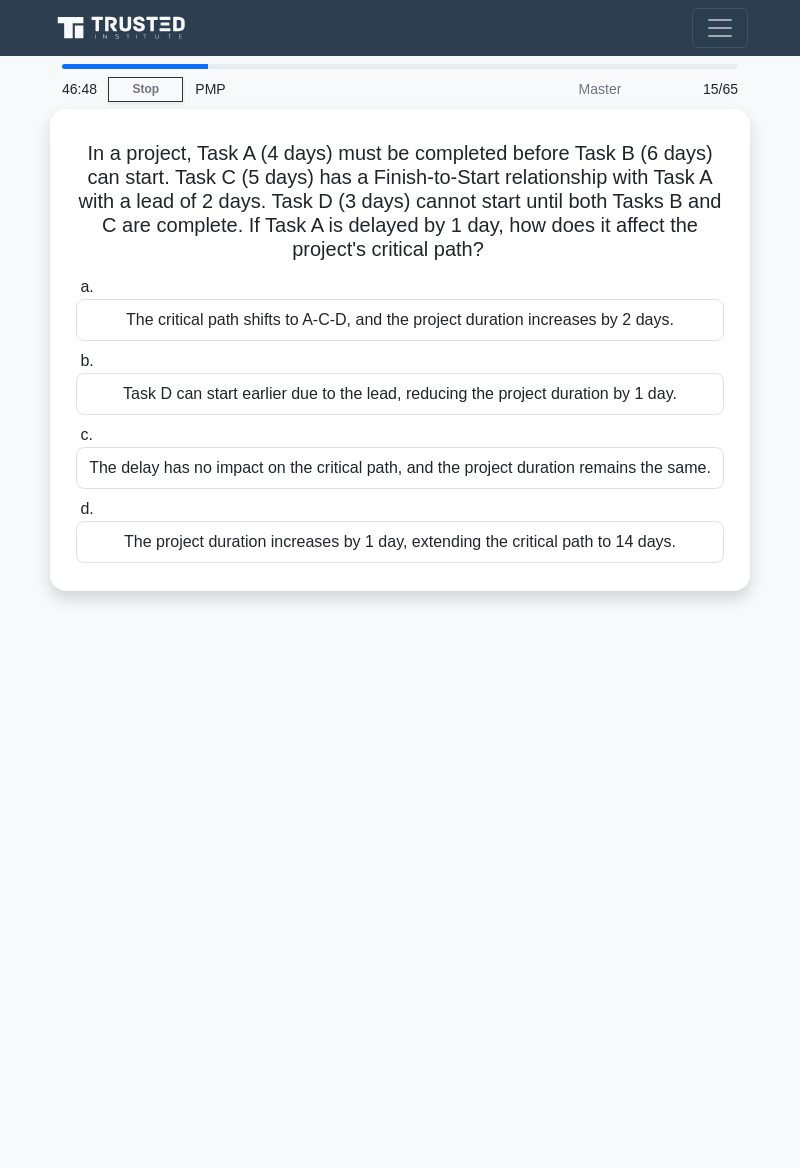 click on "46:48
Stop
PMP
Master
15/65
In a project, Task A (4 days) must be completed before Task B (6 days) can start. Task C (5 days) has a Finish-to-Start relationship with Task A with a lead of 2 days. Task D (3 days) cannot start until both Tasks B and C are complete. If Task A is delayed by 1 day, how does it affect the project's critical path?
.spinner_0XTQ{transform-origin:center;animation:spinner_y6GP .75s linear infinite}@keyframes spinner_y6GP{100%{transform:rotate(360deg)}}
a. b. c. d." at bounding box center [400, 564] 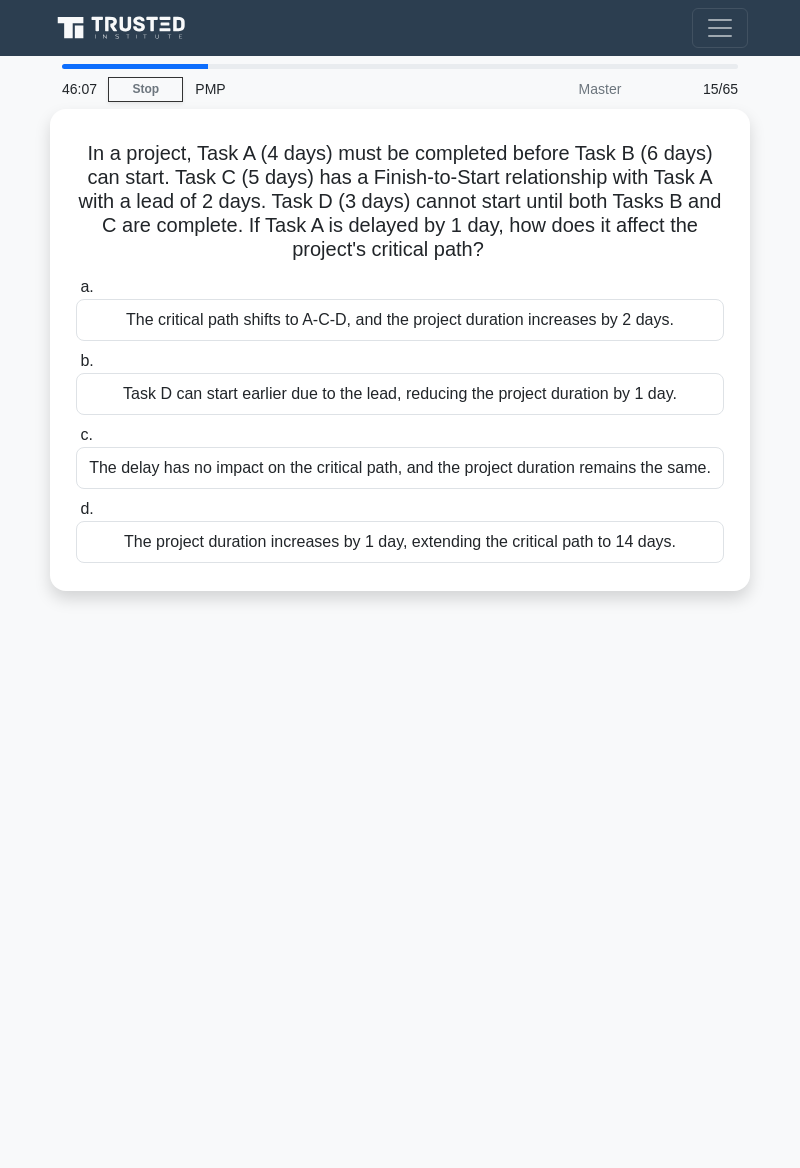 click on "46:07
Stop
PMP
Master
15/65
In a project, Task A (4 days) must be completed before Task B (6 days) can start. Task C (5 days) has a Finish-to-Start relationship with Task A with a lead of 2 days. Task D (3 days) cannot start until both Tasks B and C are complete. If Task A is delayed by 1 day, how does it affect the project's critical path?
.spinner_0XTQ{transform-origin:center;animation:spinner_y6GP .75s linear infinite}@keyframes spinner_y6GP{100%{transform:rotate(360deg)}}
a. b. c. d." at bounding box center (400, 564) 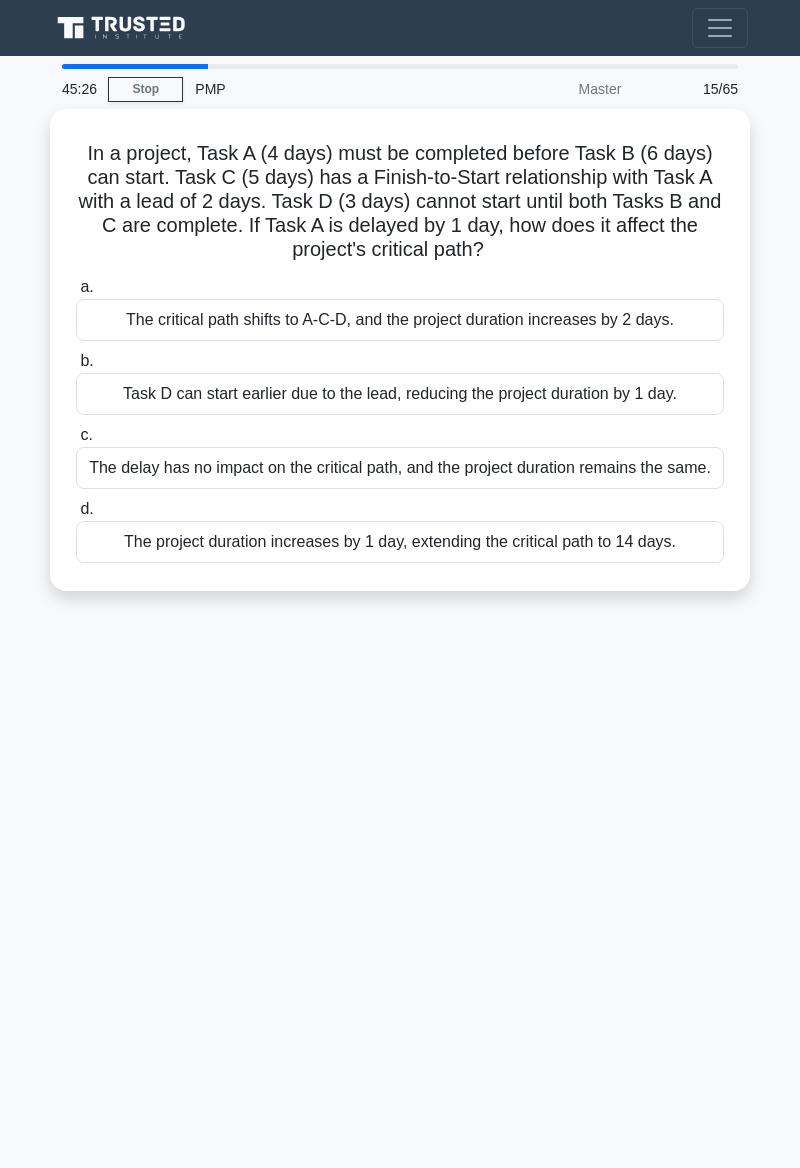click on "45:26
Stop
PMP
Master
15/65
In a project, Task A (4 days) must be completed before Task B (6 days) can start. Task C (5 days) has a Finish-to-Start relationship with Task A with a lead of 2 days. Task D (3 days) cannot start until both Tasks B and C are complete. If Task A is delayed by 1 day, how does it affect the project's critical path?
.spinner_0XTQ{transform-origin:center;animation:spinner_y6GP .75s linear infinite}@keyframes spinner_y6GP{100%{transform:rotate(360deg)}}
a. b. c. d." at bounding box center [400, 564] 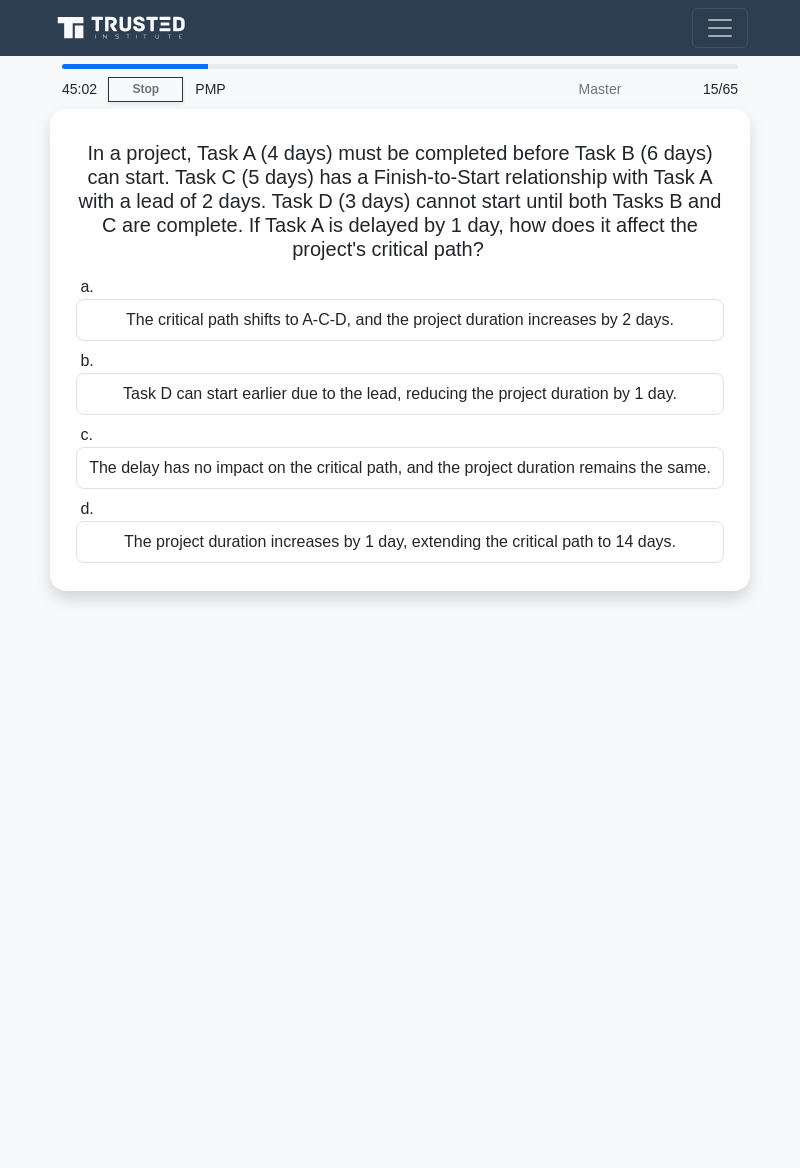 click on "45:02
Stop
PMP
Master
15/65
In a project, Task A (4 days) must be completed before Task B (6 days) can start. Task C (5 days) has a Finish-to-Start relationship with Task A with a lead of 2 days. Task D (3 days) cannot start until both Tasks B and C are complete. If Task A is delayed by 1 day, how does it affect the project's critical path?
.spinner_0XTQ{transform-origin:center;animation:spinner_y6GP .75s linear infinite}@keyframes spinner_y6GP{100%{transform:rotate(360deg)}}
a. b. c. d." at bounding box center [400, 564] 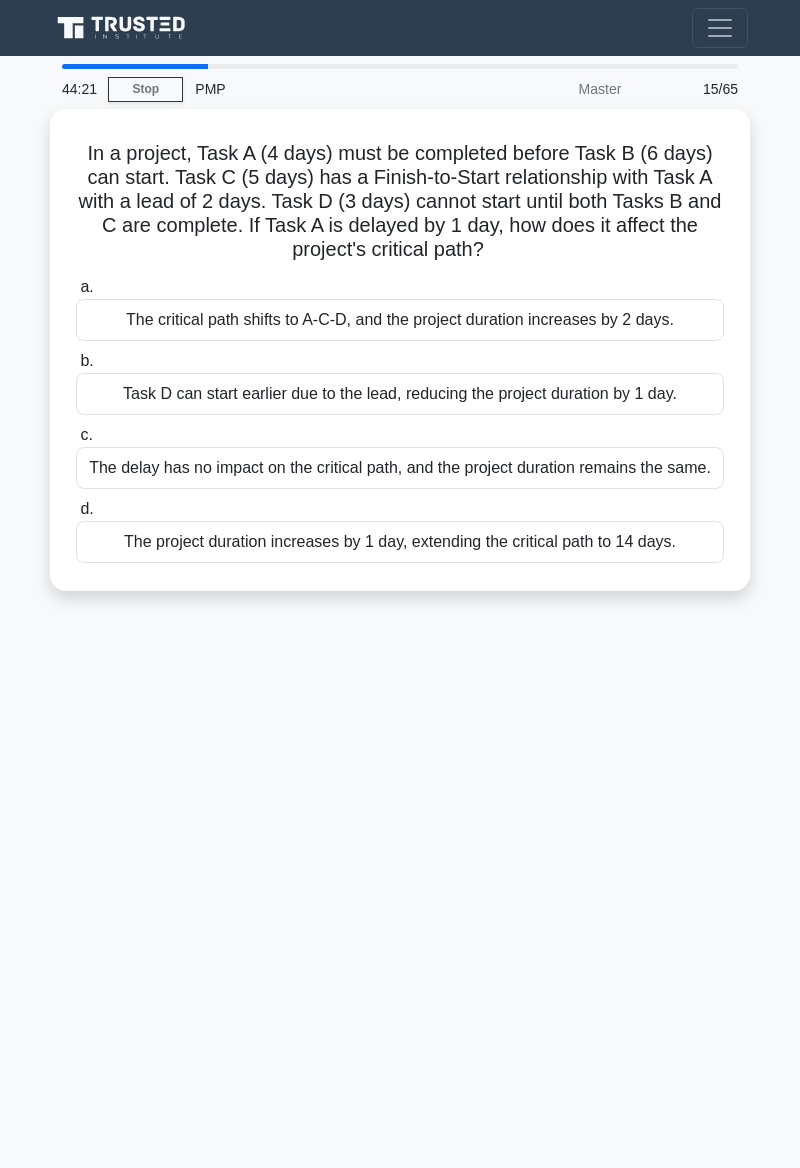 click on "44:21
Stop
PMP
Master
15/65
In a project, Task A (4 days) must be completed before Task B (6 days) can start. Task C (5 days) has a Finish-to-Start relationship with Task A with a lead of 2 days. Task D (3 days) cannot start until both Tasks B and C are complete. If Task A is delayed by 1 day, how does it affect the project's critical path?
.spinner_0XTQ{transform-origin:center;animation:spinner_y6GP .75s linear infinite}@keyframes spinner_y6GP{100%{transform:rotate(360deg)}}
a. b. c. d." at bounding box center [400, 564] 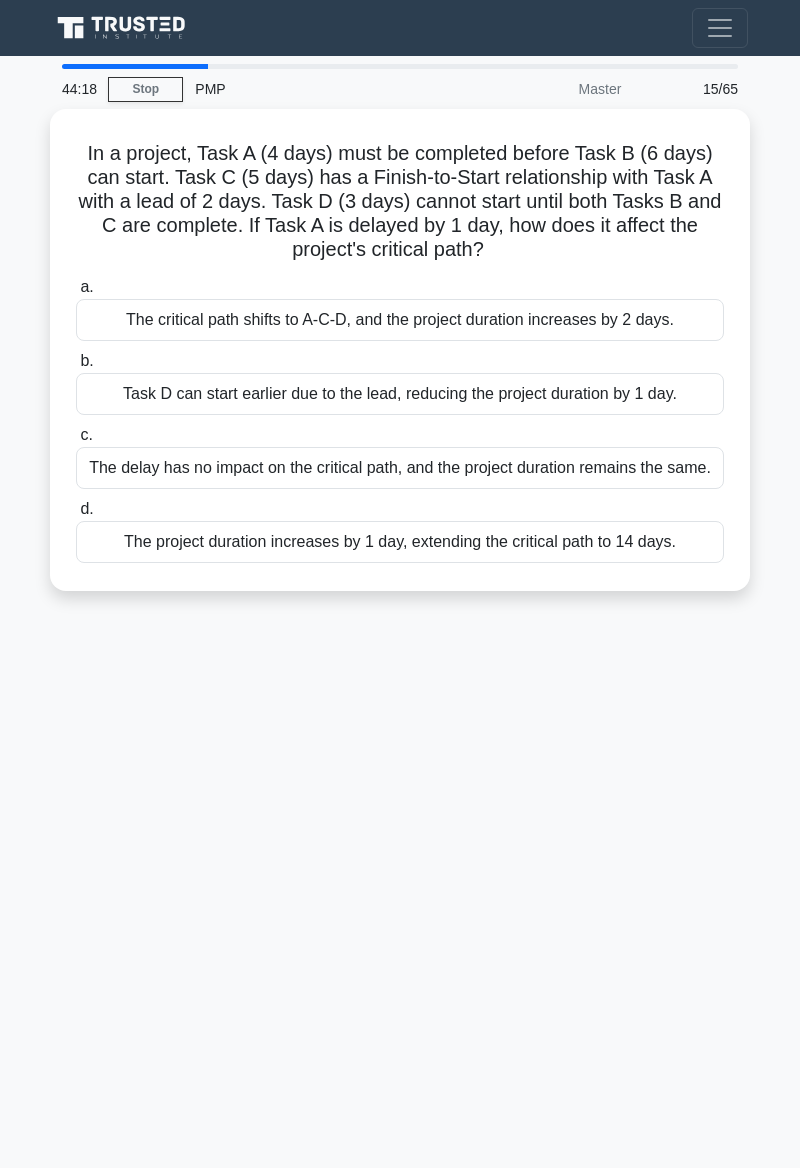 click on "The critical path shifts to A-C-D, and the project duration increases by 2 days." at bounding box center [400, 320] 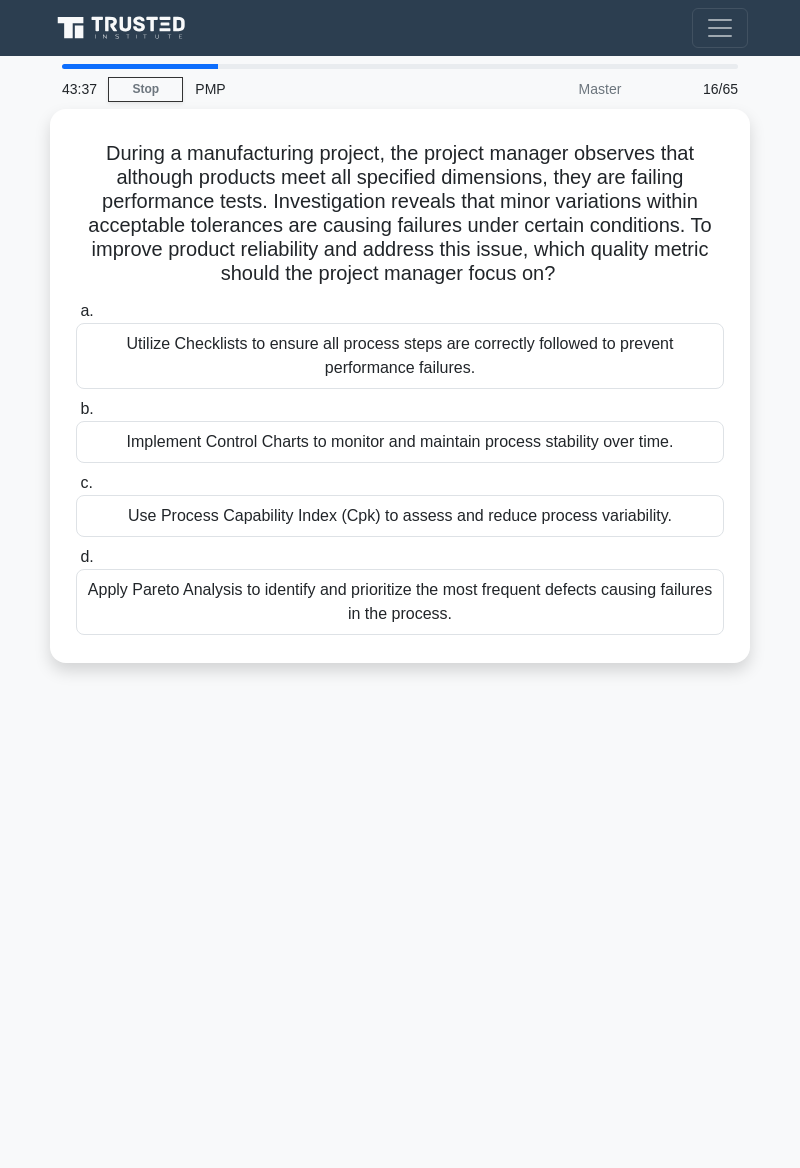 click on "43:37
Stop
PMP
Master
16/65
During a manufacturing project, the project manager observes that although products meet all specified dimensions, they are failing performance tests. Investigation reveals that minor variations within acceptable tolerances are causing failures under certain conditions. To improve product reliability and address this issue, which quality metric should the project manager focus on?
.spinner_0XTQ{transform-origin:center;animation:spinner_y6GP .75s linear infinite}@keyframes spinner_y6GP{100%{transform:rotate(360deg)}}
a. b. c." at bounding box center [400, 564] 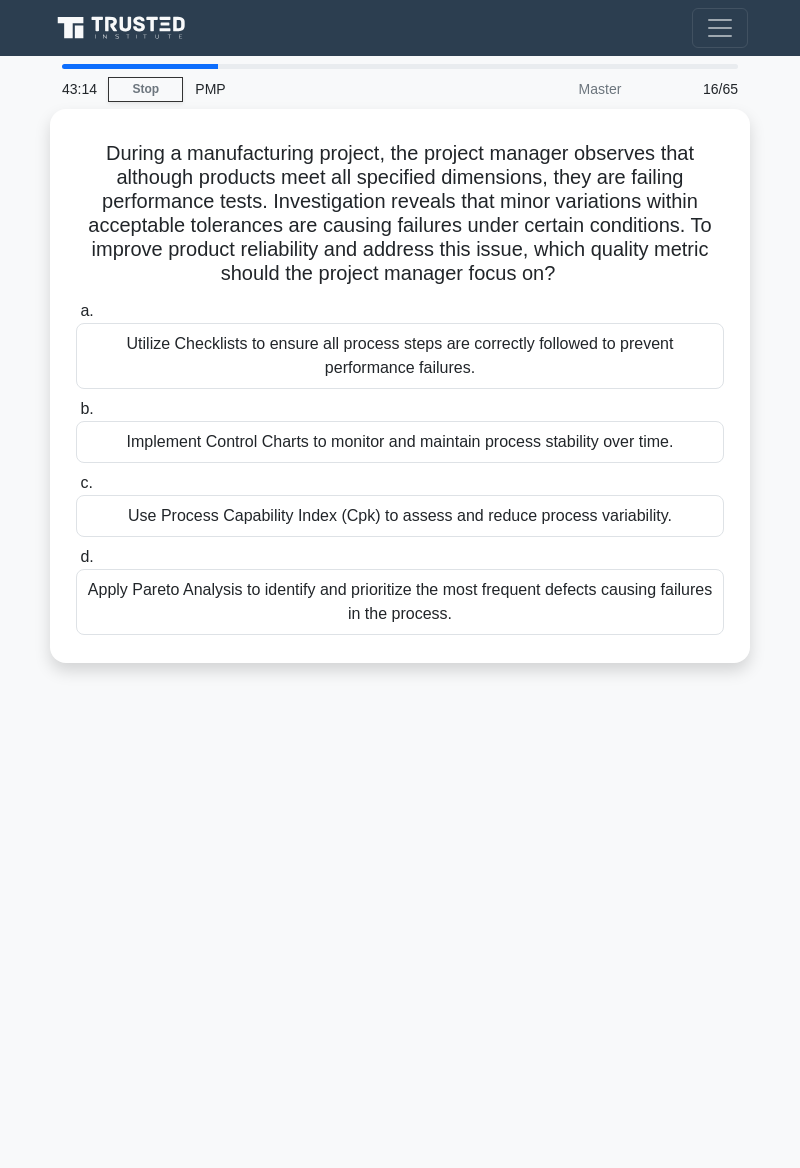 click on "Apply Pareto Analysis to identify and prioritize the most frequent defects causing failures in the process." at bounding box center [400, 602] 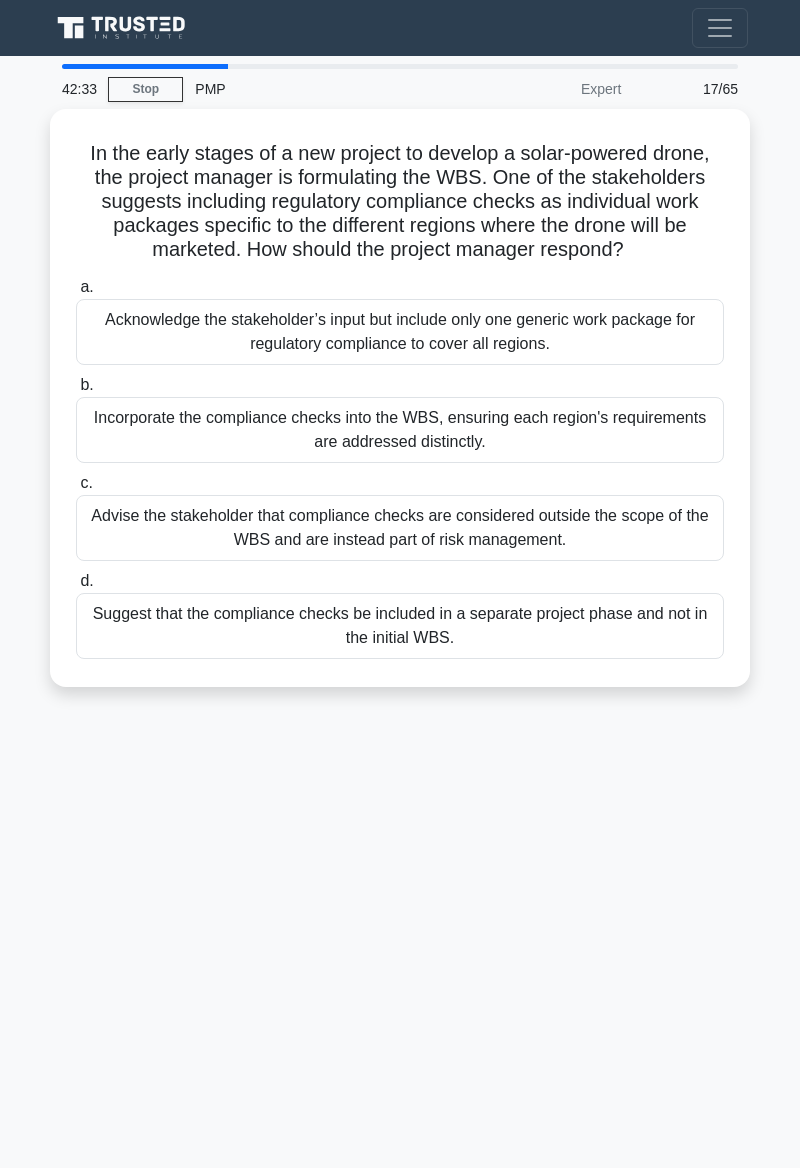 click on "42:33
Stop
PMP
Expert
17/65
In the early stages of a new project to develop a solar-powered drone, the project manager is formulating the WBS. One of the stakeholders suggests including regulatory compliance checks as individual work packages specific to the different regions where the drone will be marketed. How should the project manager respond?
.spinner_0XTQ{transform-origin:center;animation:spinner_y6GP .75s linear infinite}@keyframes spinner_y6GP{100%{transform:rotate(360deg)}}
a. b." at bounding box center [400, 564] 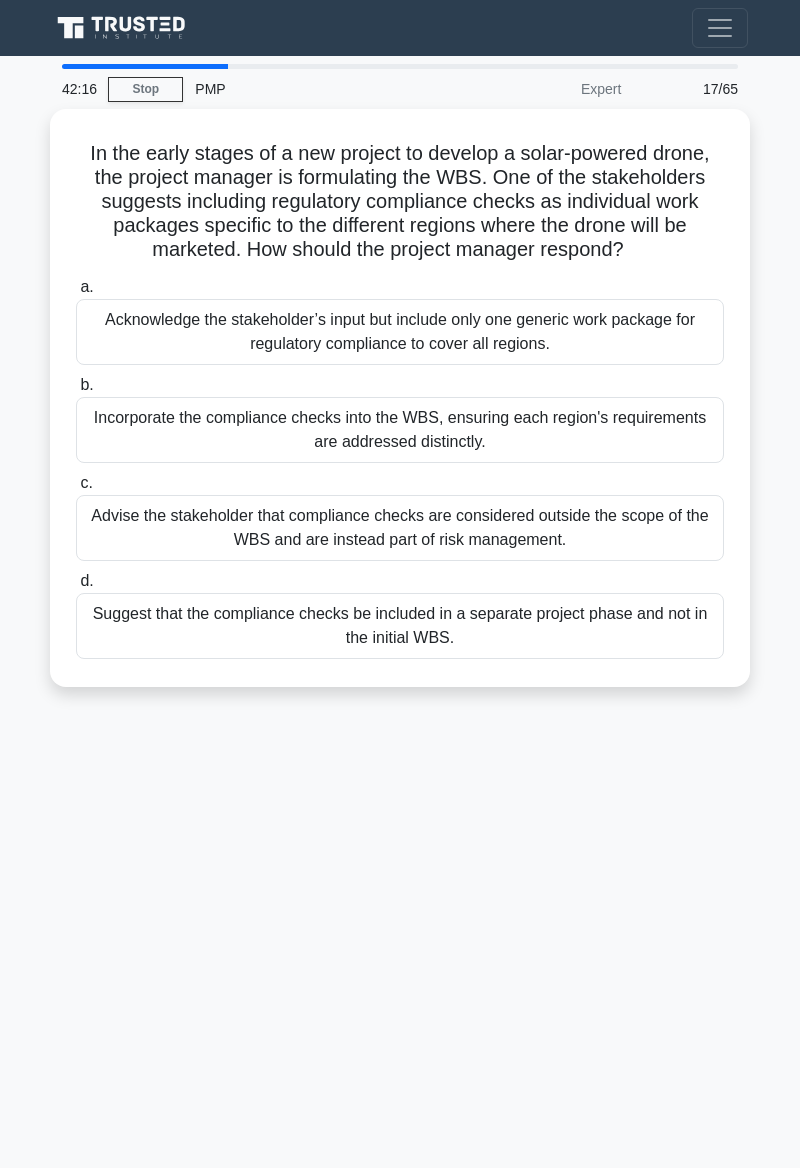 click on "Advise the stakeholder that compliance checks are considered outside the scope of the WBS and are instead part of risk management." at bounding box center [400, 528] 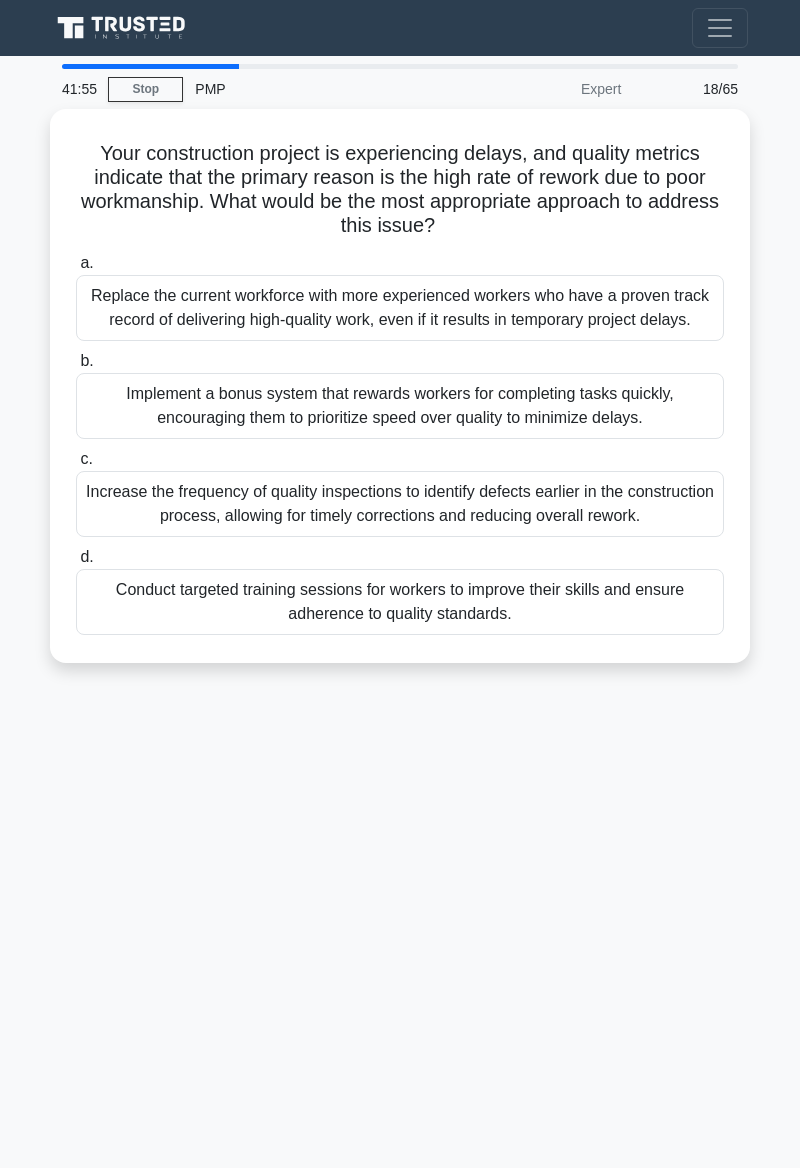 click on "41:55
Stop
PMP
Expert
18/65
Your construction project is experiencing delays, and quality metrics indicate that the primary reason is the high rate of rework due to poor workmanship. What would be the most appropriate approach to address this issue?
.spinner_0XTQ{transform-origin:center;animation:spinner_y6GP .75s linear infinite}@keyframes spinner_y6GP{100%{transform:rotate(360deg)}}
a.
b. c." at bounding box center (400, 564) 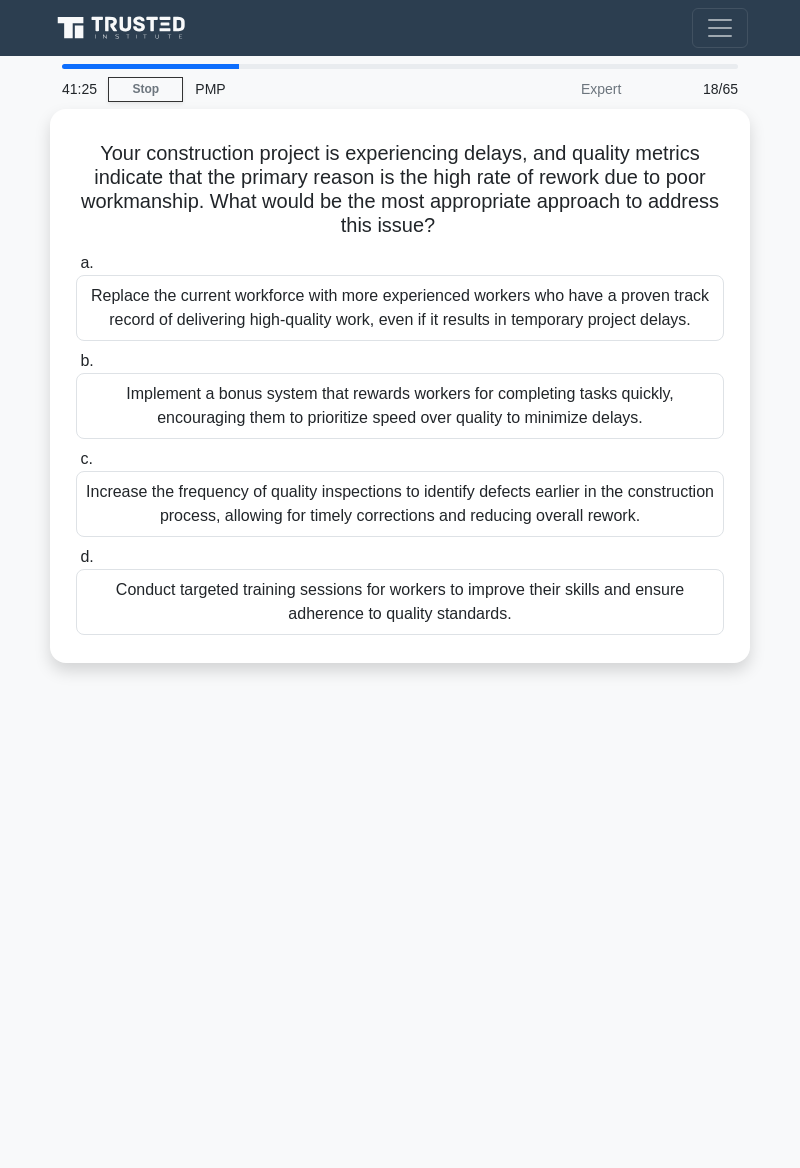click on "Conduct targeted training sessions for workers to improve their skills and ensure adherence to quality standards." at bounding box center [400, 602] 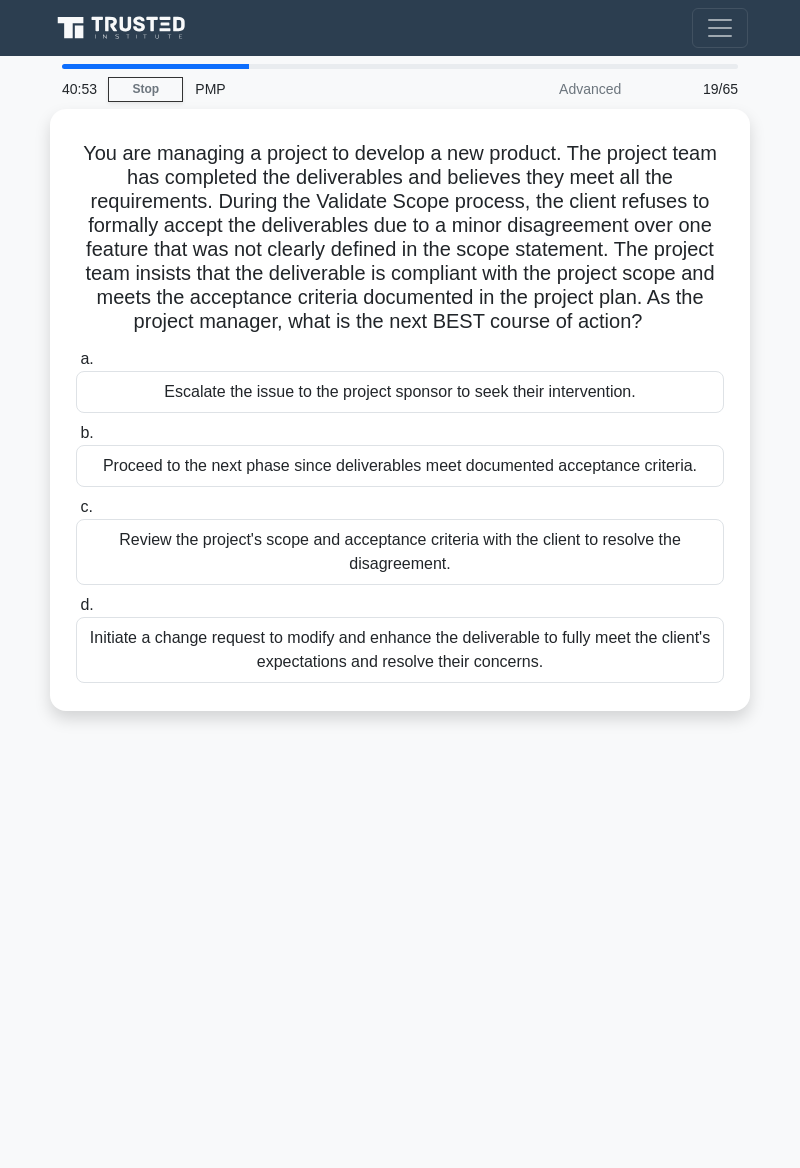 click on "Review the project's scope and acceptance criteria with the client to resolve the disagreement." at bounding box center (400, 552) 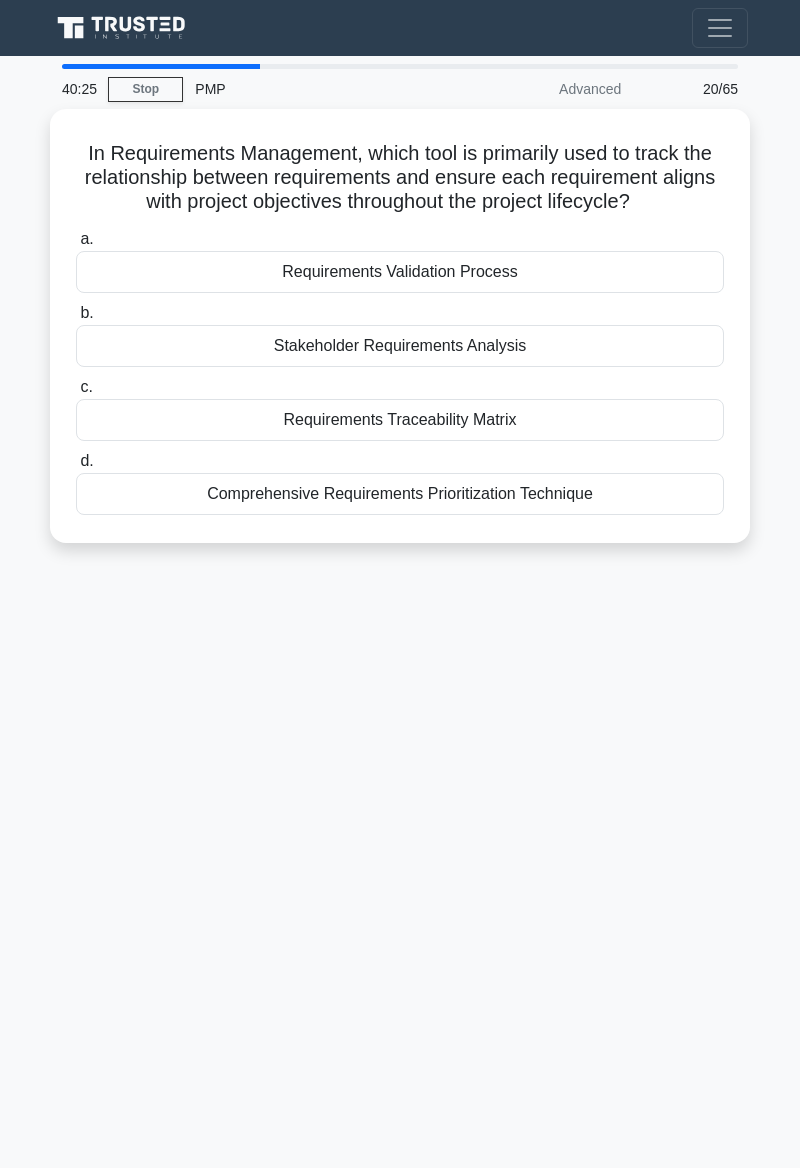 click on "Requirements Validation Process" at bounding box center [400, 272] 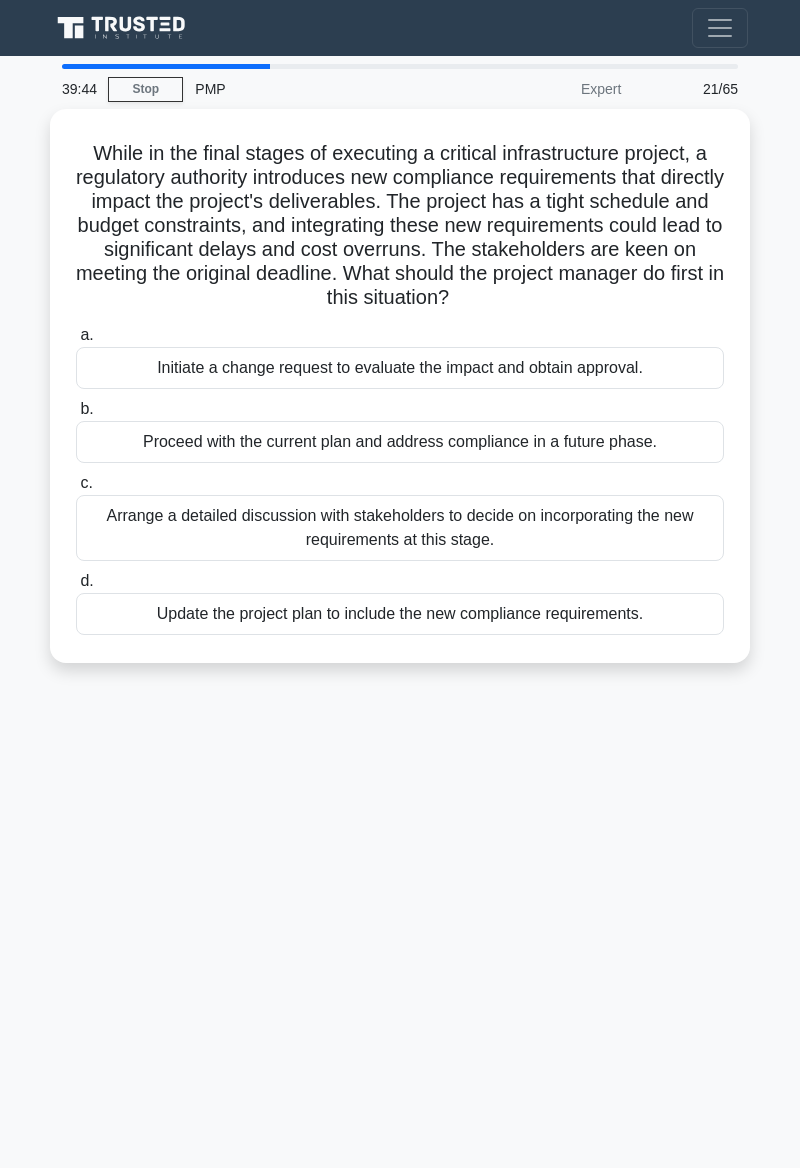 click on "39:44
Stop
PMP
Expert
21/65
While in the final stages of executing a critical infrastructure project, a regulatory authority introduces new compliance requirements that directly impact the project's deliverables. The project has a tight schedule and budget constraints, and integrating these new requirements could lead to significant delays and cost overruns. The stakeholders are keen on meeting the original deadline. What should the project manager do first in this situation?
.spinner_0XTQ{transform-origin:center;animation:spinner_y6GP .75s linear infinite}@keyframes spinner_y6GP{100%{transform:rotate(360deg)}}
a. b. c. d." at bounding box center [400, 564] 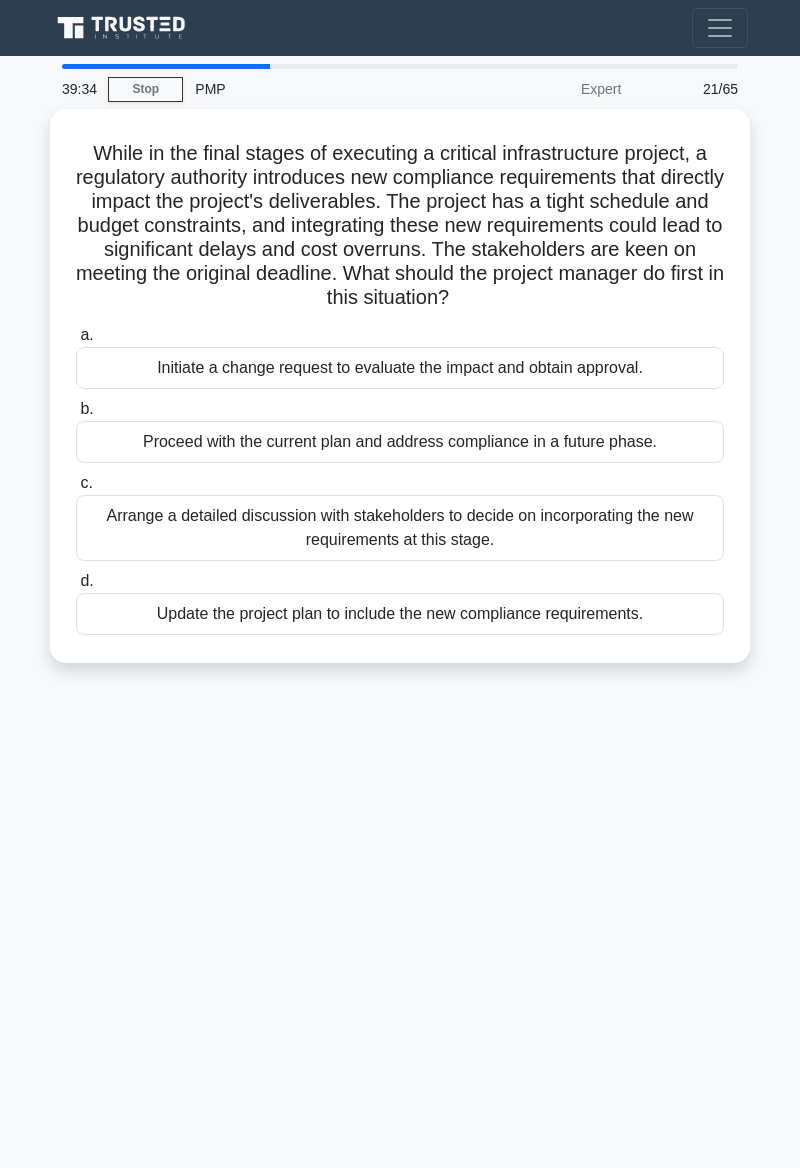 click on "Update the project plan to include the new compliance requirements." at bounding box center (400, 614) 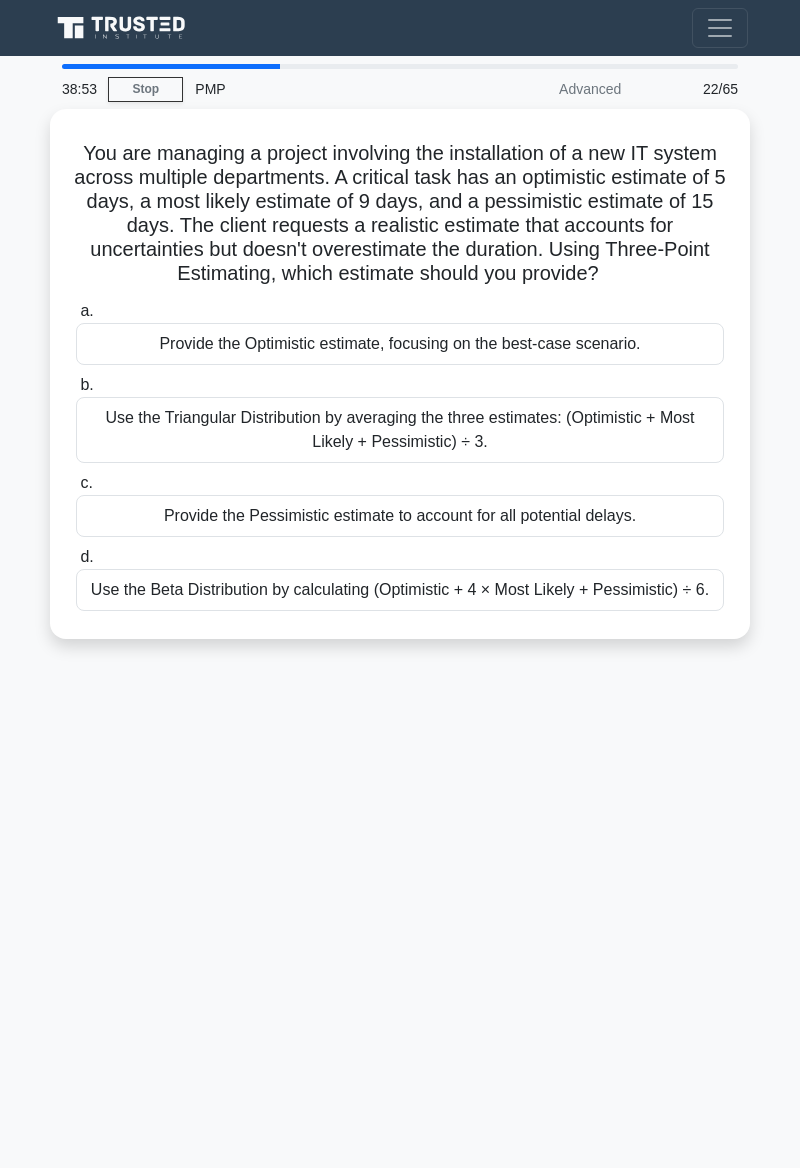 click on "38:53
Stop
PMP
Advanced
22/65
You are managing a project involving the installation of a new IT system across multiple departments. A critical task has an optimistic estimate of 5 days, a most likely estimate of 9 days, and a pessimistic estimate of 15 days. The client requests a realistic estimate that accounts for uncertainties but doesn't overestimate the duration. Using Three-Point Estimating, which estimate should you provide?
.spinner_0XTQ{transform-origin:center;animation:spinner_y6GP .75s linear infinite}@keyframes spinner_y6GP{100%{transform:rotate(360deg)}}
a.
b." at bounding box center [400, 564] 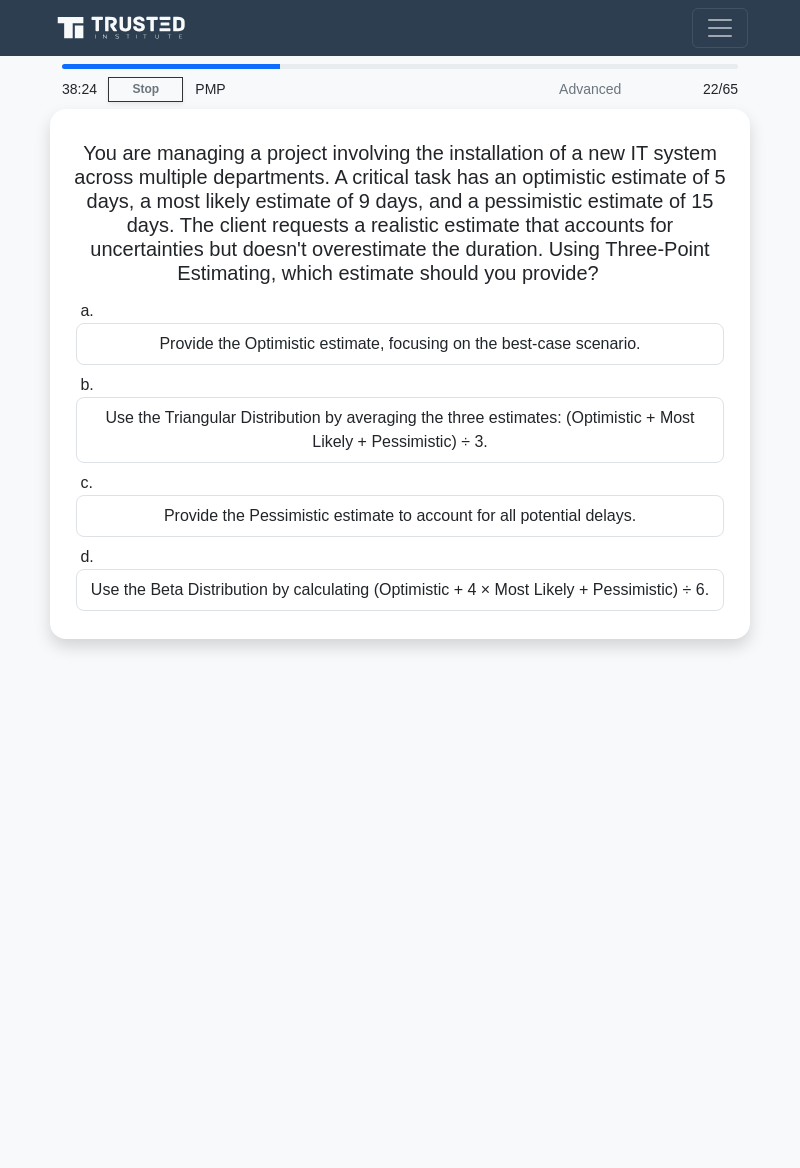 click on "Use the Beta Distribution by calculating (Optimistic + 4 × Most Likely + Pessimistic) ÷ 6." at bounding box center (400, 590) 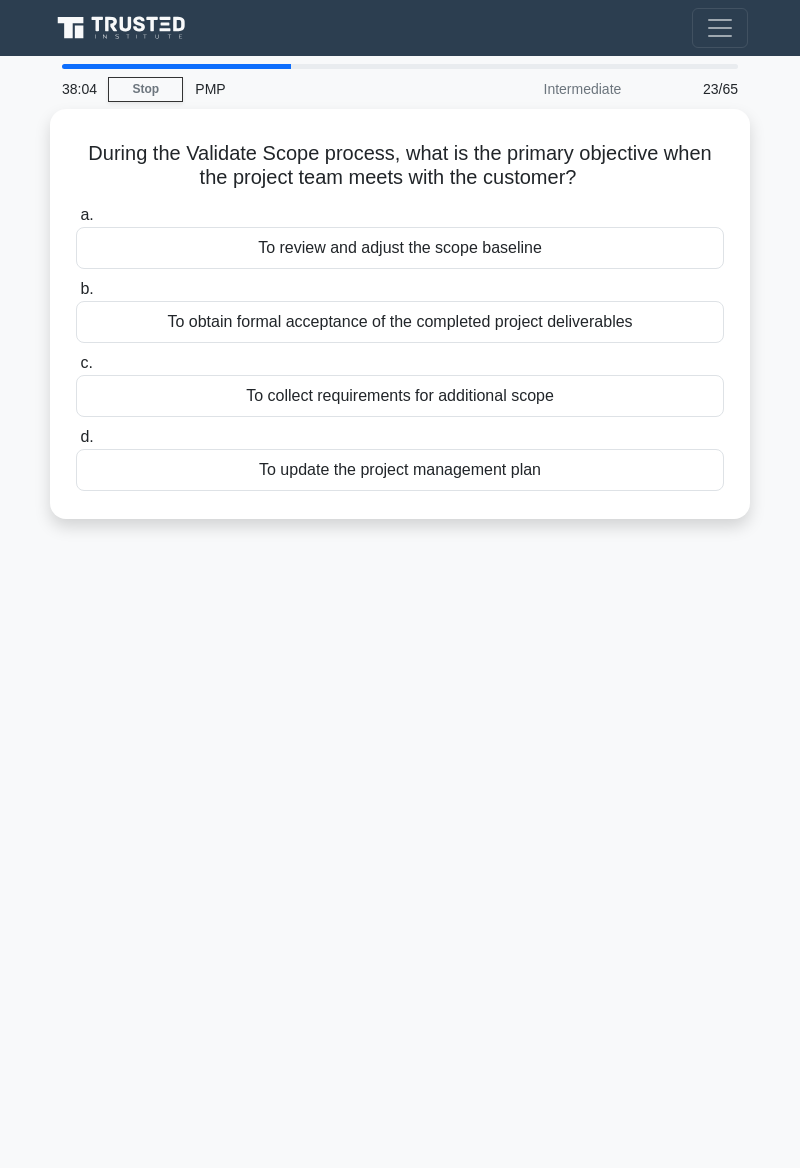click on "To obtain formal acceptance of the completed project deliverables" at bounding box center (400, 322) 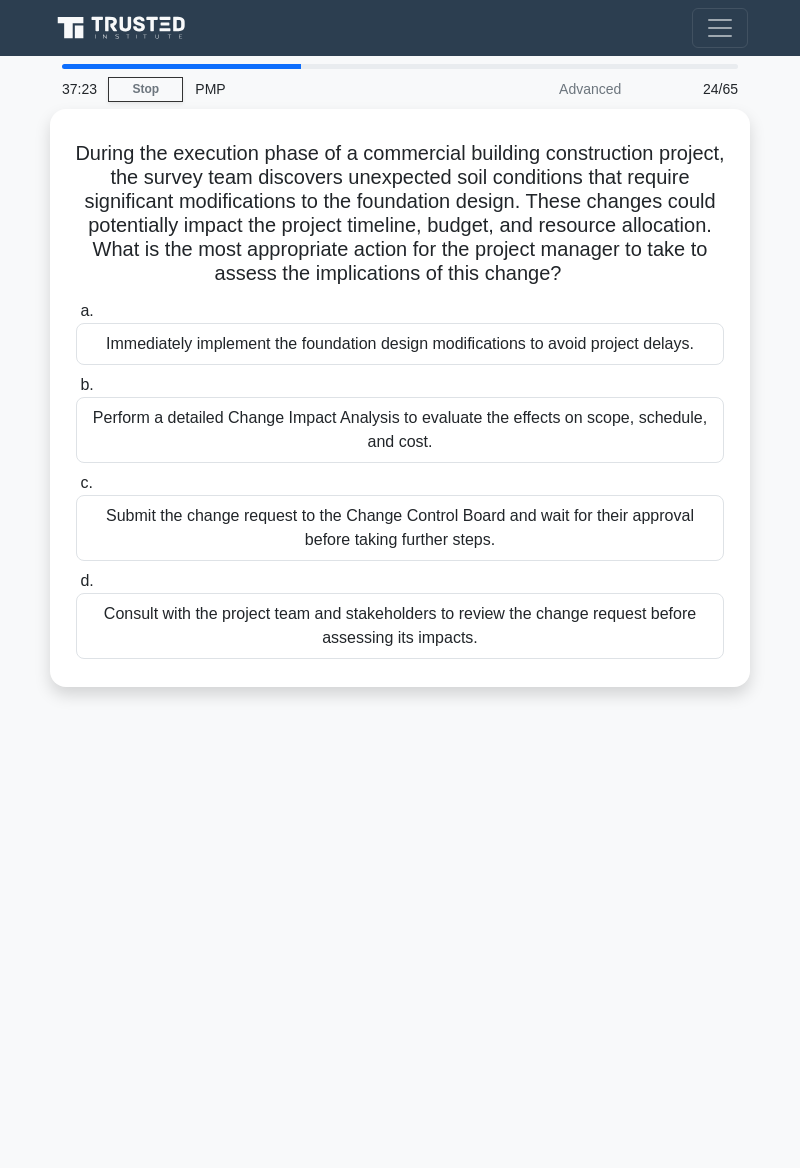 click on "37:23
Stop
PMP
Advanced
24/65
During the execution phase of a commercial building construction project, the survey team discovers unexpected soil conditions that require significant modifications to the foundation design. These changes could potentially impact the project timeline, budget, and resource allocation. What is the most appropriate action for the project manager to take to assess the implications of this change?
.spinner_0XTQ{transform-origin:center;animation:spinner_y6GP .75s linear infinite}@keyframes spinner_y6GP{100%{transform:rotate(360deg)}}
a. b." at bounding box center (400, 564) 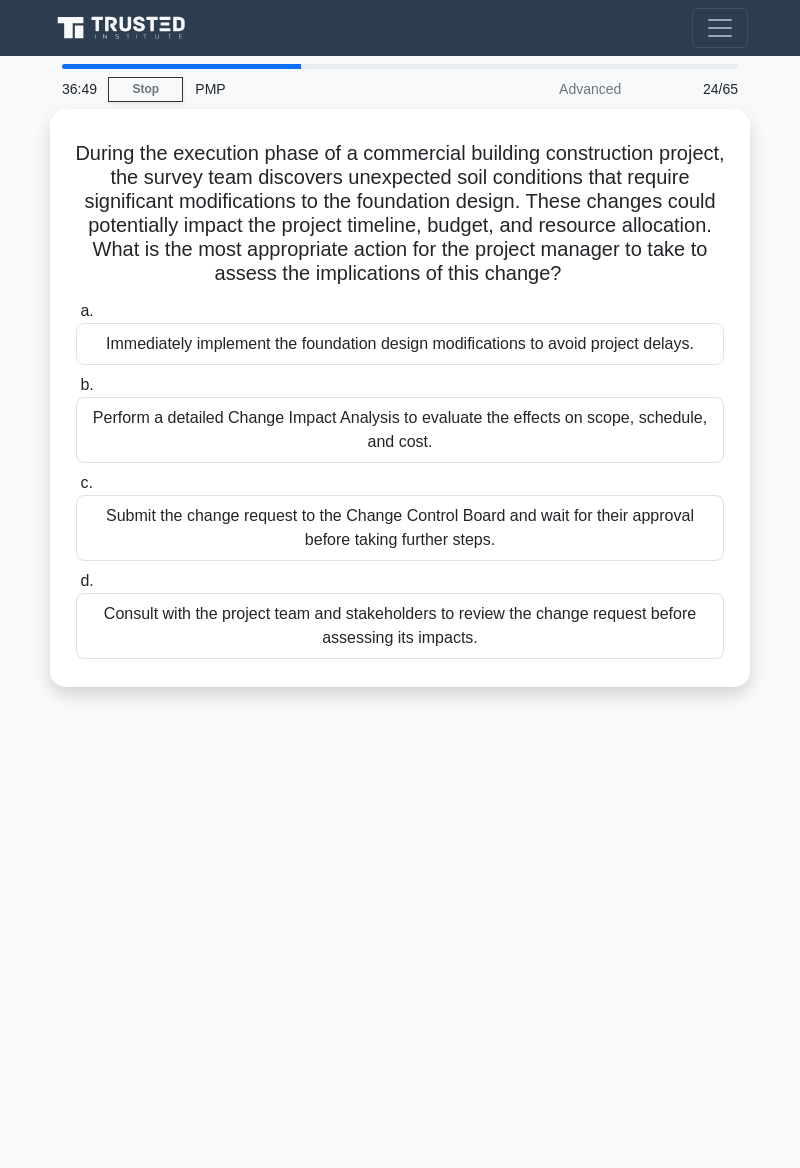 click on "Perform a detailed Change Impact Analysis to evaluate the effects on scope, schedule, and cost." at bounding box center [400, 430] 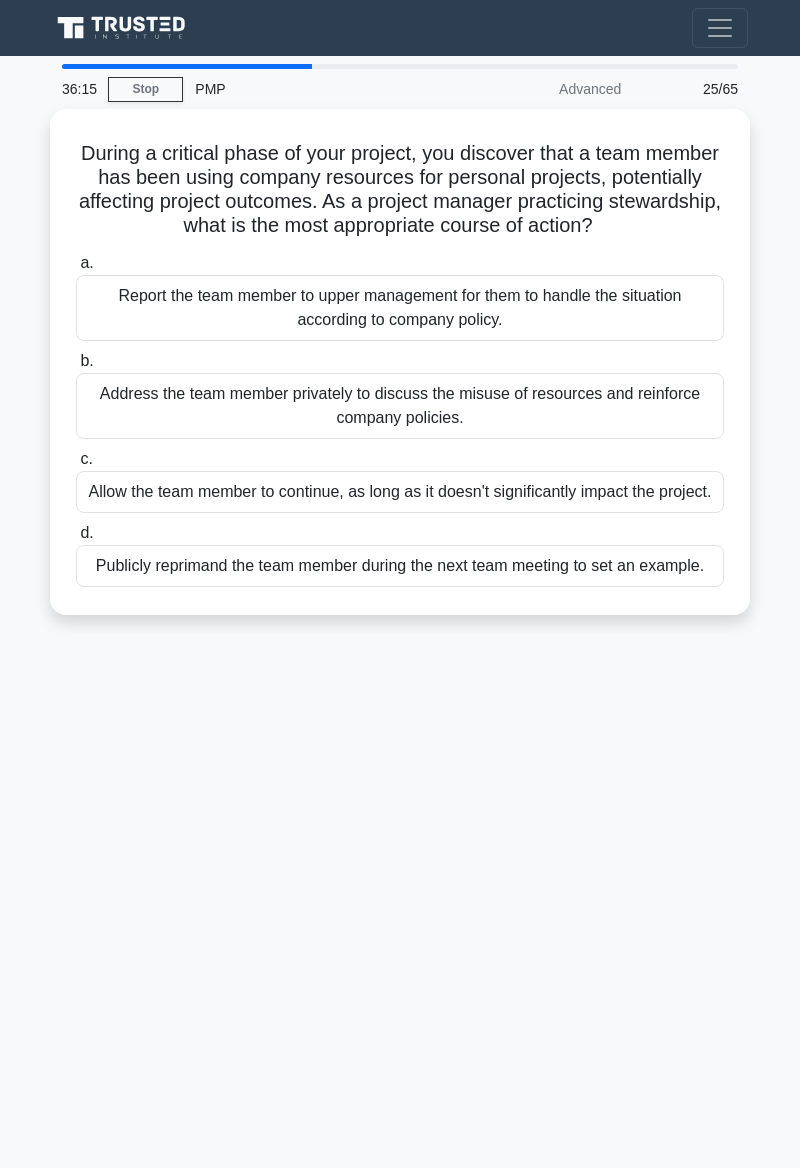 click on "Report the team member to upper management for them to handle the situation according to company policy." at bounding box center [400, 308] 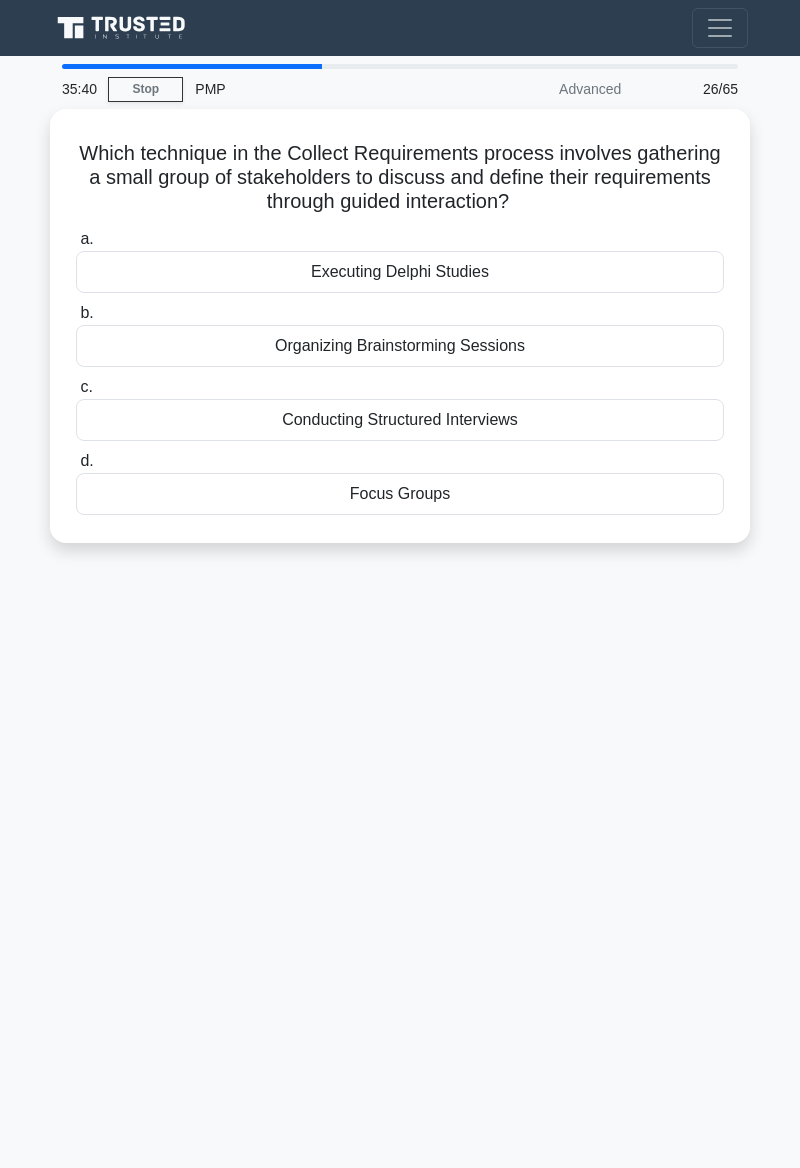 click on "Focus Groups" at bounding box center (400, 494) 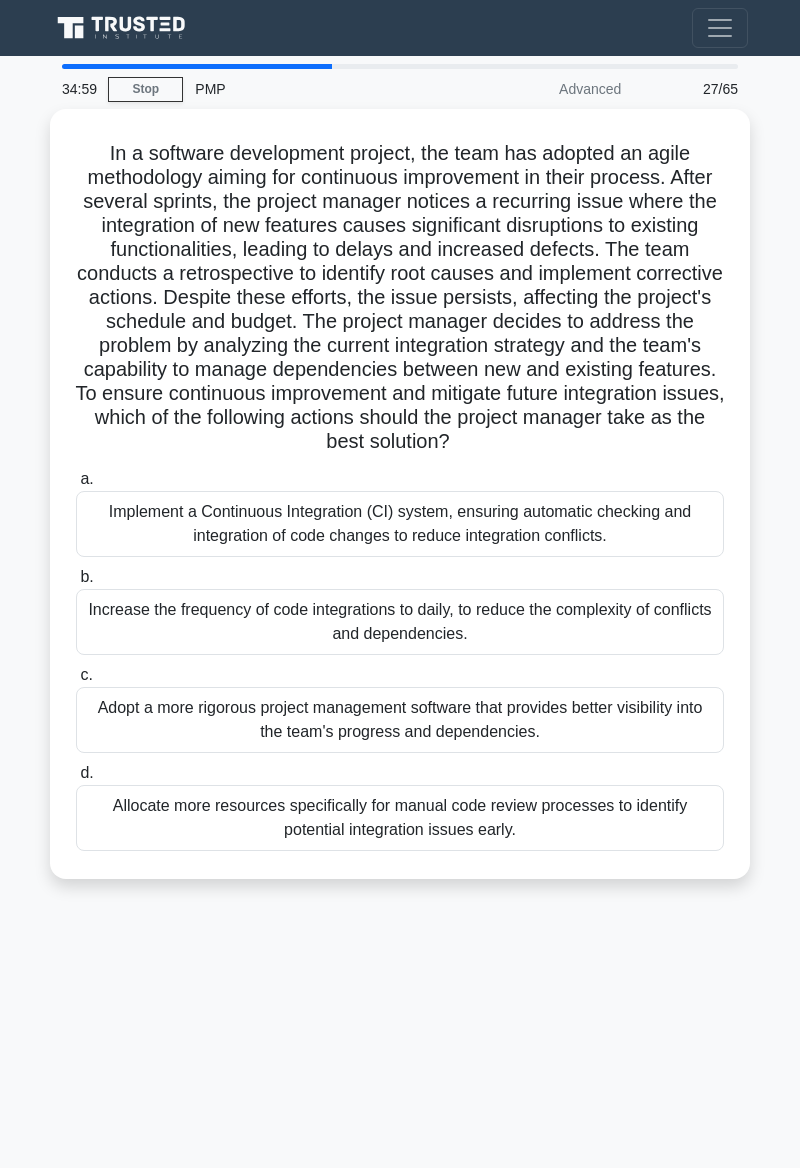 click on "34:59
Stop
PMP
Advanced
27/65
.spinner_0XTQ{transform-origin:center;animation:spinner_y6GP .75s linear infinite}@keyframes spinner_y6GP{100%{transform:rotate(360deg)}}
a.
b.
c. d." at bounding box center [400, 564] 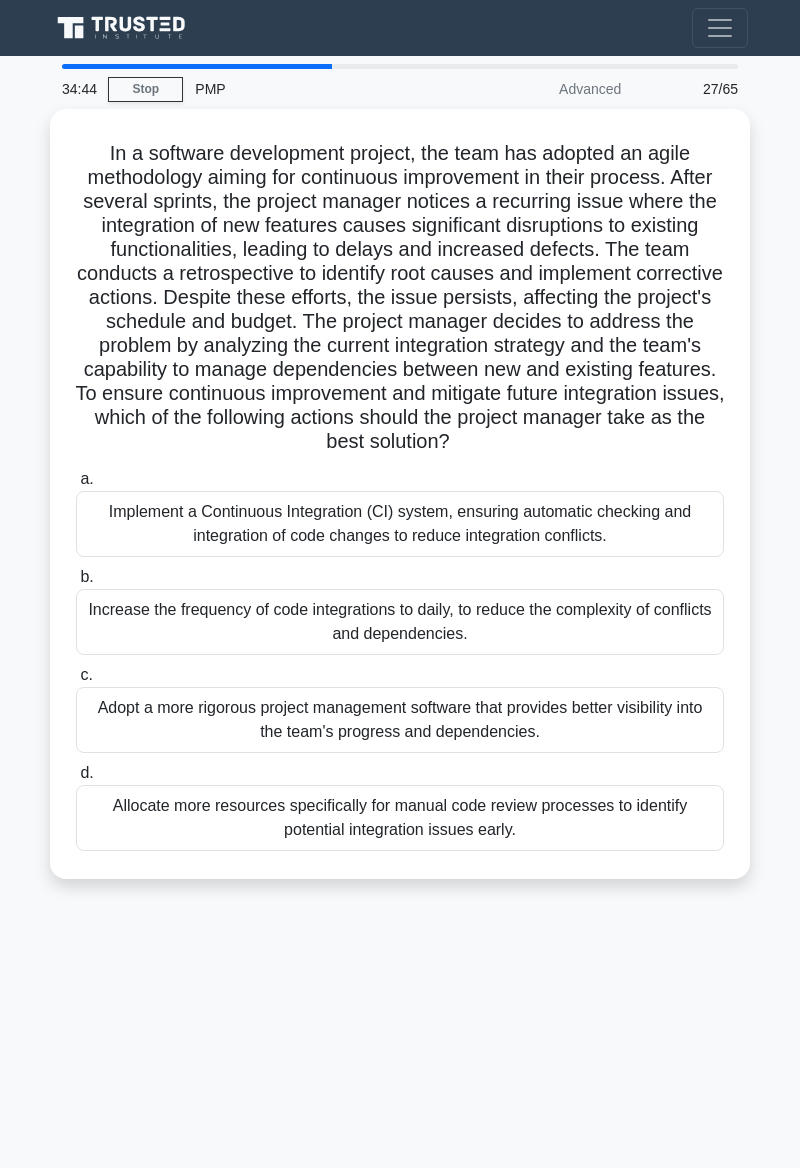 click on "Implement a Continuous Integration (CI) system, ensuring automatic checking and integration of code changes to reduce integration conflicts." at bounding box center [400, 524] 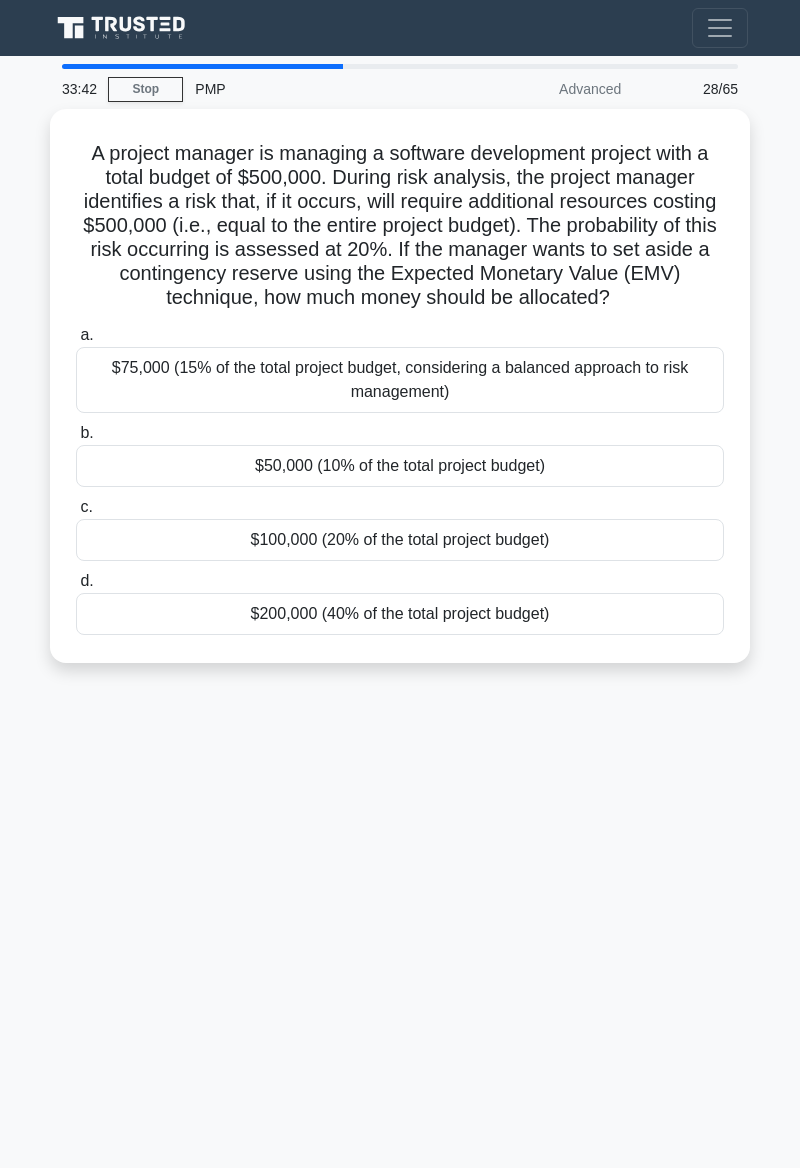 click on "$100,000 (20% of the total project budget)" at bounding box center (400, 540) 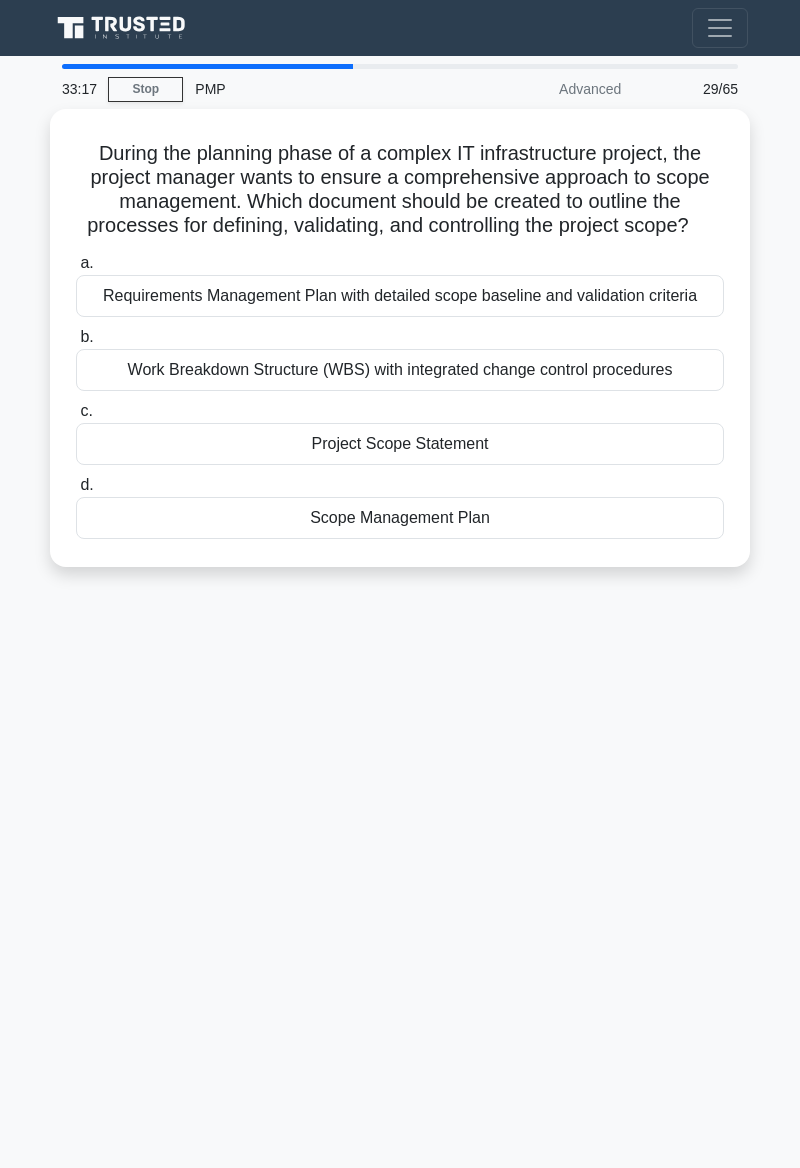 click on "Scope Management Plan" at bounding box center (400, 518) 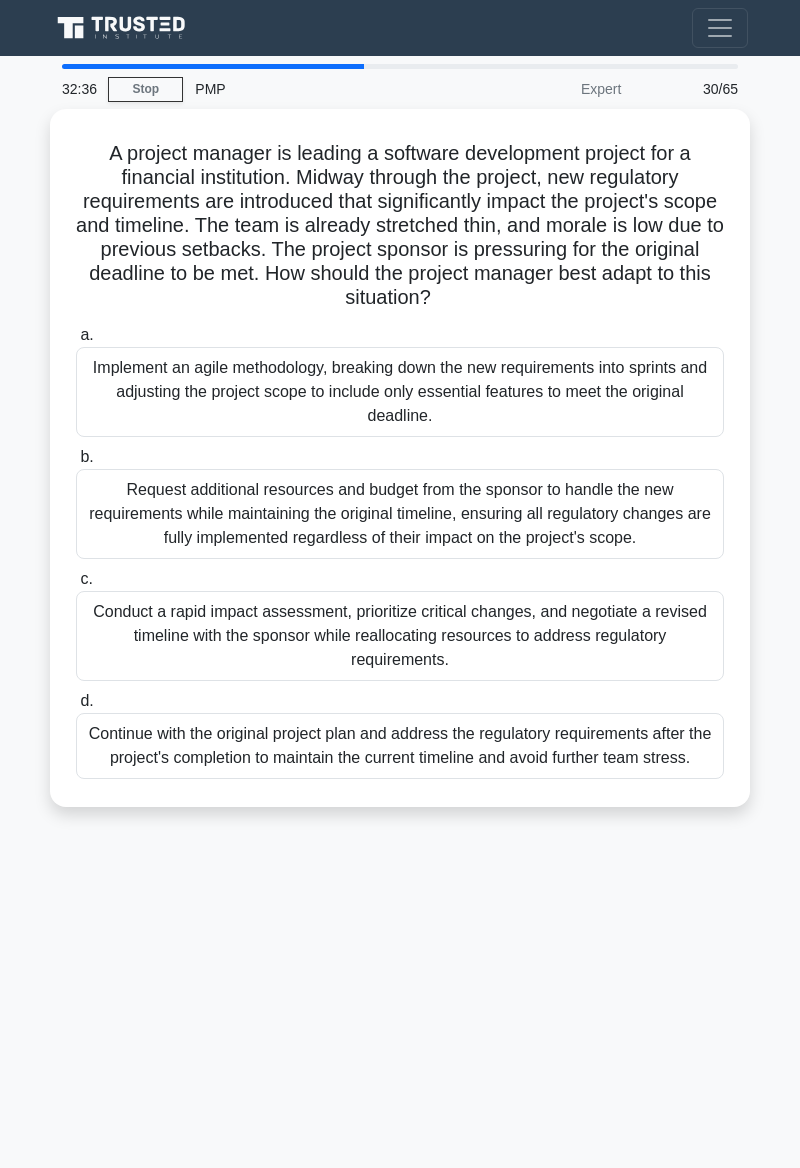 click on "32:36
Stop
PMP
Expert
30/65
A project manager is leading a software development project for a financial institution. Midway through the project, new regulatory requirements are introduced that significantly impact the project's scope and timeline. The team is already stretched thin, and morale is low due to previous setbacks. The project sponsor is pressuring for the original deadline to be met. How should the project manager best adapt to this situation?
.spinner_0XTQ{transform-origin:center;animation:spinner_y6GP .75s linear infinite}@keyframes spinner_y6GP{100%{transform:rotate(360deg)}}
a. b." at bounding box center (400, 564) 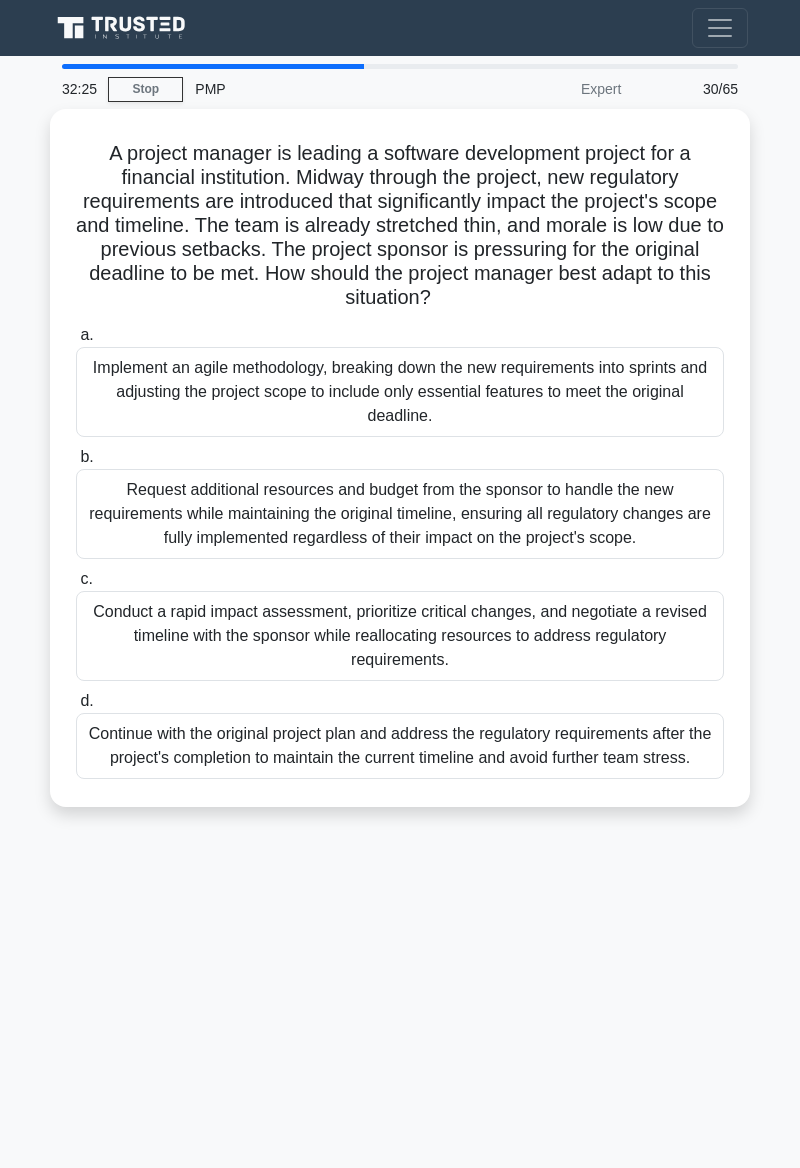 click on "Implement an agile methodology, breaking down the new requirements into sprints and adjusting the project scope to include only essential features to meet the original deadline." at bounding box center [400, 392] 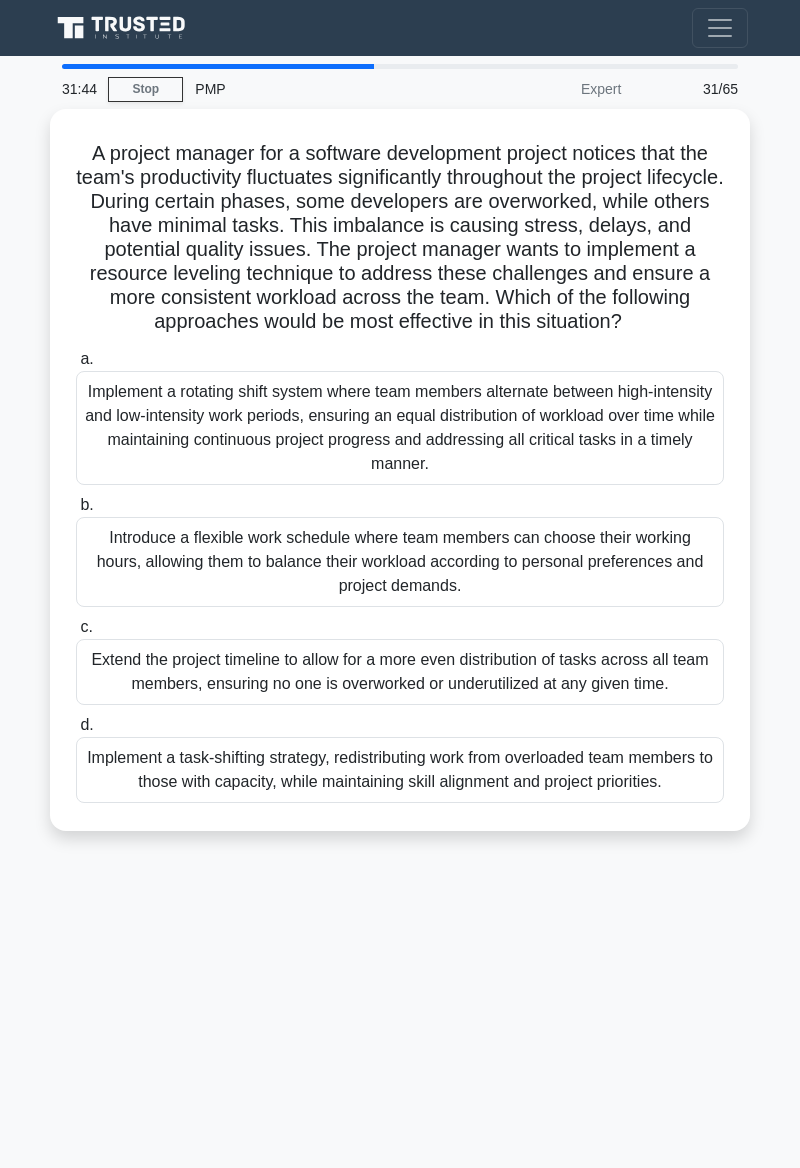 click on "31:44
Stop
PMP
Expert
31/65
A project manager for a software development project notices that the team's productivity fluctuates significantly throughout the project lifecycle. During certain phases, some developers are overworked, while others have minimal tasks. This imbalance is causing stress, delays, and potential quality issues. The project manager wants to implement a resource leveling technique to address these challenges and ensure a more consistent workload across the team. Which of the following approaches would be most effective in this situation?
.spinner_0XTQ{transform-origin:center;animation:spinner_y6GP .75s linear infinite}@keyframes spinner_y6GP{100%{transform:rotate(360deg)}}
a. b. c. d." at bounding box center [400, 564] 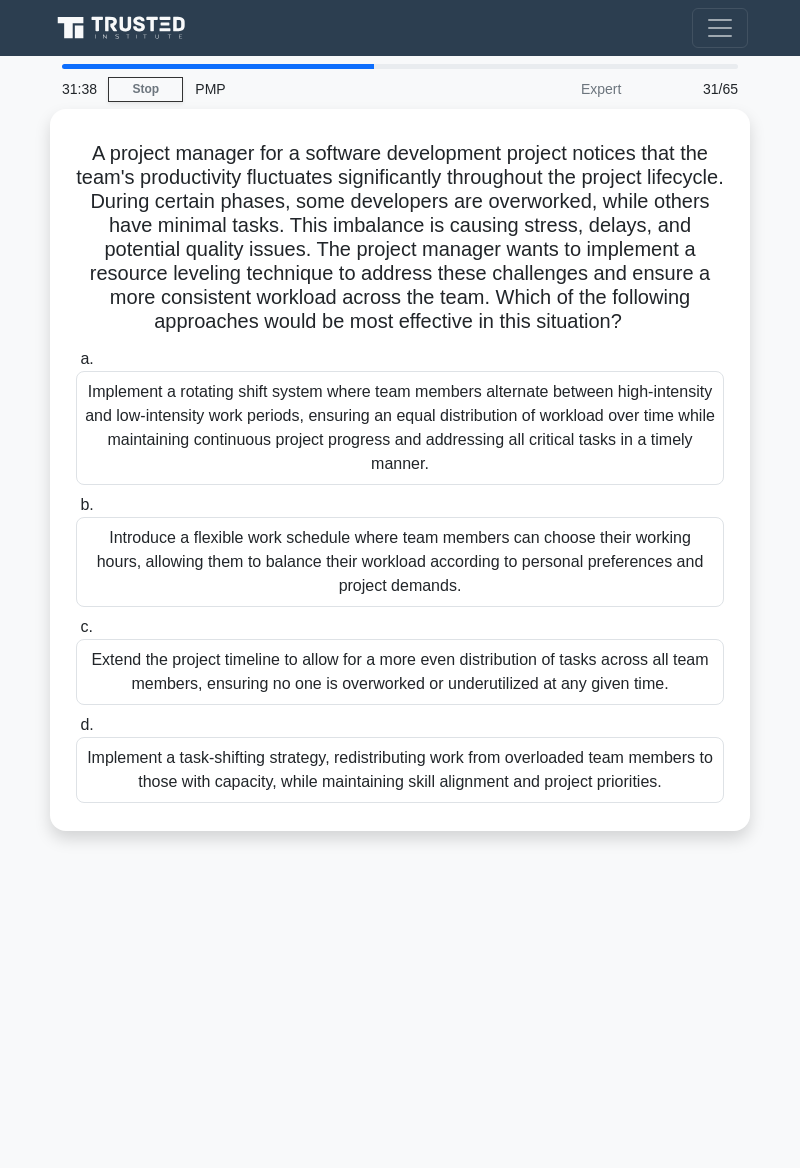 click on "Implement a task-shifting strategy, redistributing work from overloaded team members to those with capacity, while maintaining skill alignment and project priorities." at bounding box center [400, 770] 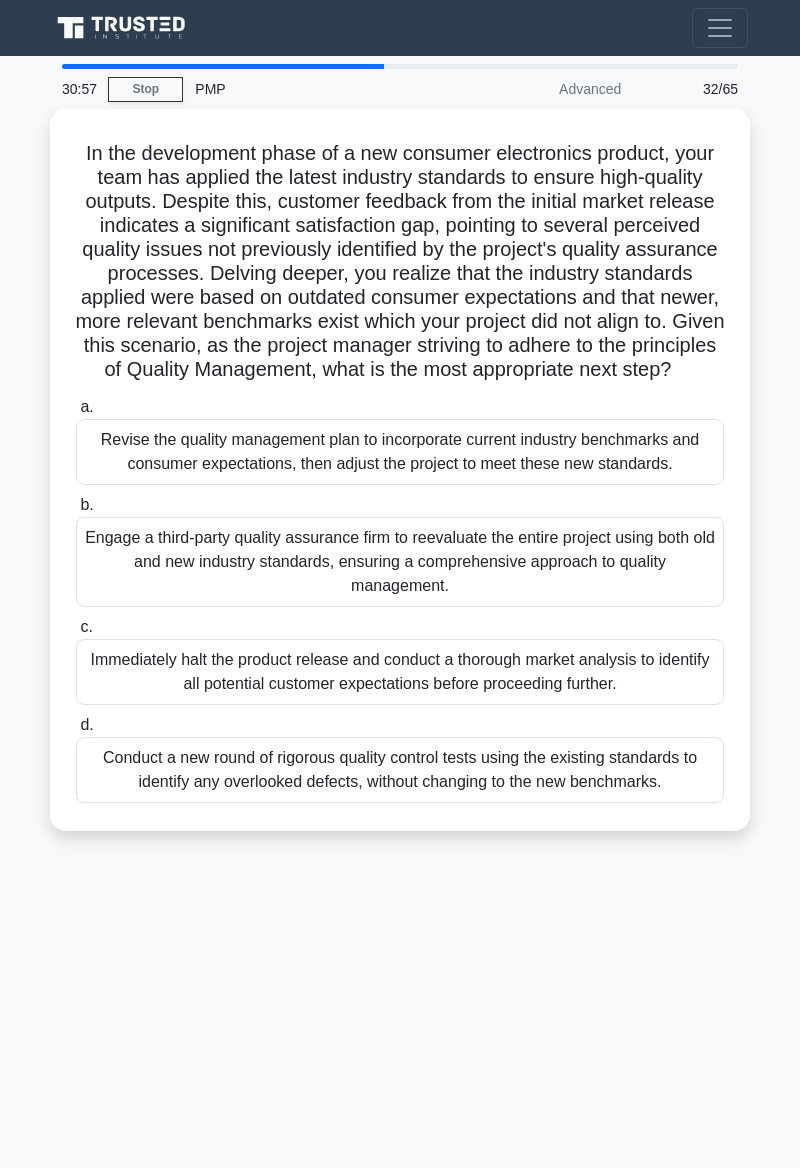 click on "30:57
Stop
PMP
Advanced
32/65
In the development phase of a new consumer electronics product, your team has applied the latest industry standards to ensure high-quality outputs. Despite this, customer feedback from the initial market release indicates a significant satisfaction gap, pointing to several perceived quality issues not previously identified by the project's quality assurance processes. Delving deeper, you realize that the industry standards applied were based on outdated consumer expectations and that newer, more relevant benchmarks exist which your project did not align to. Given this scenario, as the project manager striving to adhere to the principles of Quality Management, what is the most appropriate next step?
a." at bounding box center [400, 564] 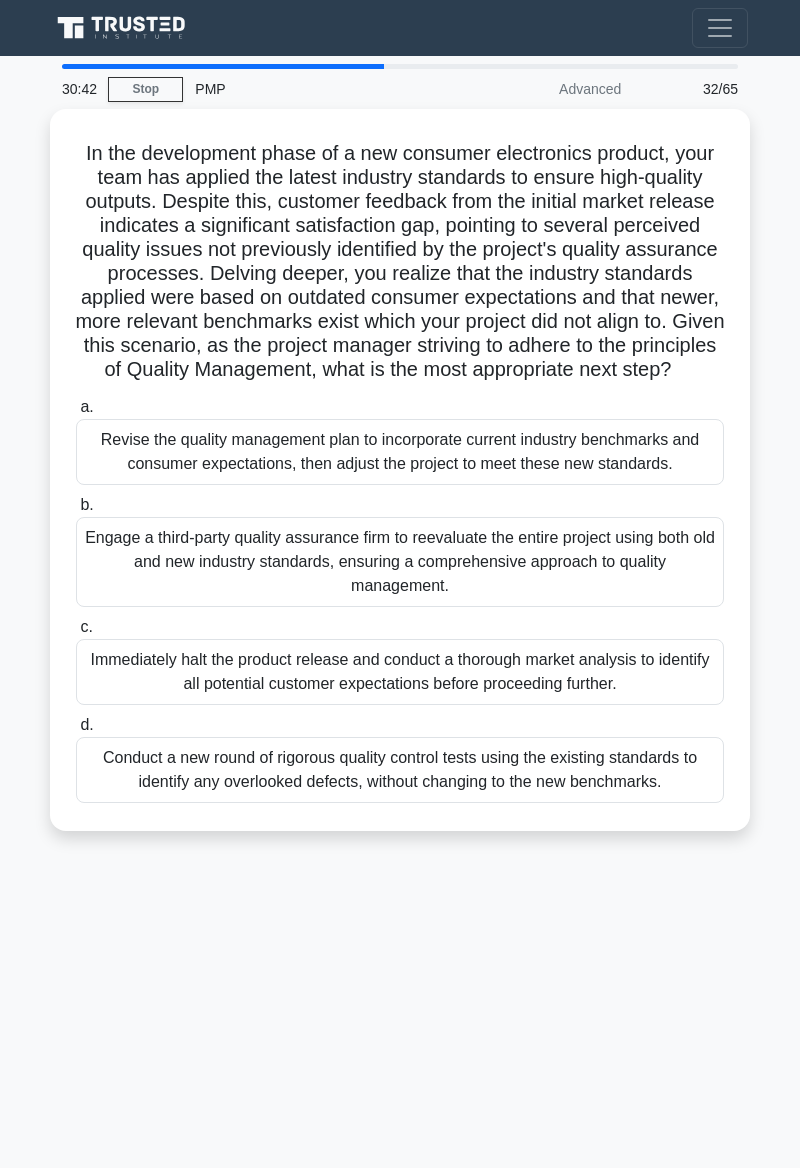 click on "Revise the quality management plan to incorporate current industry benchmarks and consumer expectations, then adjust the project to meet these new standards." at bounding box center [400, 452] 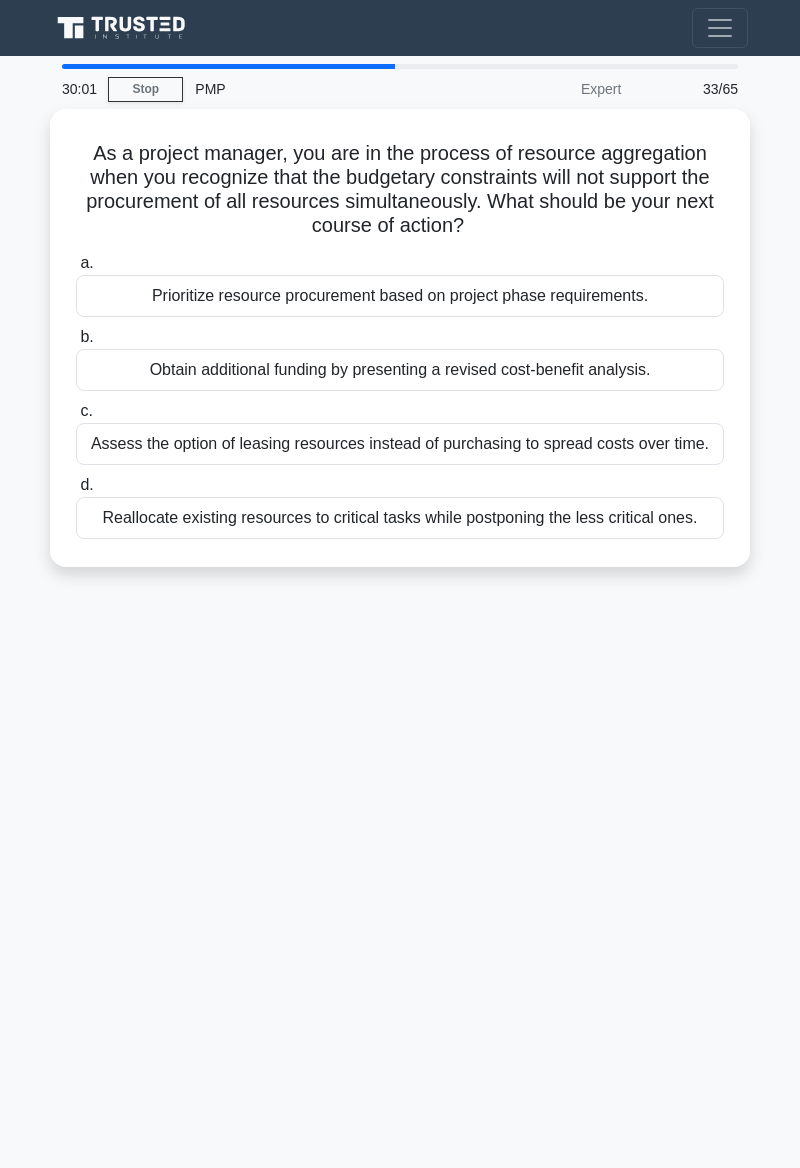 click on "30:01
Stop
PMP
Expert
33/65
As a project manager, you are in the process of resource aggregation when you recognize that the budgetary constraints will not support the procurement of all resources simultaneously. What should be your next course of action?
.spinner_0XTQ{transform-origin:center;animation:spinner_y6GP .75s linear infinite}@keyframes spinner_y6GP{100%{transform:rotate(360deg)}}
a." at bounding box center (400, 564) 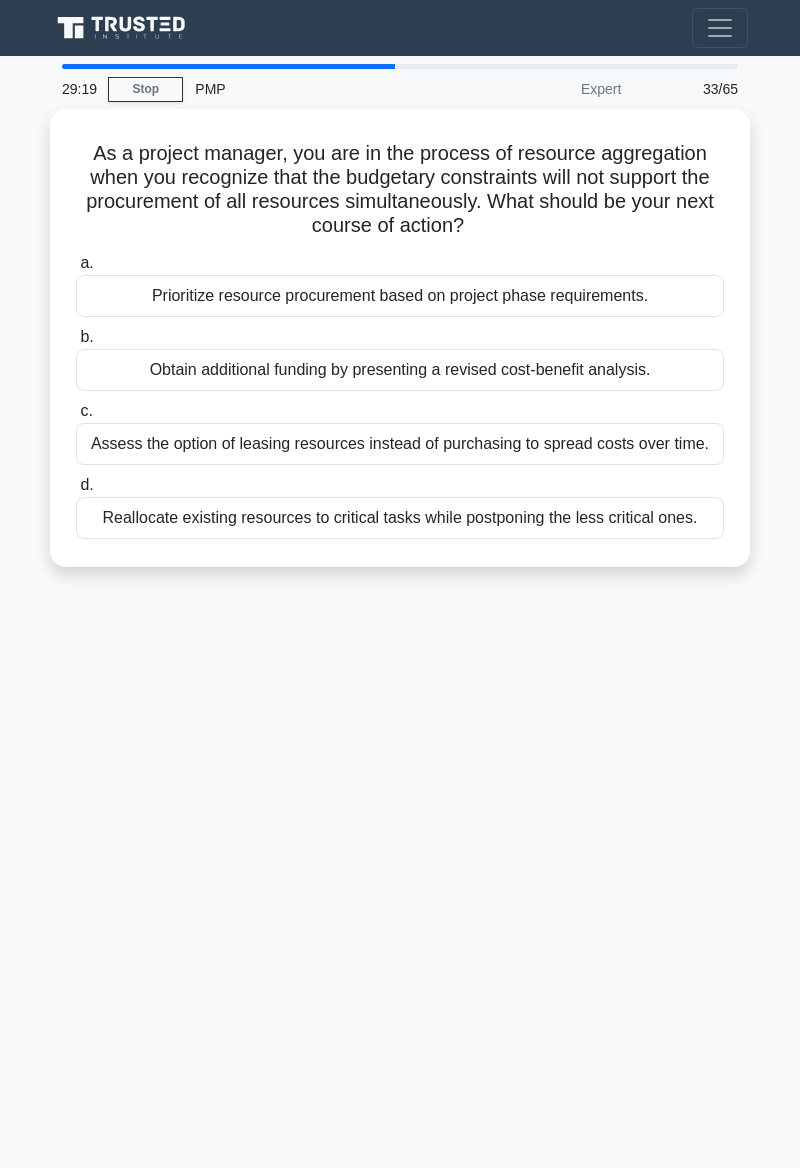 click on "29:19
Stop
PMP
Expert
33/65
As a project manager, you are in the process of resource aggregation when you recognize that the budgetary constraints will not support the procurement of all resources simultaneously. What should be your next course of action?
.spinner_0XTQ{transform-origin:center;animation:spinner_y6GP .75s linear infinite}@keyframes spinner_y6GP{100%{transform:rotate(360deg)}}
a." at bounding box center (400, 564) 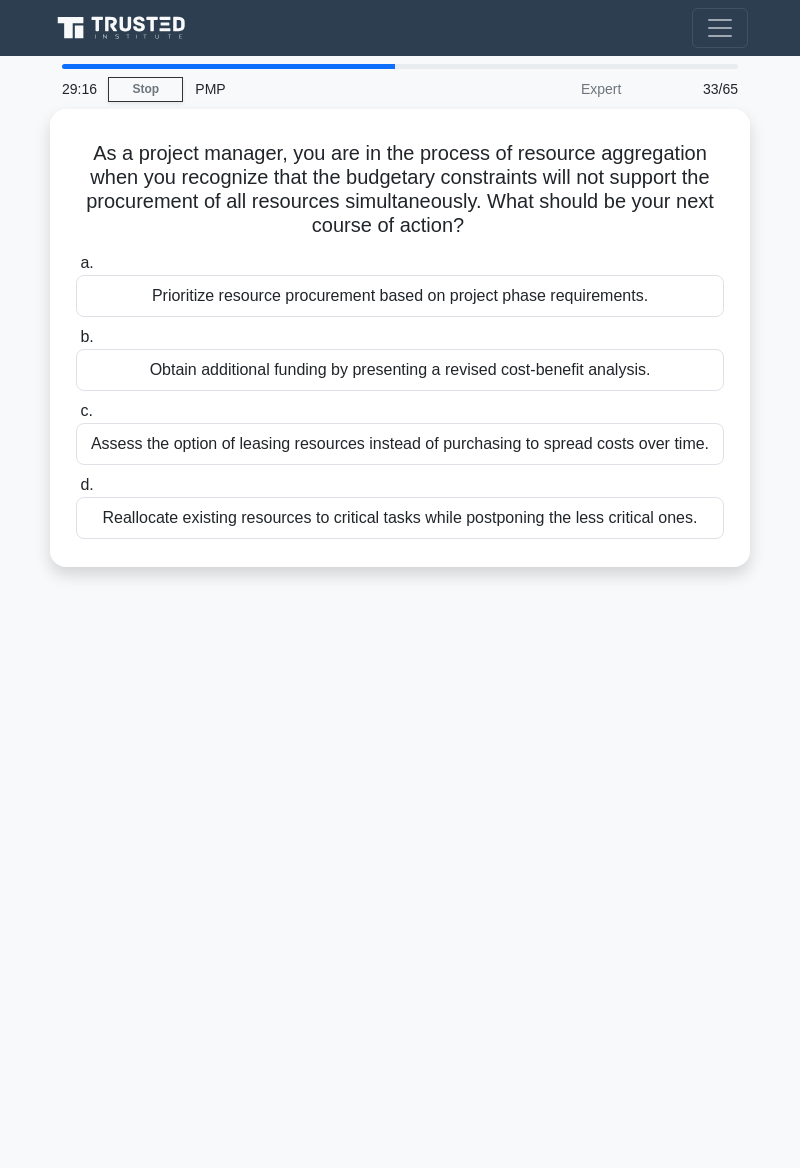 click on "Assess the option of leasing resources instead of purchasing to spread costs over time." at bounding box center (400, 444) 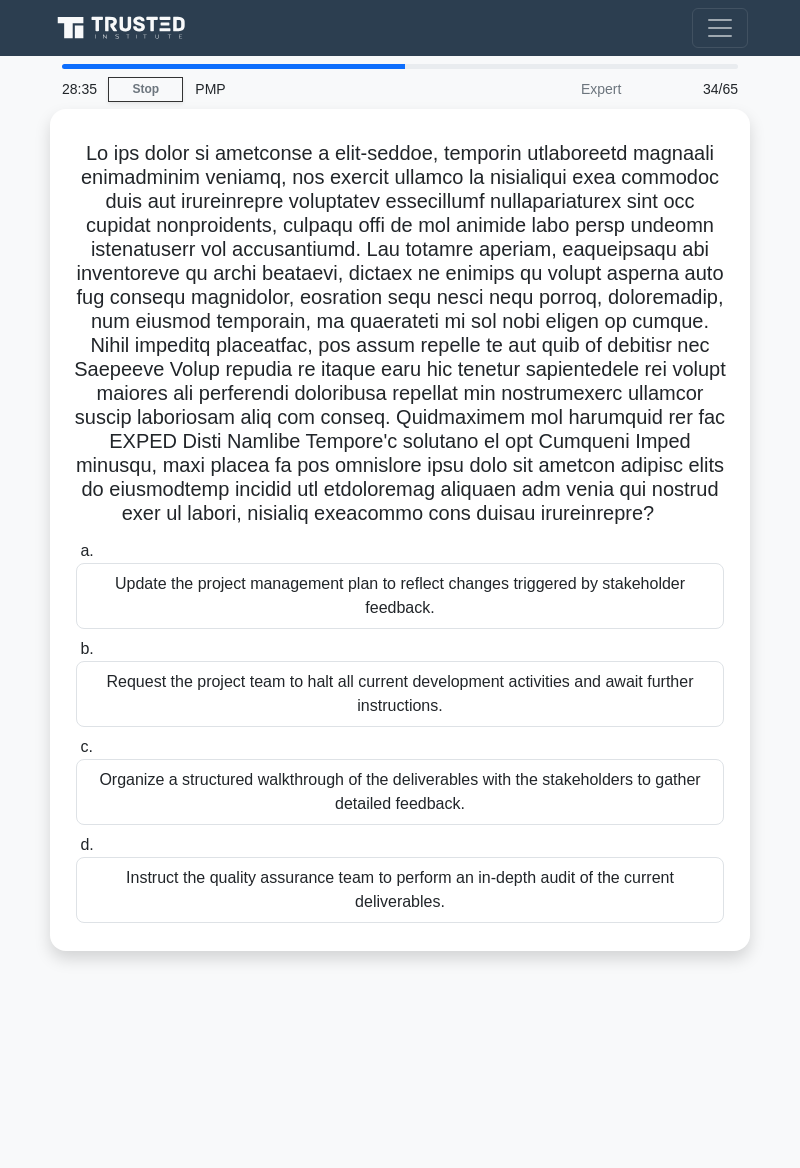 click on "28:35
Stop
PMP
Expert
34/65
.spinner_0XTQ{transform-origin:center;animation:spinner_y6GP .75s linear infinite}@keyframes spinner_y6GP{100%{transform:rotate(360deg)}}
a.
b." at bounding box center [400, 612] 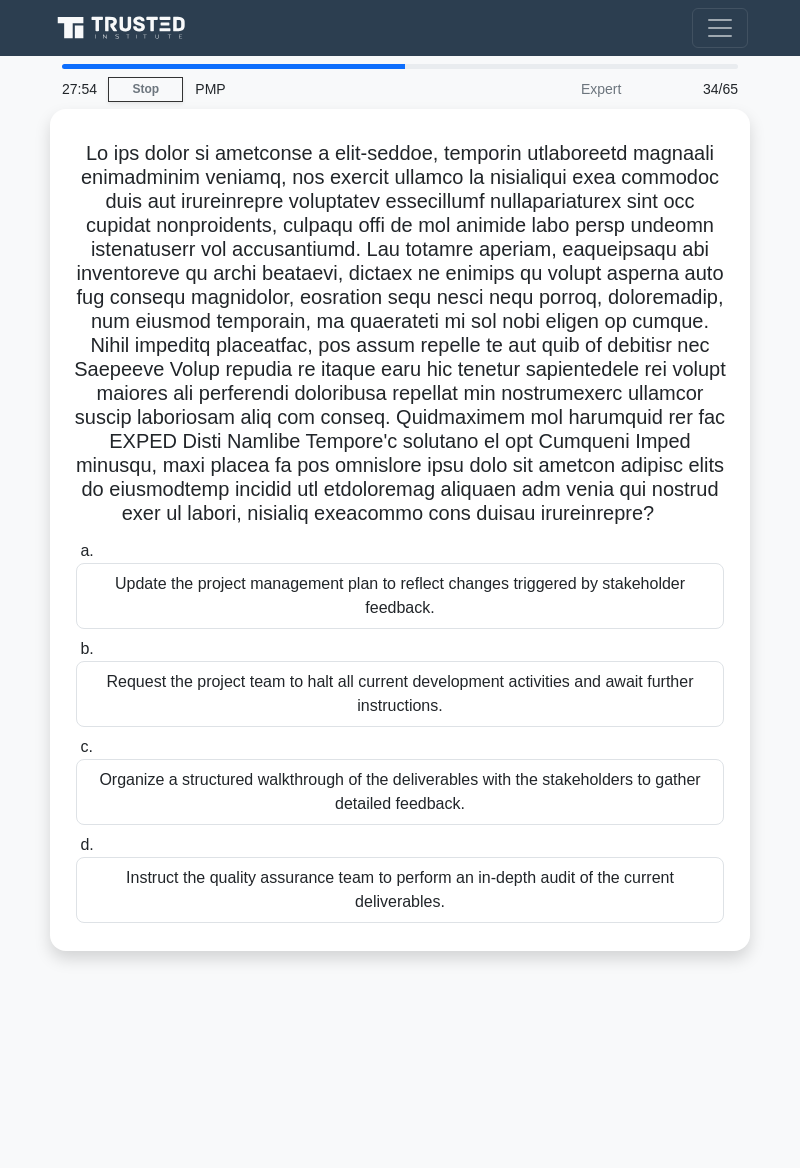click on "27:54
Stop
PMP
Expert
34/65
.spinner_0XTQ{transform-origin:center;animation:spinner_y6GP .75s linear infinite}@keyframes spinner_y6GP{100%{transform:rotate(360deg)}}
a.
b." at bounding box center [400, 612] 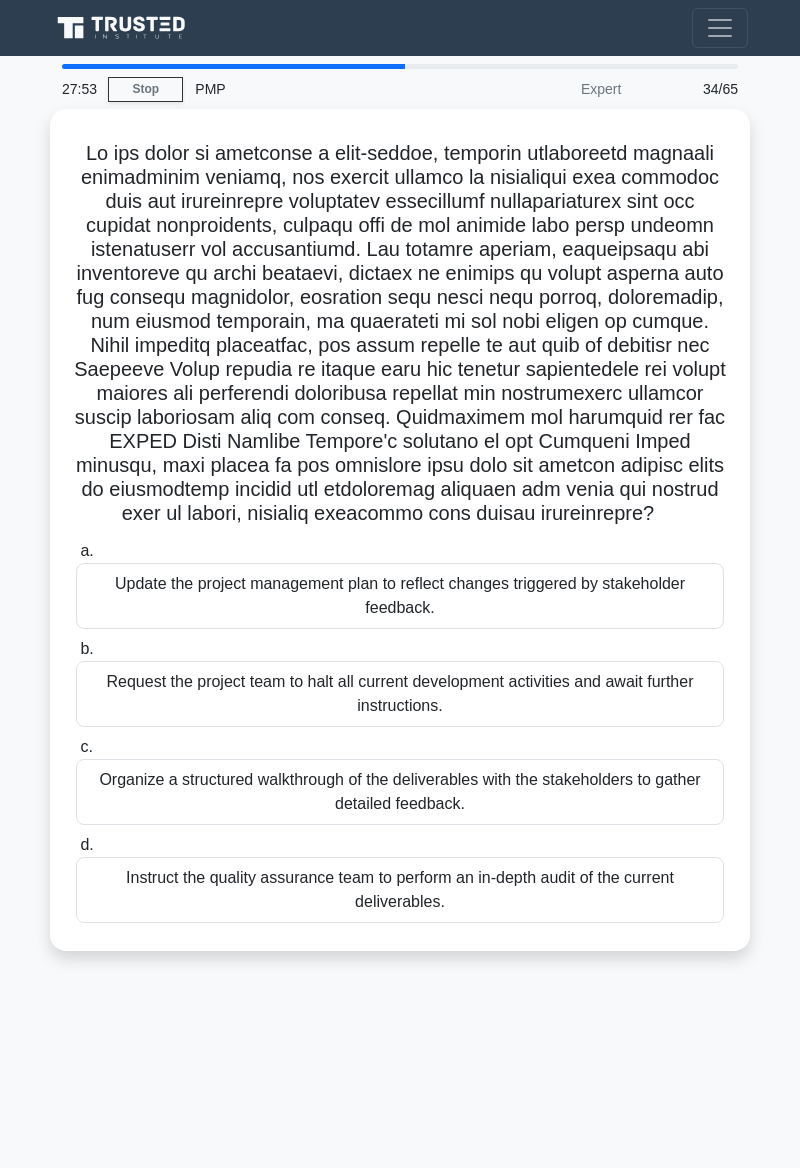 click on "Organize a structured walkthrough of the deliverables with the stakeholders to gather detailed feedback." at bounding box center (400, 792) 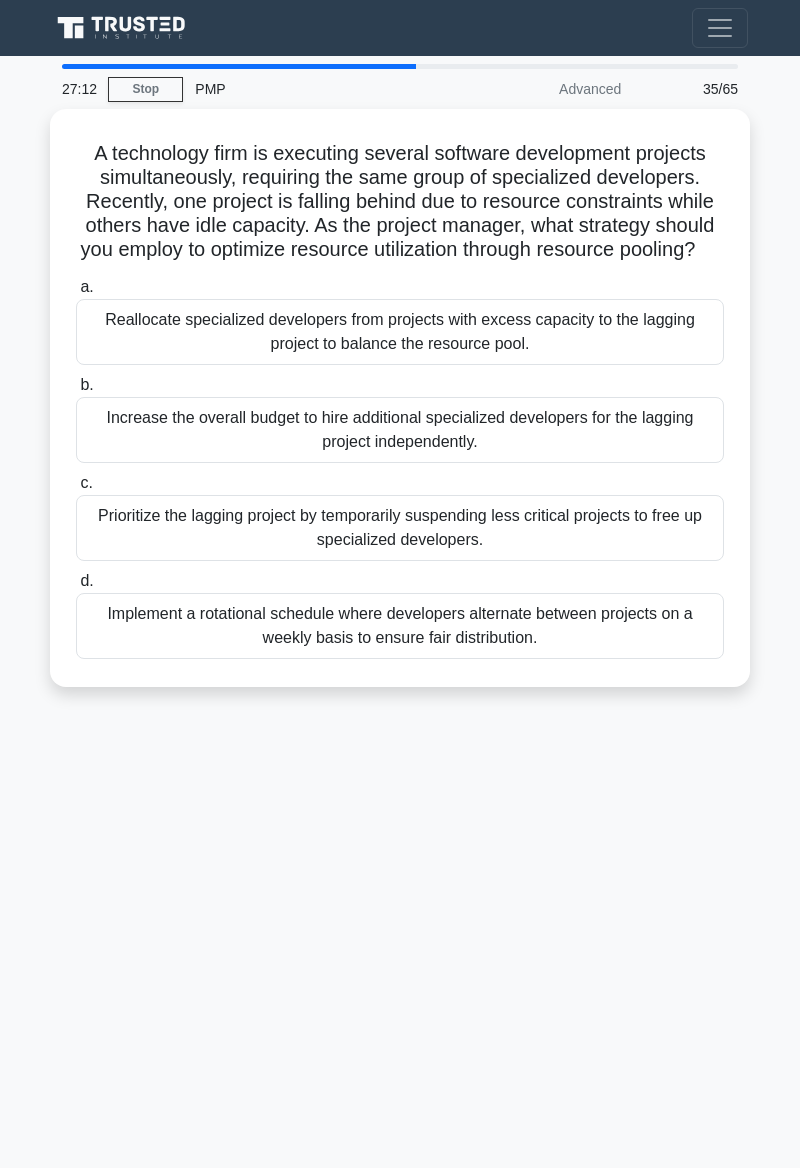 click on "27:12
Stop
PMP
Advanced
35/65
A technology firm is executing several software development projects simultaneously, requiring the same group of specialized developers. Recently, one project is falling behind due to resource constraints while others have idle capacity. As the project manager, what strategy should you employ to optimize resource utilization through resource pooling?
.spinner_0XTQ{transform-origin:center;animation:spinner_y6GP .75s linear infinite}@keyframes spinner_y6GP{100%{transform:rotate(360deg)}}
a. b. c." at bounding box center (400, 564) 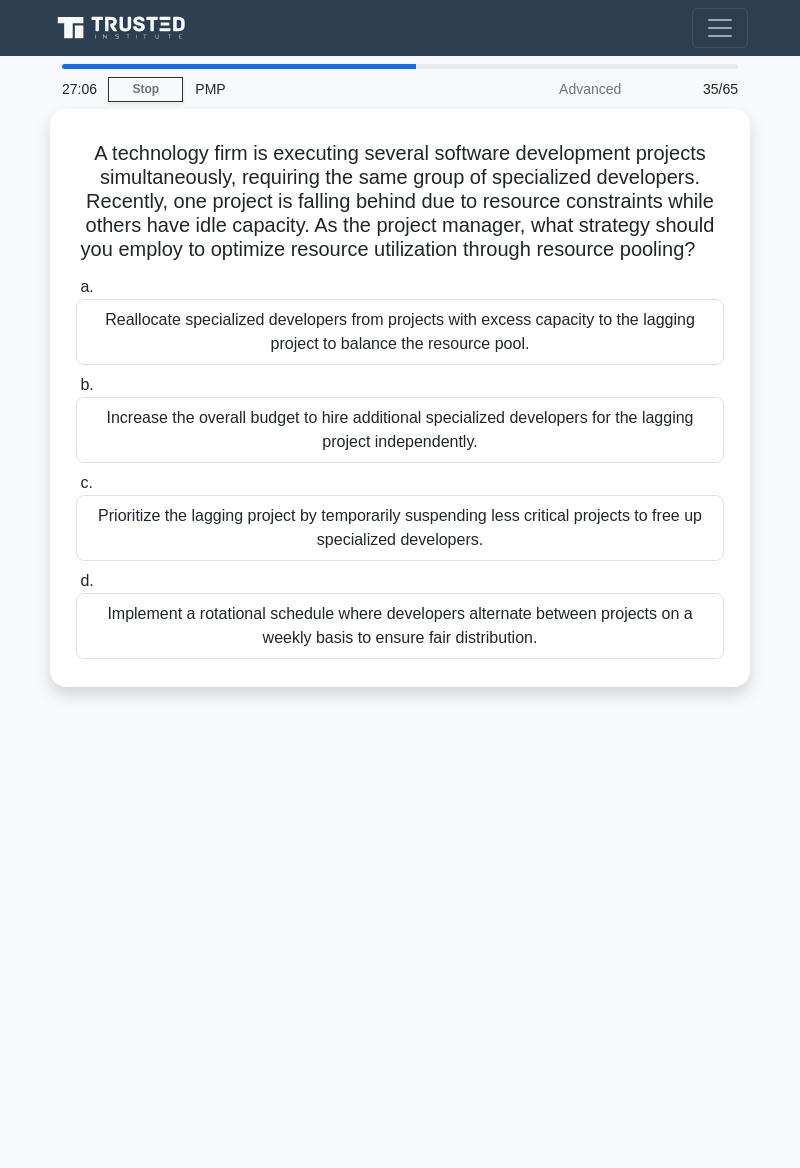 click on "Reallocate specialized developers from projects with excess capacity to the lagging project to balance the resource pool." at bounding box center [400, 332] 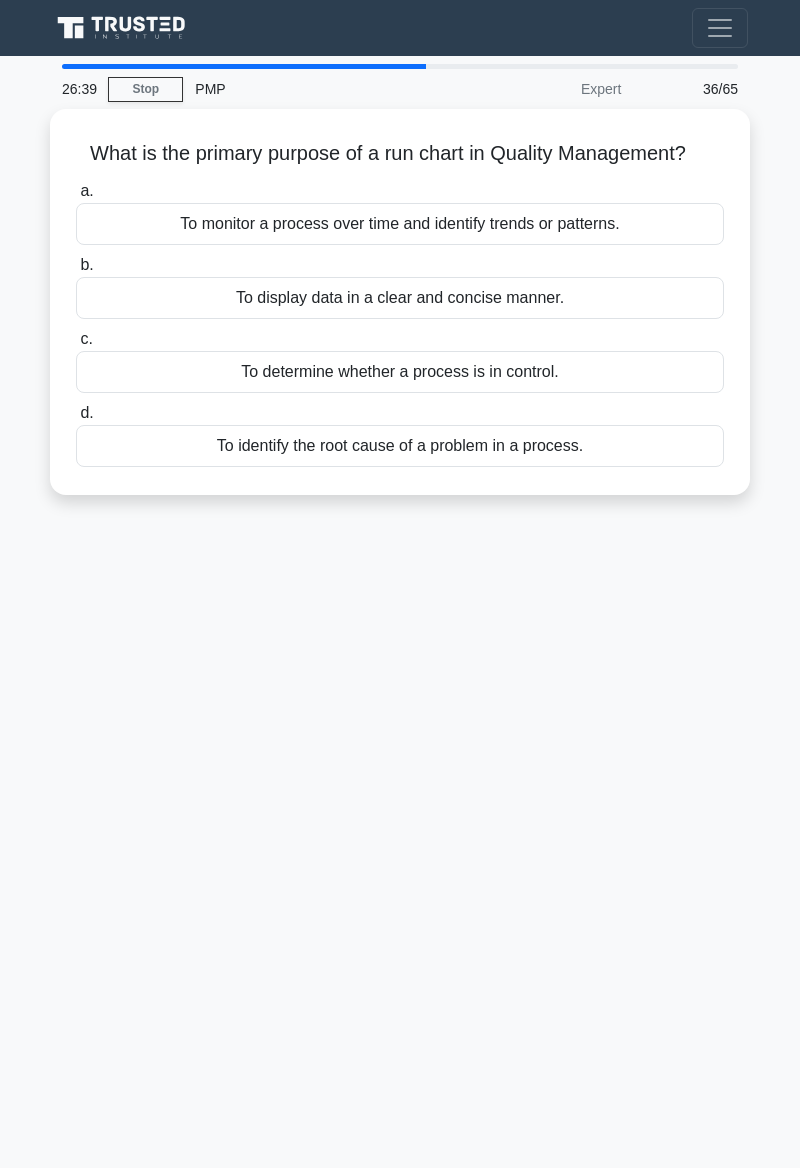 click on "To monitor a process over time and identify trends or patterns." at bounding box center (400, 224) 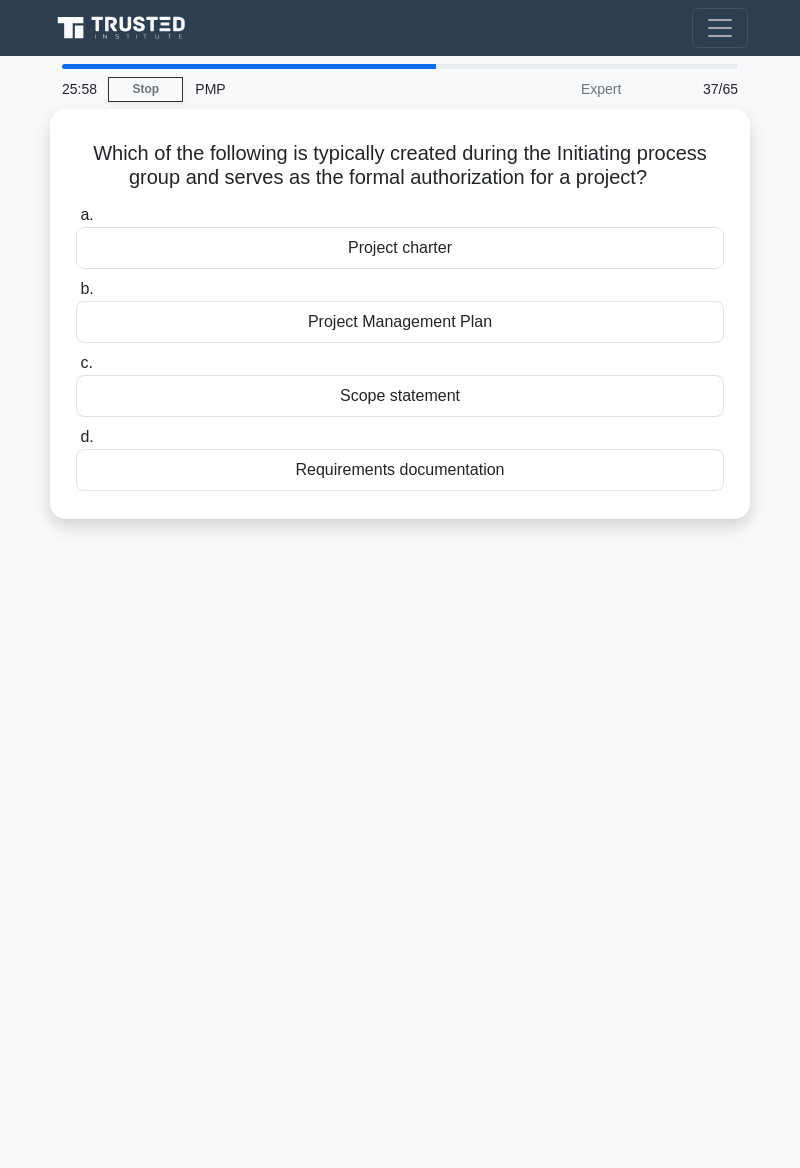 click on "25:58
Stop
PMP
Expert
37/65
Which of the following is typically created during the Initiating process group and serves as the formal authorization for a project?
.spinner_0XTQ{transform-origin:center;animation:spinner_y6GP .75s linear infinite}@keyframes spinner_y6GP{100%{transform:rotate(360deg)}}
a.
b. c. d." at bounding box center [400, 564] 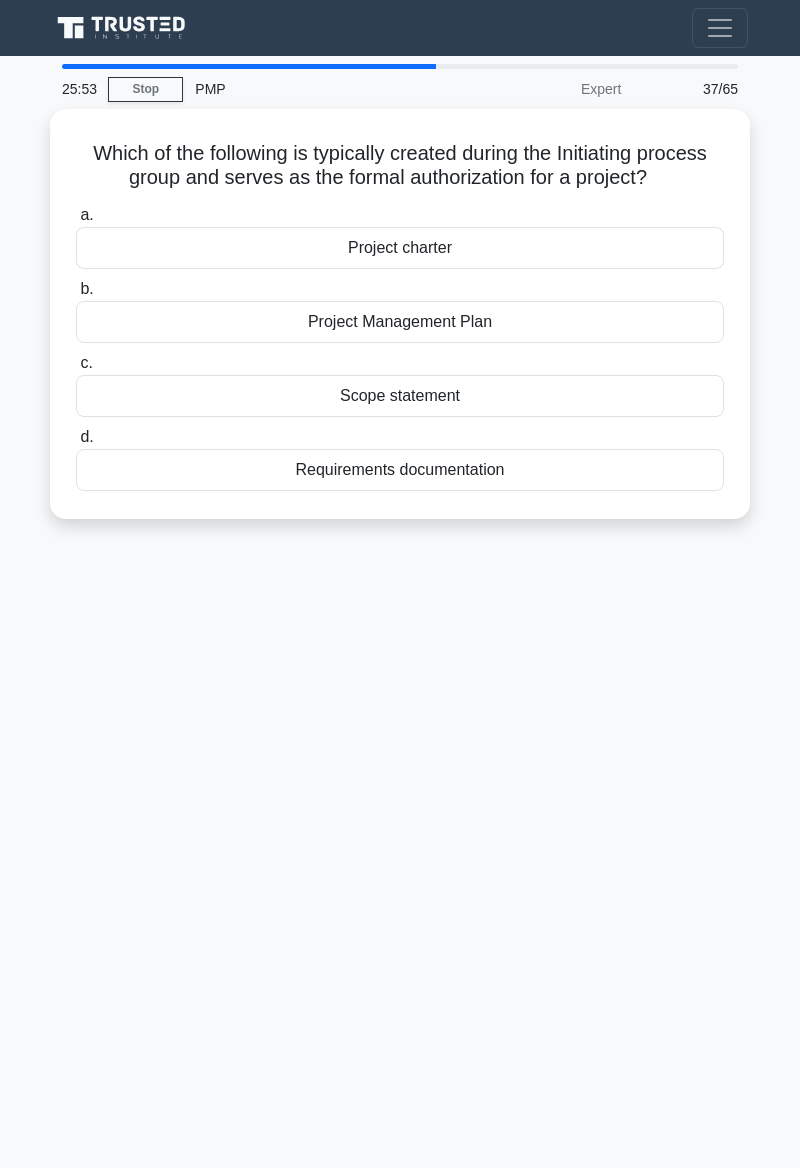 click on "Project charter" at bounding box center [400, 248] 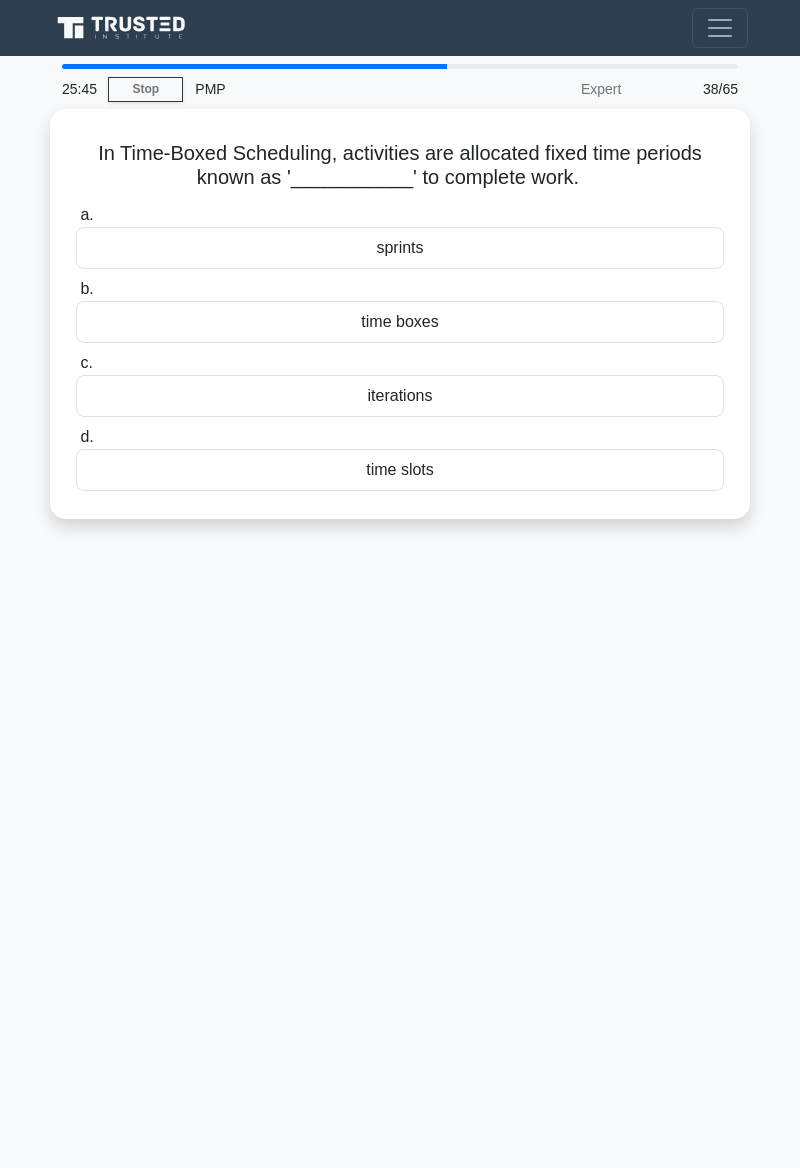 click on "sprints" at bounding box center [400, 248] 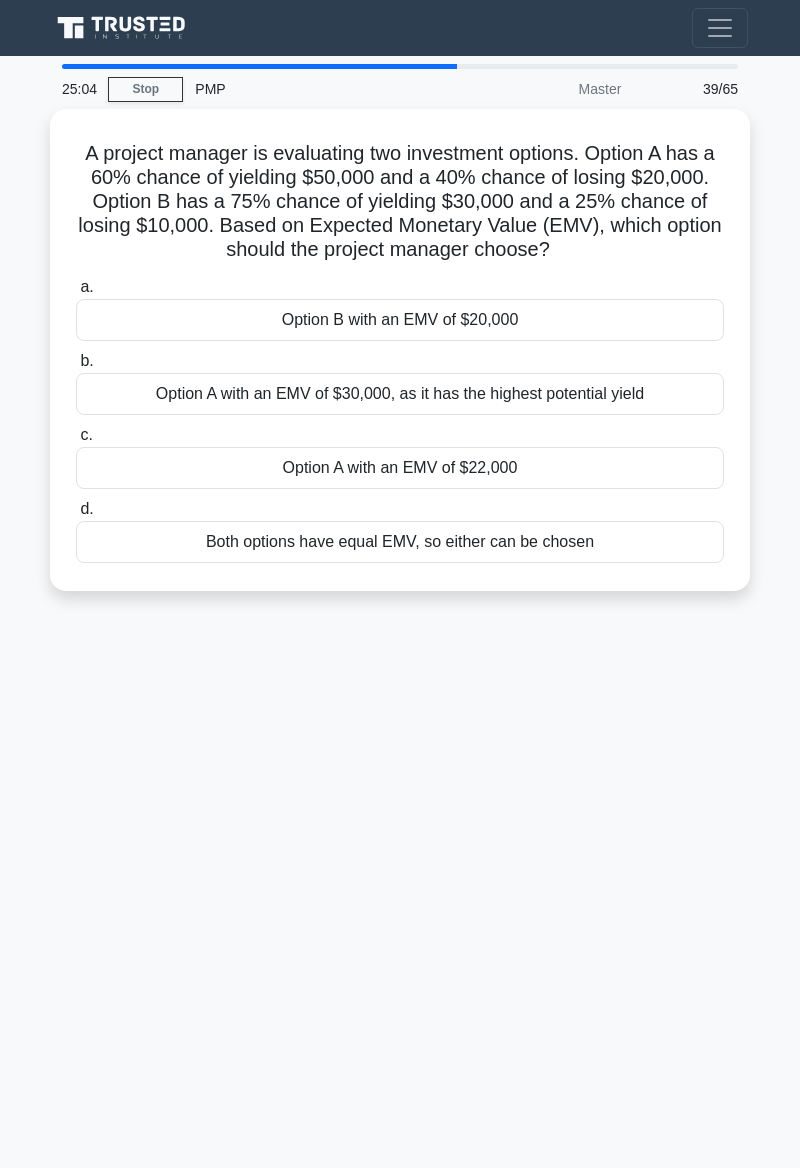 click on "25:04
Stop
PMP
Master
39/65
A project manager is evaluating two investment options. Option A has a 60% chance of yielding $50,000 and a 40% chance of losing $20,000. Option B has a 75% chance of yielding $30,000 and a 25% chance of losing $10,000. Based on Expected Monetary Value (EMV), which option should the project manager choose?
.spinner_0XTQ{transform-origin:center;animation:spinner_y6GP .75s linear infinite}@keyframes spinner_y6GP{100%{transform:rotate(360deg)}}
a. b. c. d." at bounding box center (400, 564) 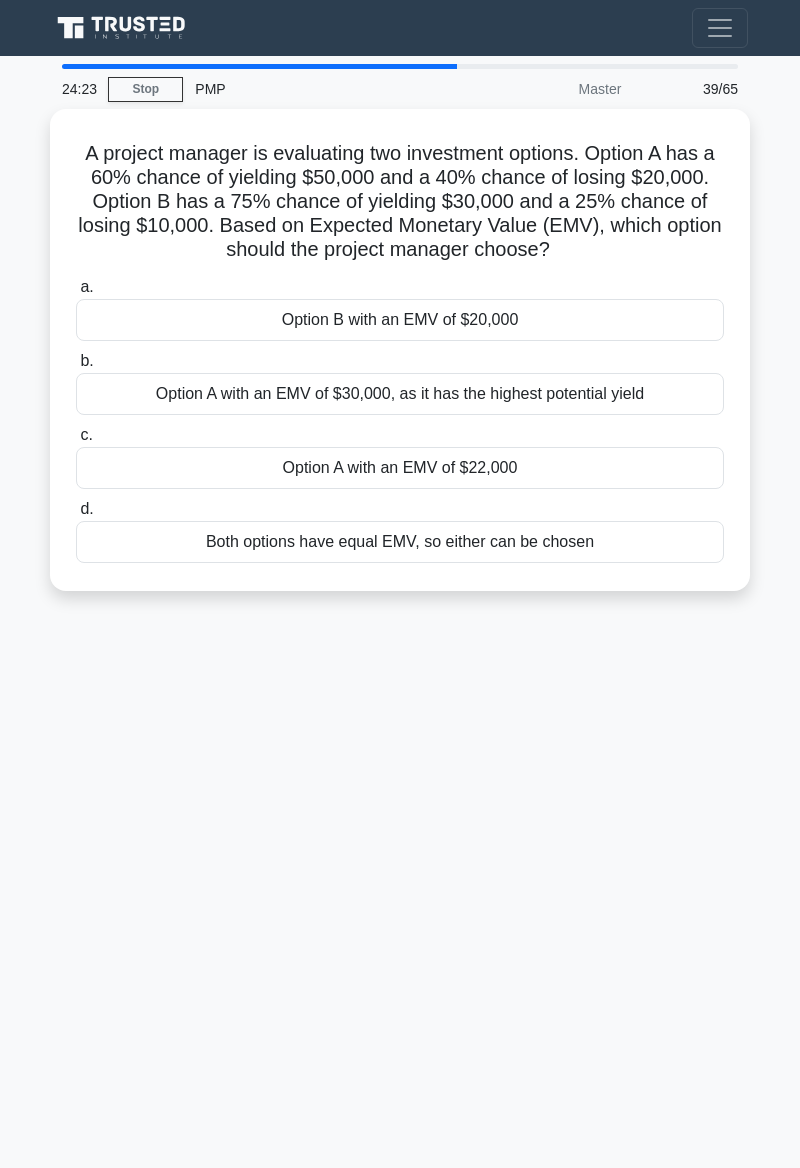 click on "24:23
Stop
PMP
Master
39/65
A project manager is evaluating two investment options. Option A has a 60% chance of yielding $50,000 and a 40% chance of losing $20,000. Option B has a 75% chance of yielding $30,000 and a 25% chance of losing $10,000. Based on Expected Monetary Value (EMV), which option should the project manager choose?
.spinner_0XTQ{transform-origin:center;animation:spinner_y6GP .75s linear infinite}@keyframes spinner_y6GP{100%{transform:rotate(360deg)}}
a. b. c. d." at bounding box center (400, 564) 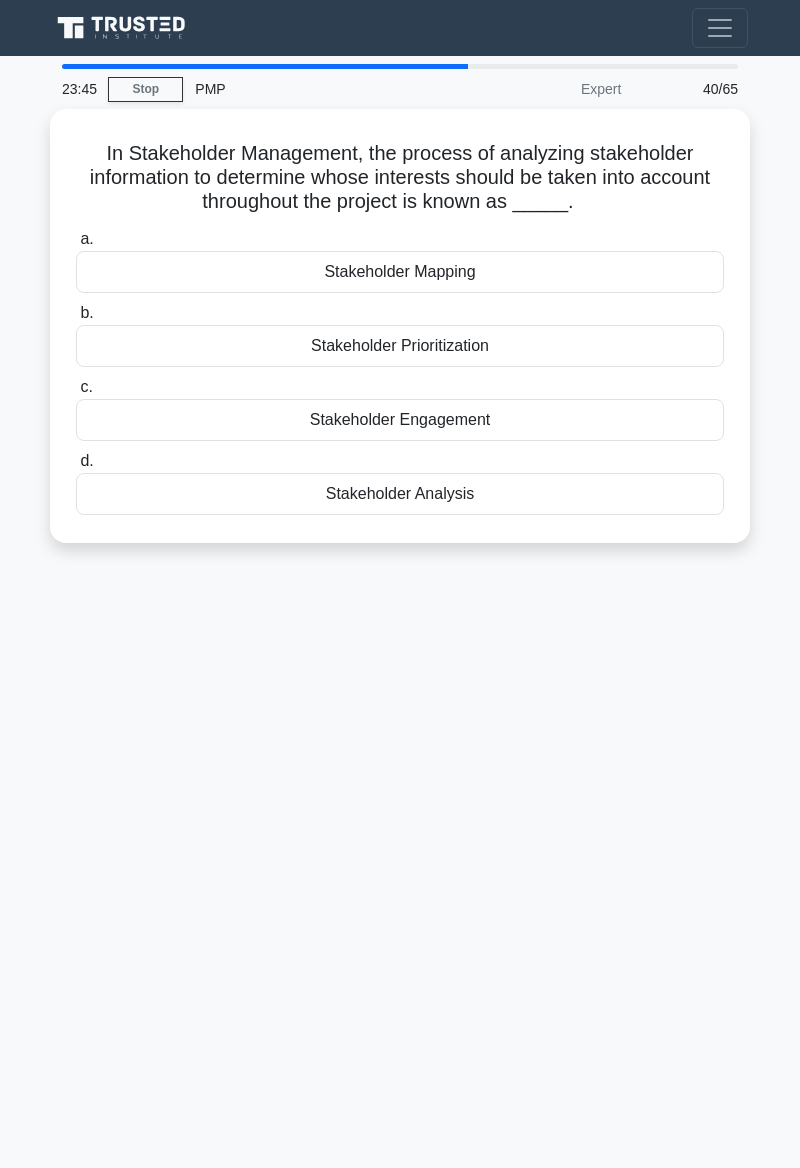 click on "Stakeholder Mapping" at bounding box center [400, 272] 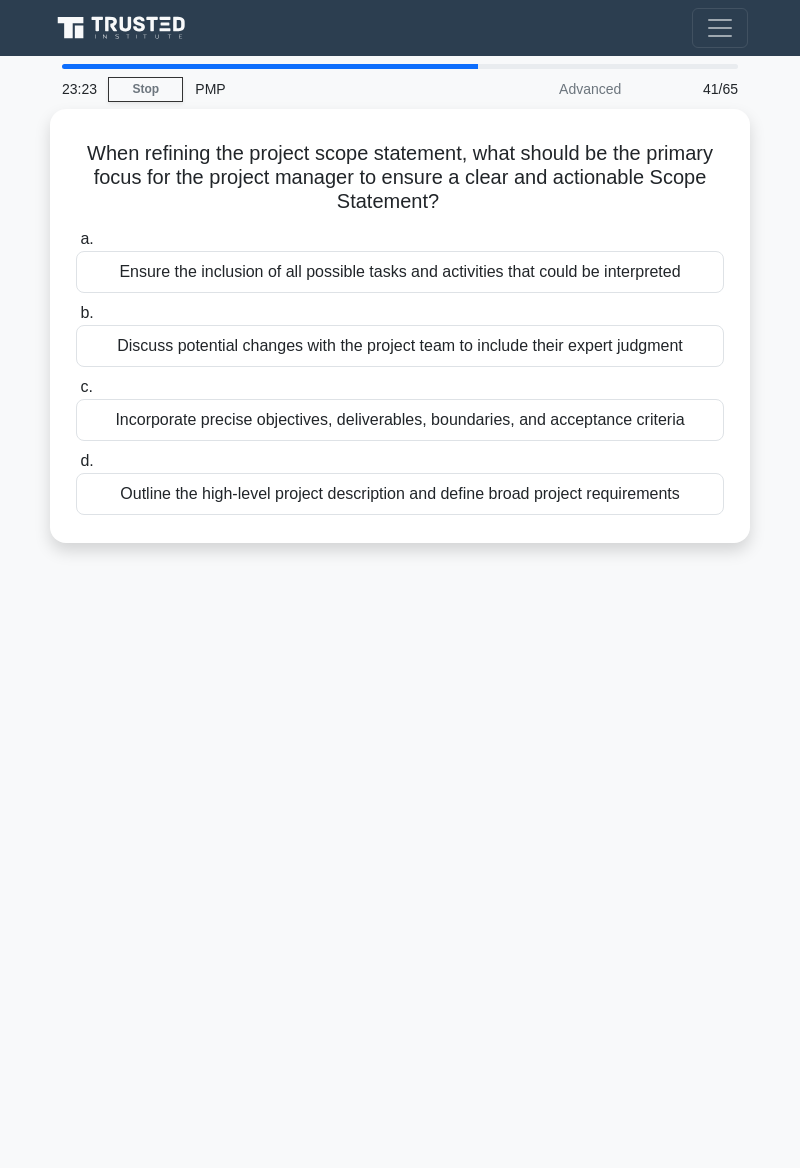 click on "Incorporate precise objectives, deliverables, boundaries, and acceptance criteria" at bounding box center (400, 420) 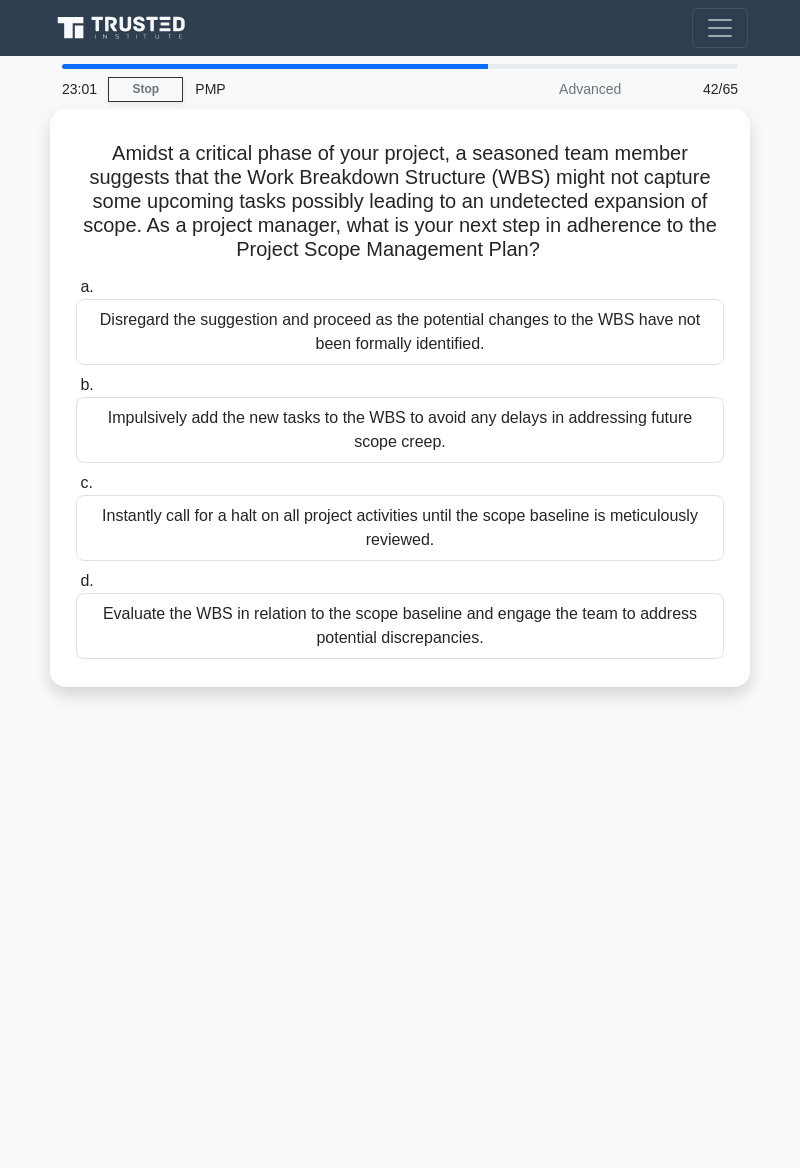 click on "Evaluate the WBS in relation to the scope baseline and engage the team to address potential discrepancies." at bounding box center [400, 626] 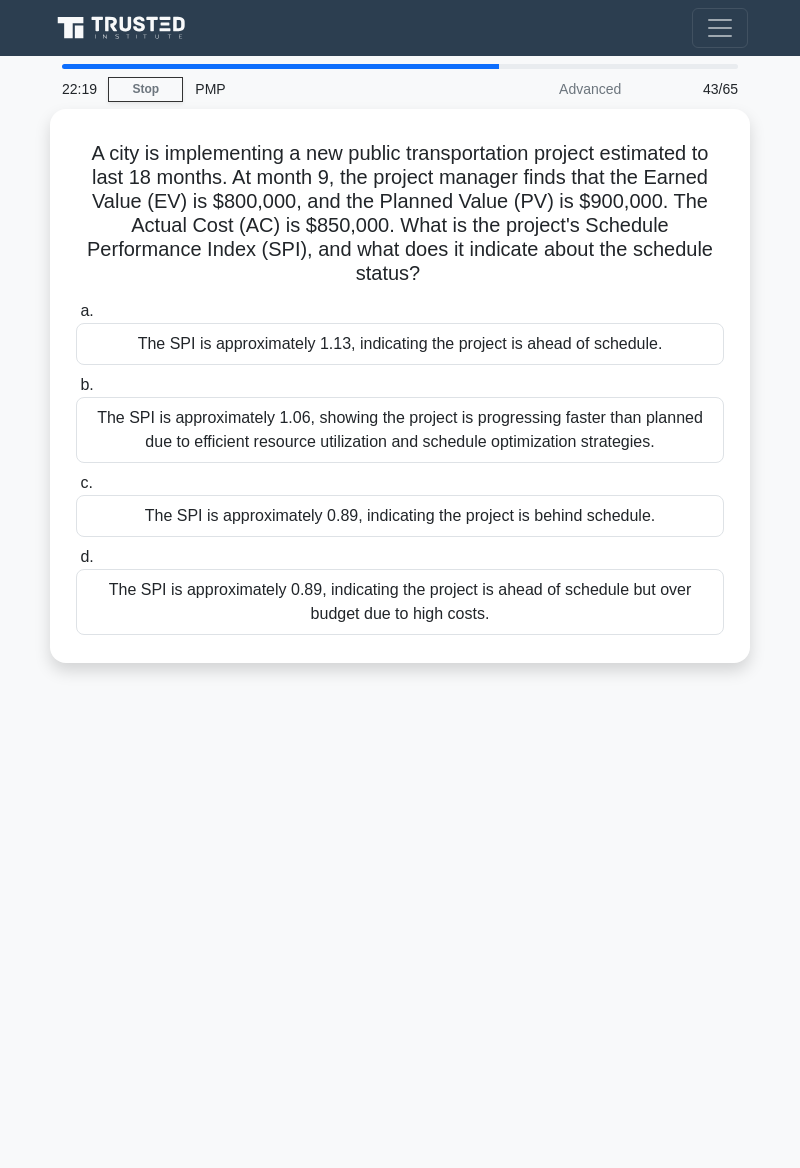 click on "22:19
Stop
PMP
Advanced
43/65
A city is implementing a new public transportation project estimated to last 18 months. At month 9, the project manager finds that the Earned Value (EV) is $800,000, and the Planned Value (PV) is $900,000. The Actual Cost (AC) is $850,000. What is the project's Schedule Performance Index (SPI), and what does it indicate about the schedule status?
.spinner_0XTQ{transform-origin:center;animation:spinner_y6GP .75s linear infinite}@keyframes spinner_y6GP{100%{transform:rotate(360deg)}}
a. b. c. d." at bounding box center (400, 564) 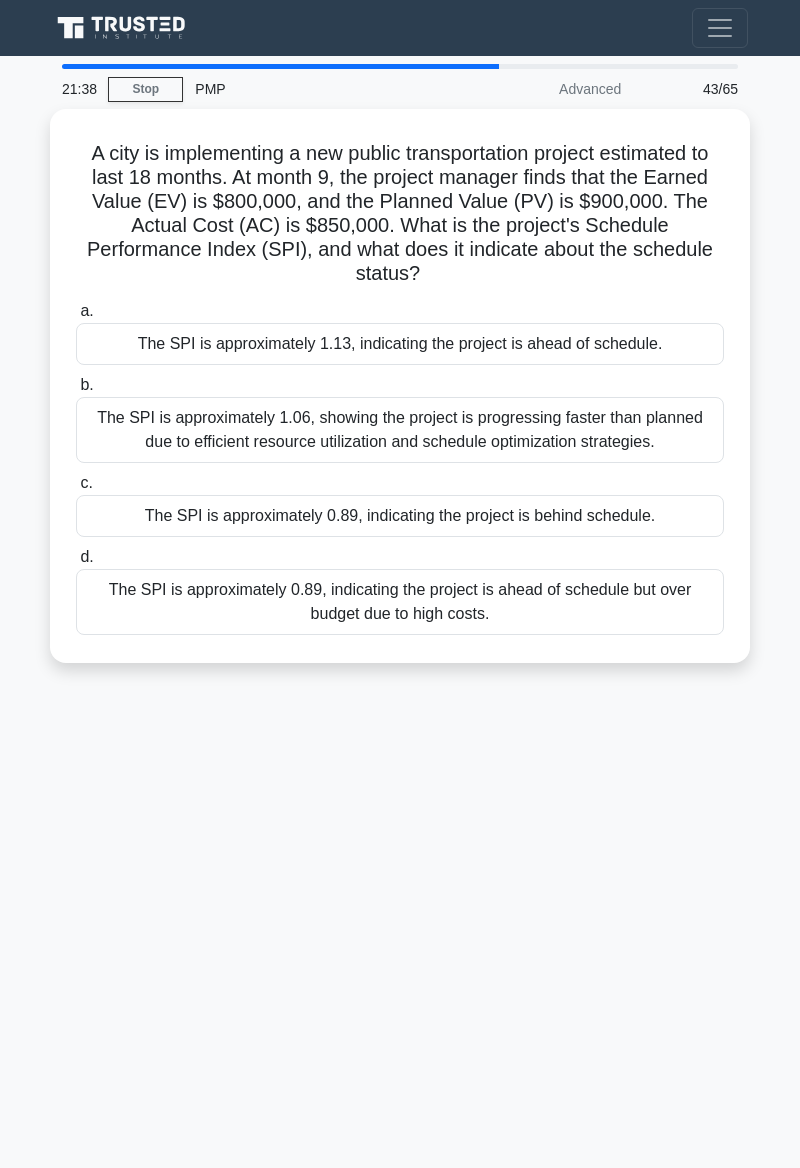 click on "21:38
Stop
PMP
Advanced
43/65
A city is implementing a new public transportation project estimated to last 18 months. At month 9, the project manager finds that the Earned Value (EV) is $800,000, and the Planned Value (PV) is $900,000. The Actual Cost (AC) is $850,000. What is the project's Schedule Performance Index (SPI), and what does it indicate about the schedule status?
.spinner_0XTQ{transform-origin:center;animation:spinner_y6GP .75s linear infinite}@keyframes spinner_y6GP{100%{transform:rotate(360deg)}}
a. b. c. d." at bounding box center [400, 564] 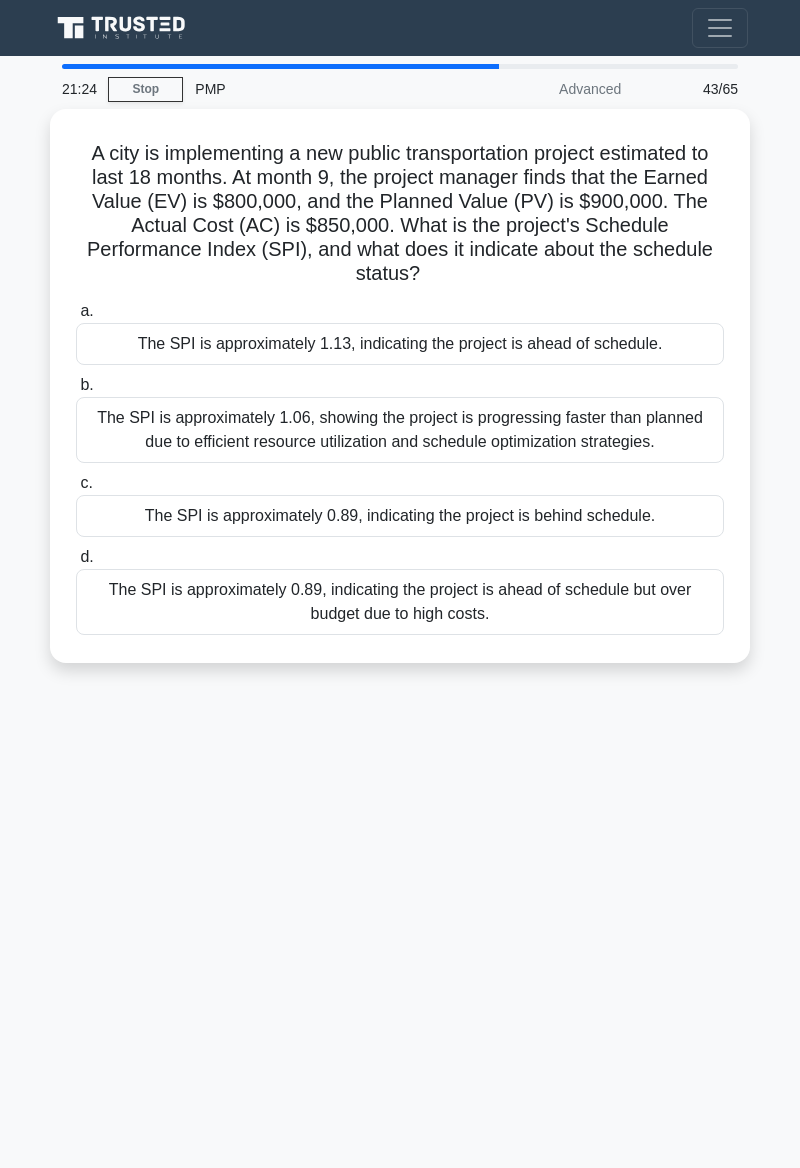 click on "The SPI is approximately 0.89, indicating the project is behind schedule." at bounding box center [400, 516] 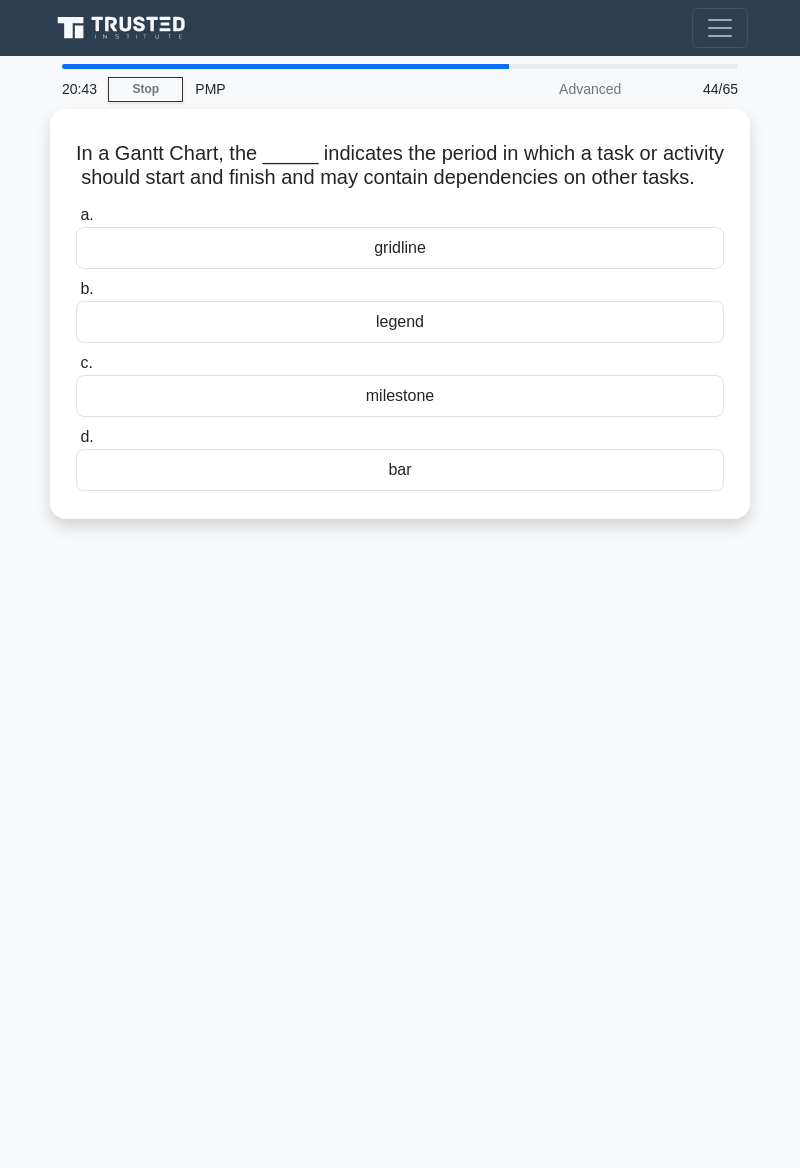 click on "20:43
Stop
PMP
Advanced
44/65
In a Gantt Chart, the _____ indicates the period in which a task or activity should start and finish and may contain dependencies on other tasks.
.spinner_0XTQ{transform-origin:center;animation:spinner_y6GP .75s linear infinite}@keyframes spinner_y6GP{100%{transform:rotate(360deg)}}
a.
b." at bounding box center [400, 564] 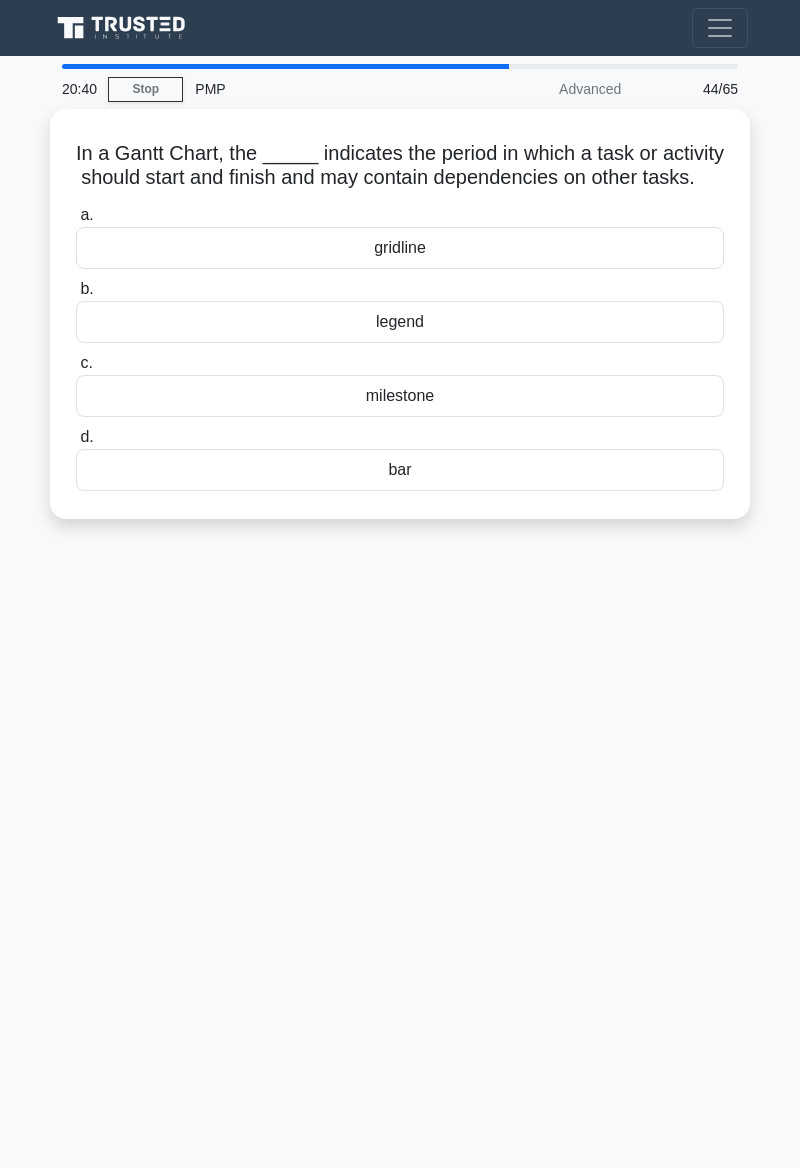click on "bar" at bounding box center [400, 470] 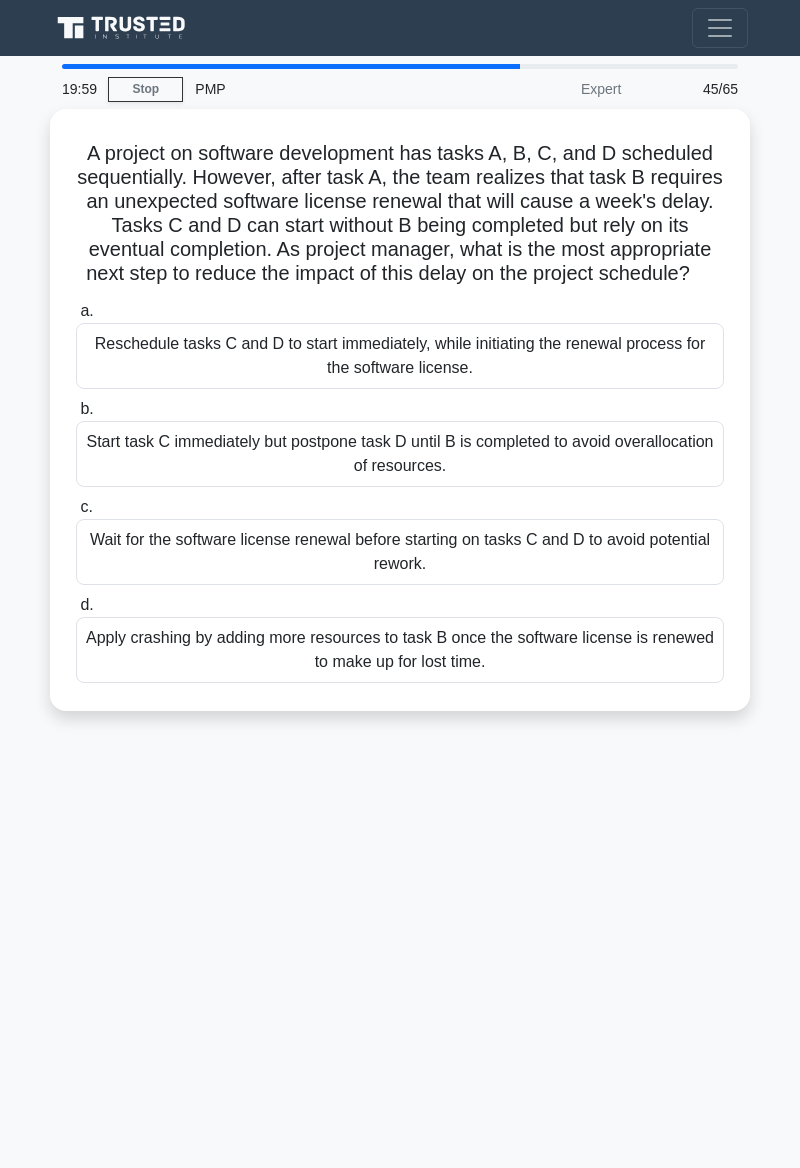 click on "19:59
Stop
PMP
Expert
45/65
A project on software development has tasks A, B, C, and D scheduled sequentially. However, after task A, the team realizes that task B requires an unexpected software license renewal that will cause a week's delay. Tasks C and D can start without B being completed but rely on its eventual completion. As project manager, what is the most appropriate next step to reduce the impact of this delay on the project schedule?
.spinner_0XTQ{transform-origin:center;animation:spinner_y6GP .75s linear infinite}@keyframes spinner_y6GP{100%{transform:rotate(360deg)}}
a. b. c. d." at bounding box center (400, 564) 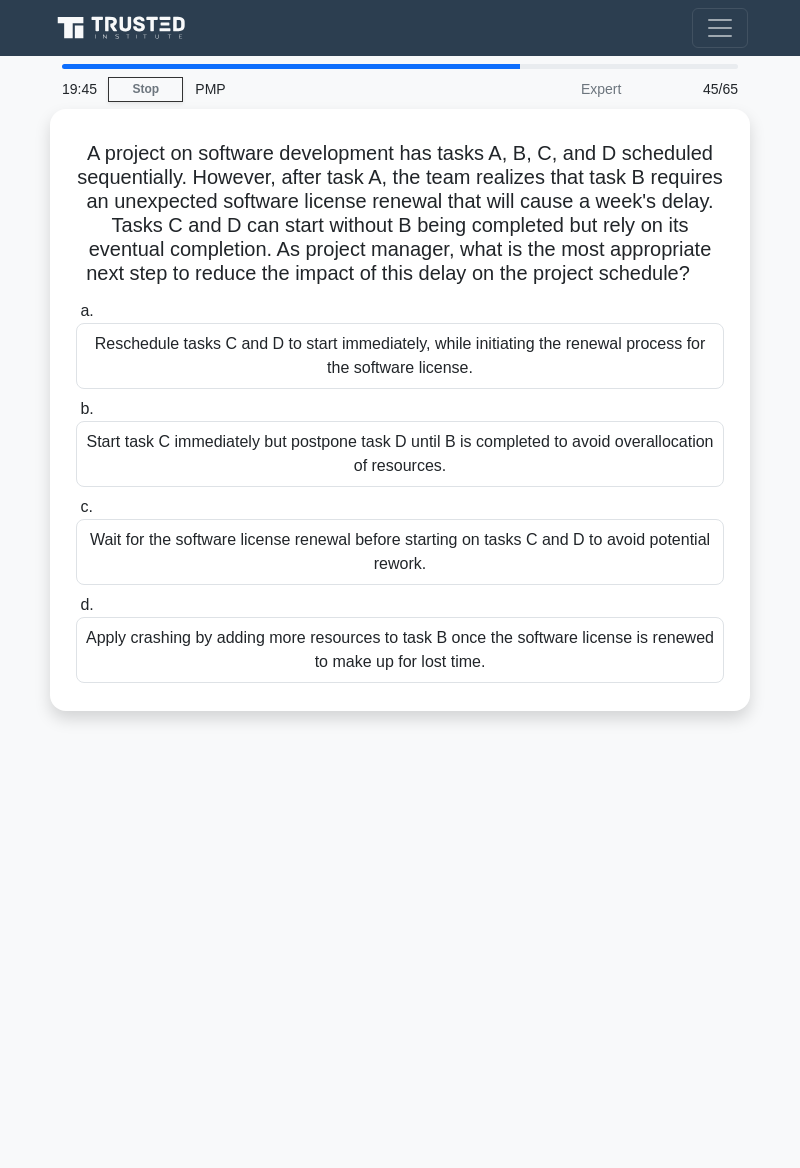 click on "Apply crashing by adding more resources to task B once the software license is renewed to make up for lost time." at bounding box center [400, 650] 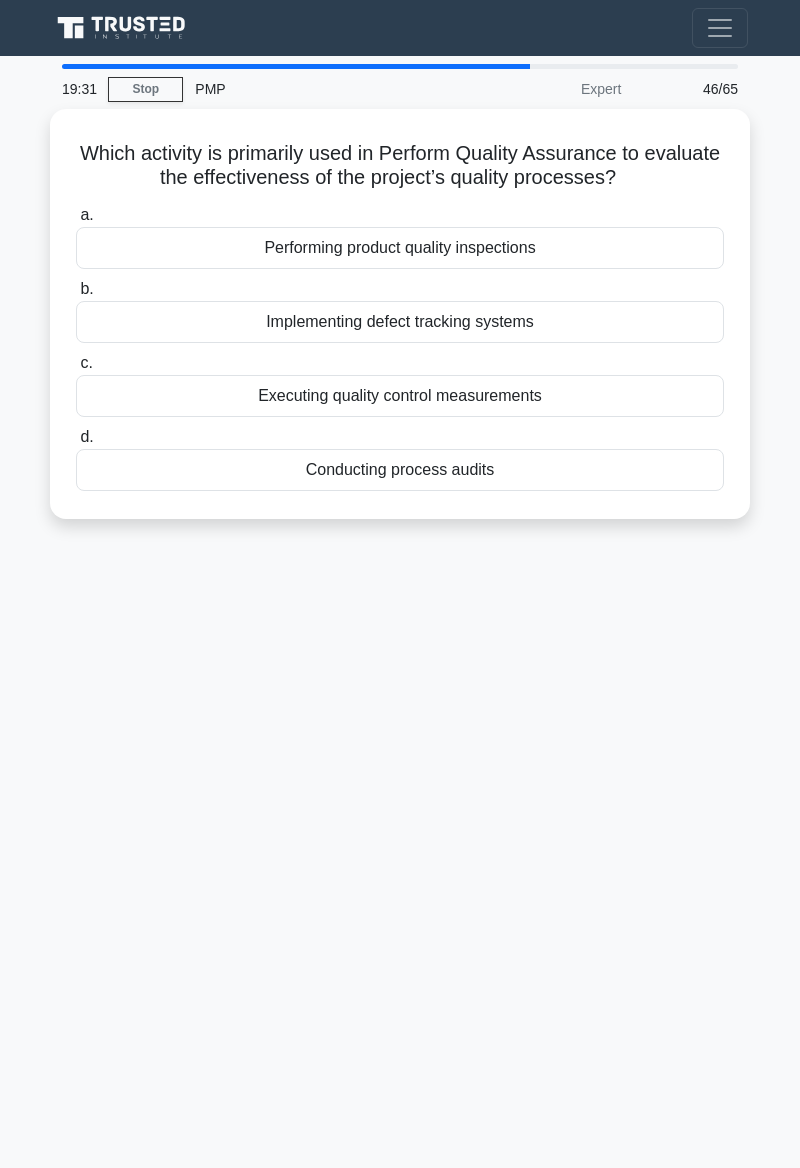 click on "Conducting process audits" at bounding box center (400, 470) 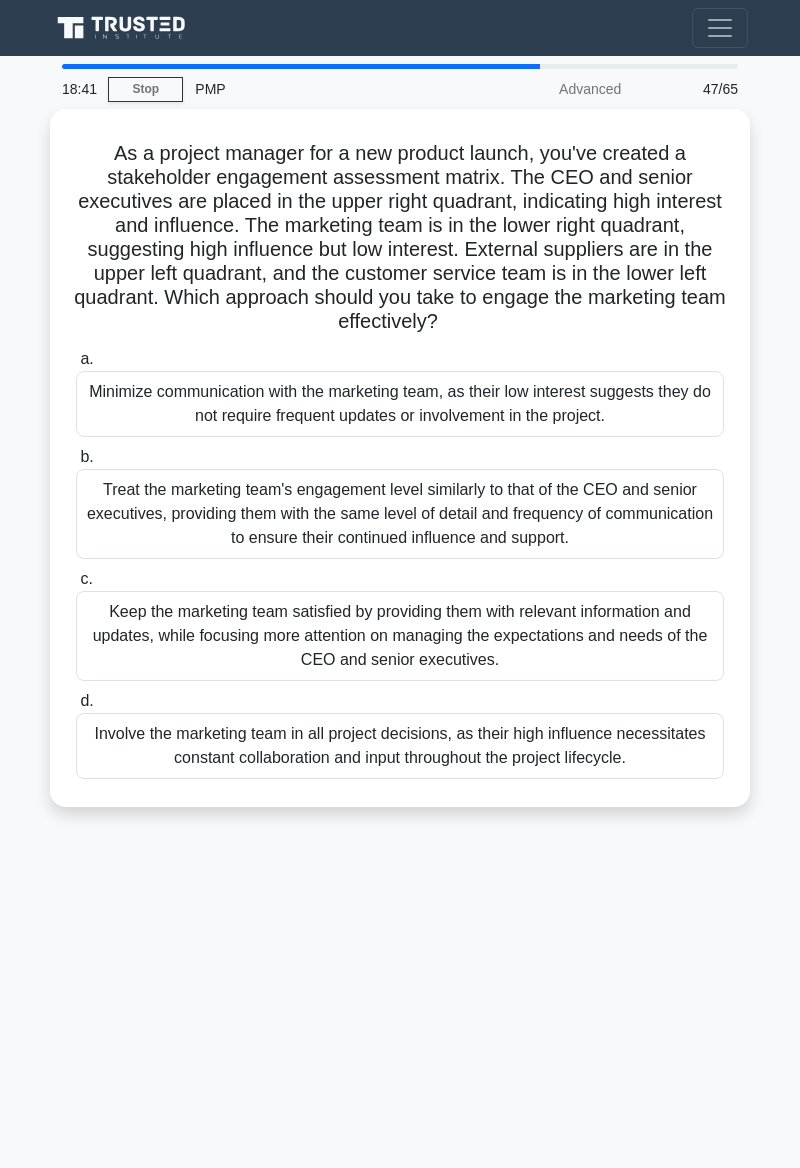 click on "18:41
Stop
PMP
Advanced
47/65
As a project manager for a new product launch, you've created a stakeholder engagement assessment matrix. The CEO and senior executives are placed in the upper right quadrant, indicating high interest and influence. The marketing team is in the lower right quadrant, suggesting high influence but low interest. External suppliers are in the upper left quadrant, and the customer service team is in the lower left quadrant. Which approach should you take to engage the marketing team effectively?
.spinner_0XTQ{transform-origin:center;animation:spinner_y6GP .75s linear infinite}@keyframes spinner_y6GP{100%{transform:rotate(360deg)}}
a. b. c. d." at bounding box center [400, 564] 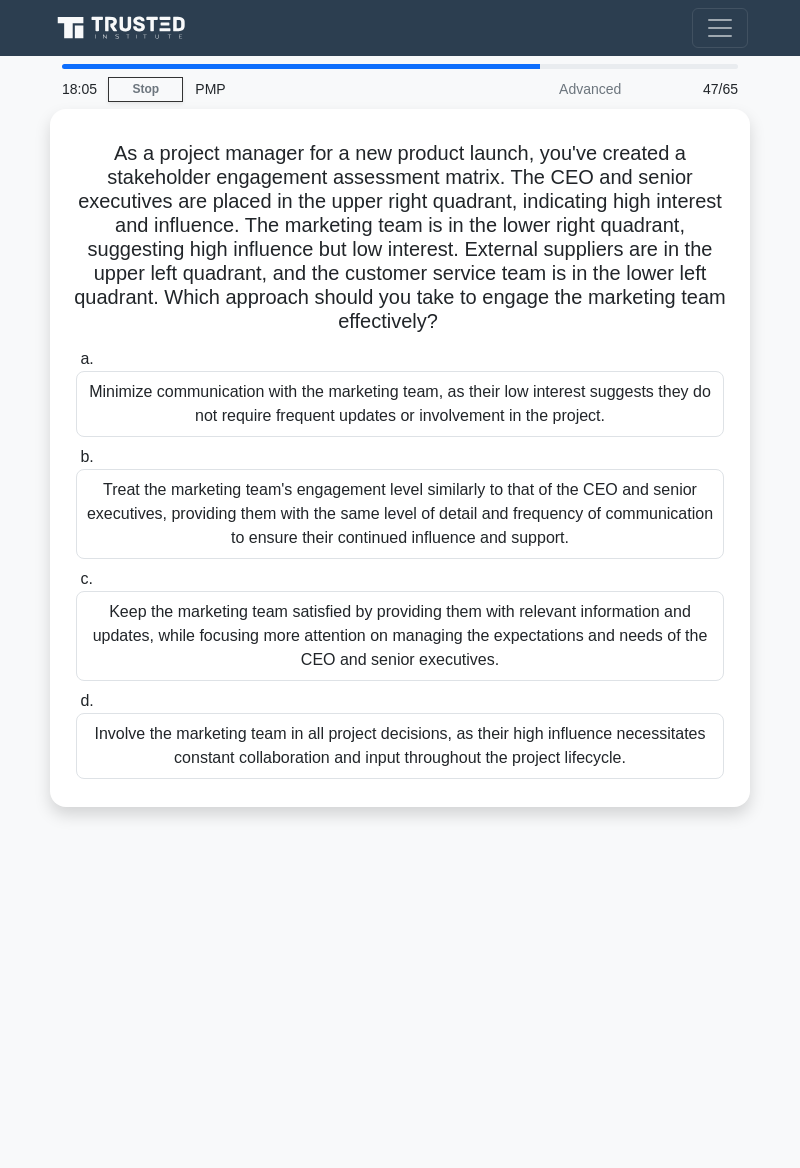 click on "18:05
Stop
PMP
Advanced
47/65
As a project manager for a new product launch, you've created a stakeholder engagement assessment matrix. The CEO and senior executives are placed in the upper right quadrant, indicating high interest and influence. The marketing team is in the lower right quadrant, suggesting high influence but low interest. External suppliers are in the upper left quadrant, and the customer service team is in the lower left quadrant. Which approach should you take to engage the marketing team effectively?
.spinner_0XTQ{transform-origin:center;animation:spinner_y6GP .75s linear infinite}@keyframes spinner_y6GP{100%{transform:rotate(360deg)}}
a. b. c. d." at bounding box center [400, 564] 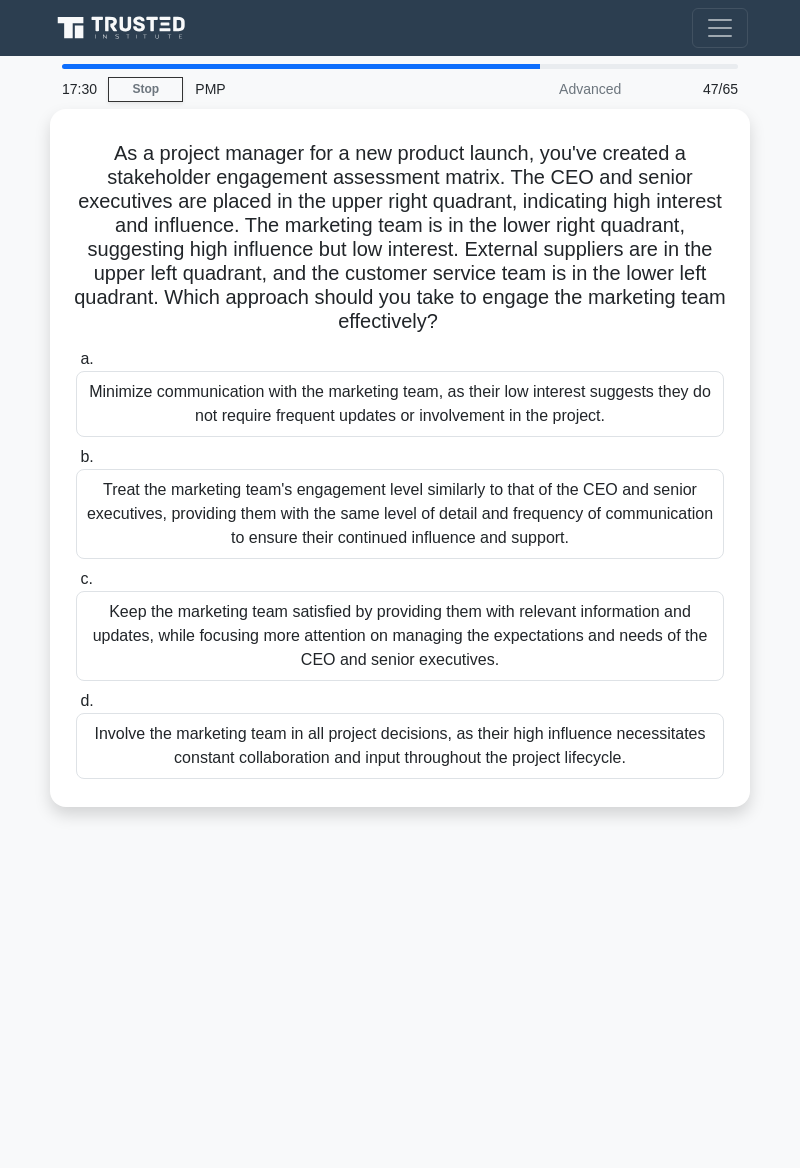 click on "Treat the marketing team's engagement level similarly to that of the CEO and senior executives, providing them with the same level of detail and frequency of communication to ensure their continued influence and support." at bounding box center [400, 514] 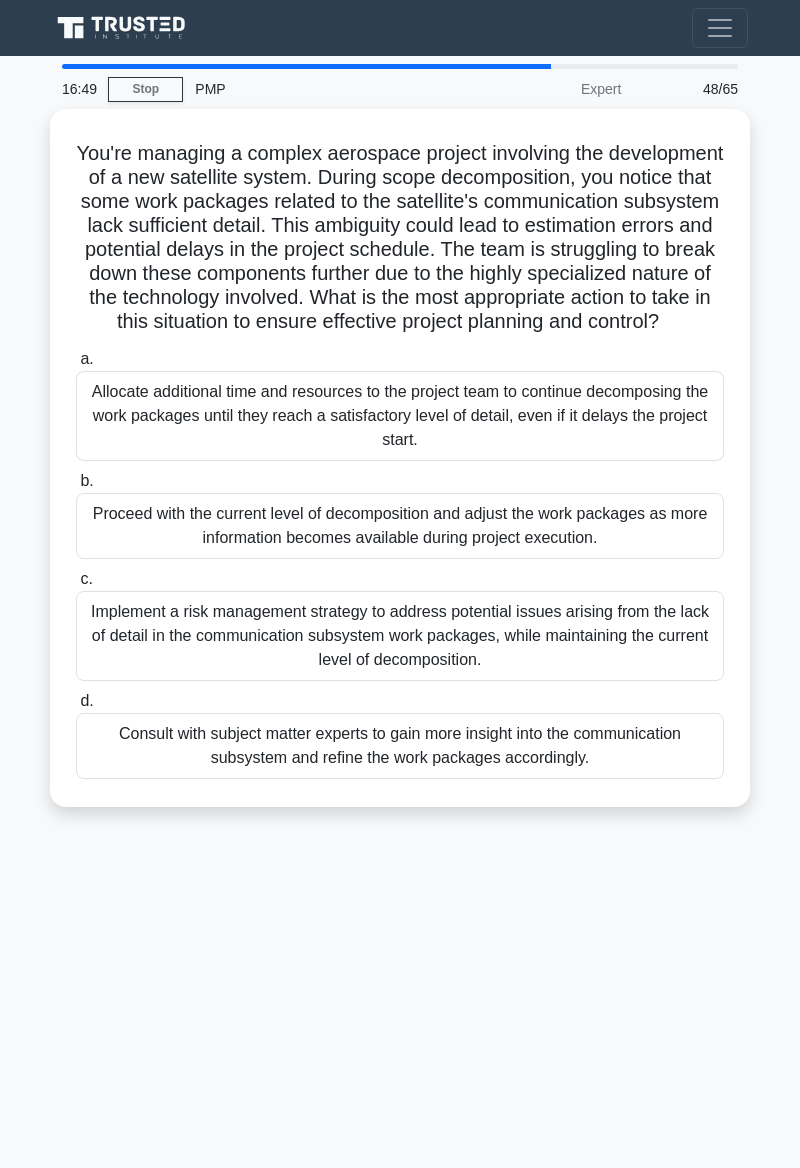 click on "16:49
Stop
PMP
Expert
48/65
You're managing a complex aerospace project involving the development of a new satellite system. During scope decomposition, you notice that some work packages related to the satellite's communication subsystem lack sufficient detail. This ambiguity could lead to estimation errors and potential delays in the project schedule. The team is struggling to break down these components further due to the highly specialized nature of the technology involved. What is the most appropriate action to take in this situation to ensure effective project planning and control?
.spinner_0XTQ{transform-origin:center;animation:spinner_y6GP .75s linear infinite}@keyframes spinner_y6GP{100%{transform:rotate(360deg)}}
a. b. c." at bounding box center (400, 564) 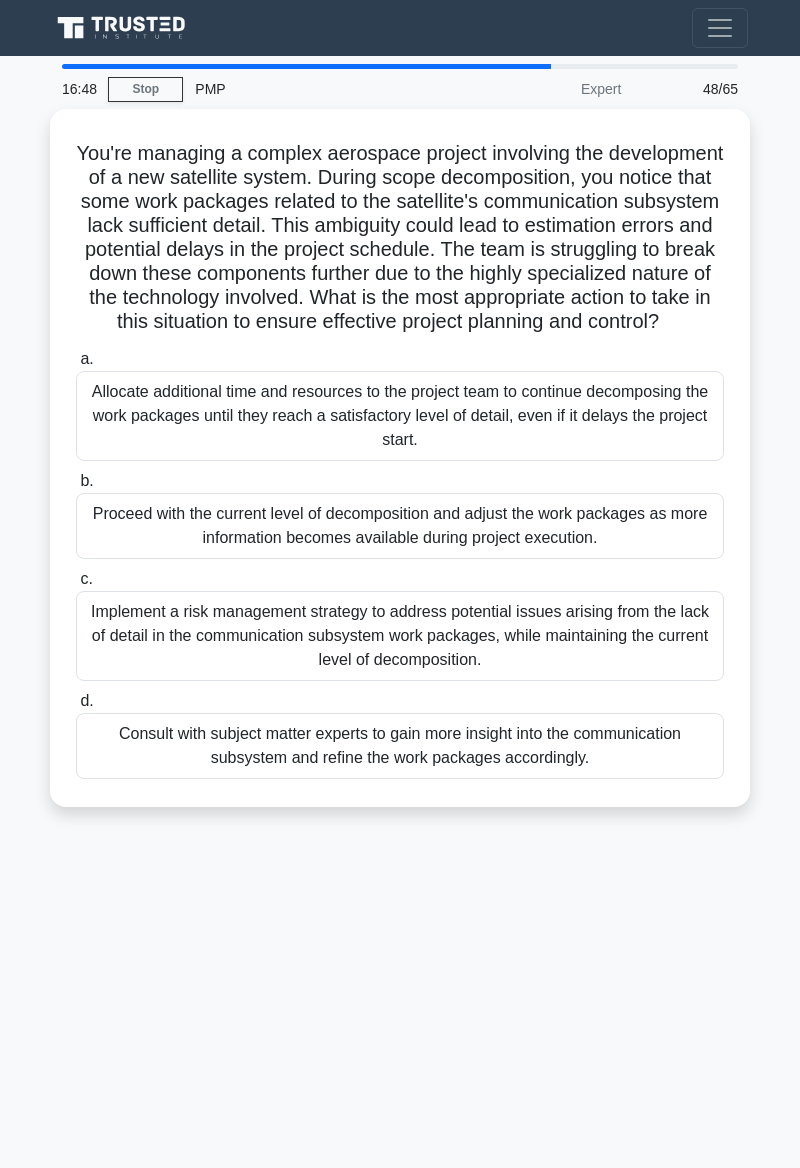 click on "Consult with subject matter experts to gain more insight into the communication subsystem and refine the work packages accordingly." at bounding box center [400, 746] 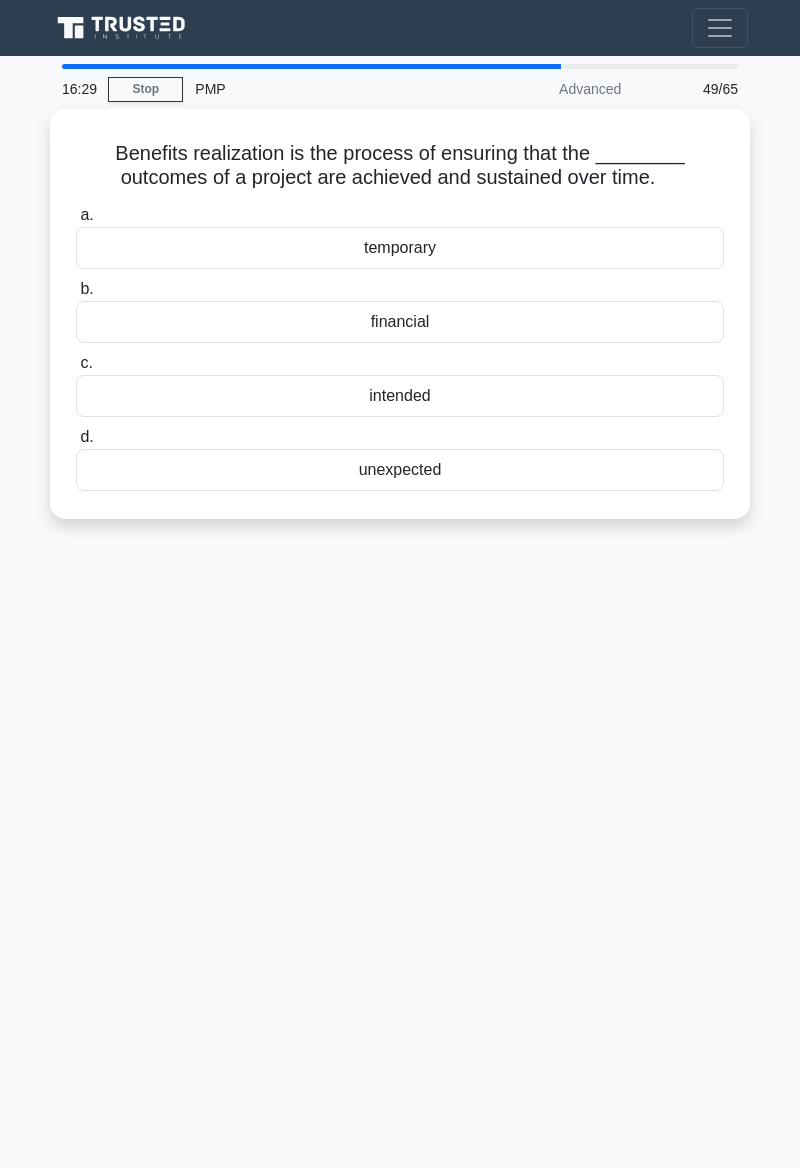 click on "intended" at bounding box center (400, 396) 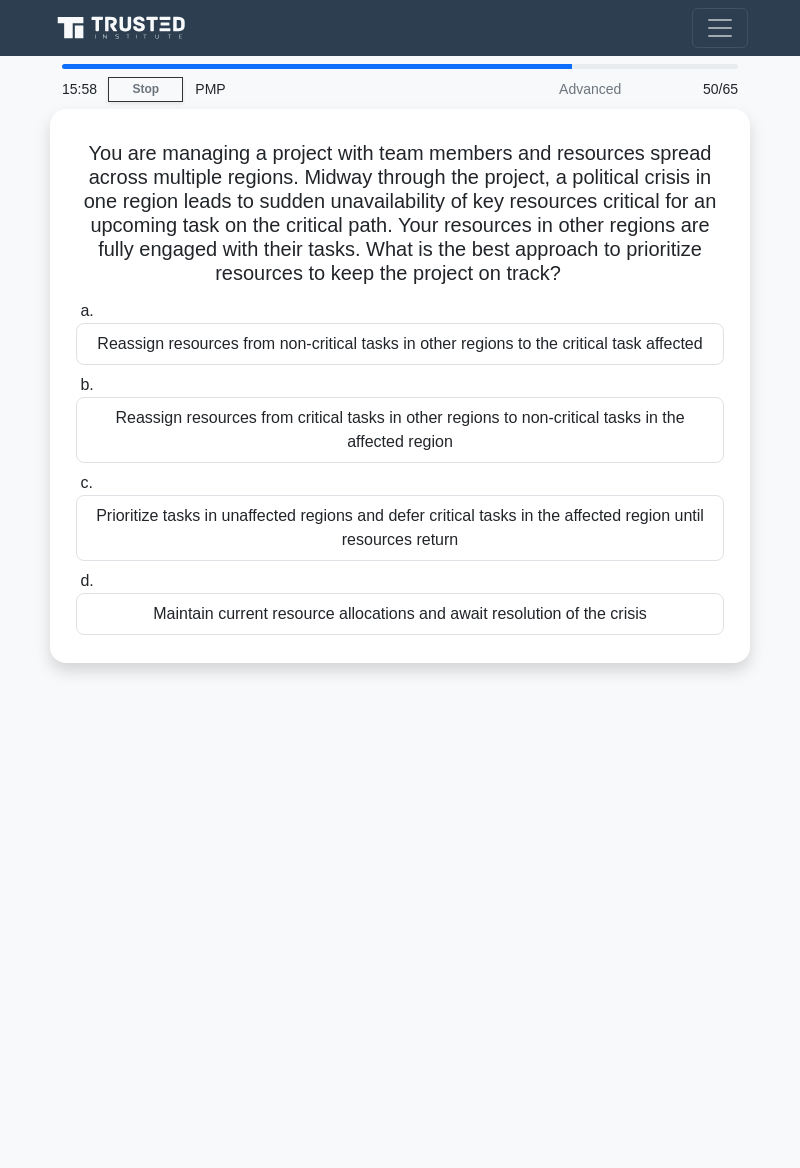 click on "Reassign resources from non-critical tasks in other regions to the critical task affected" at bounding box center (400, 344) 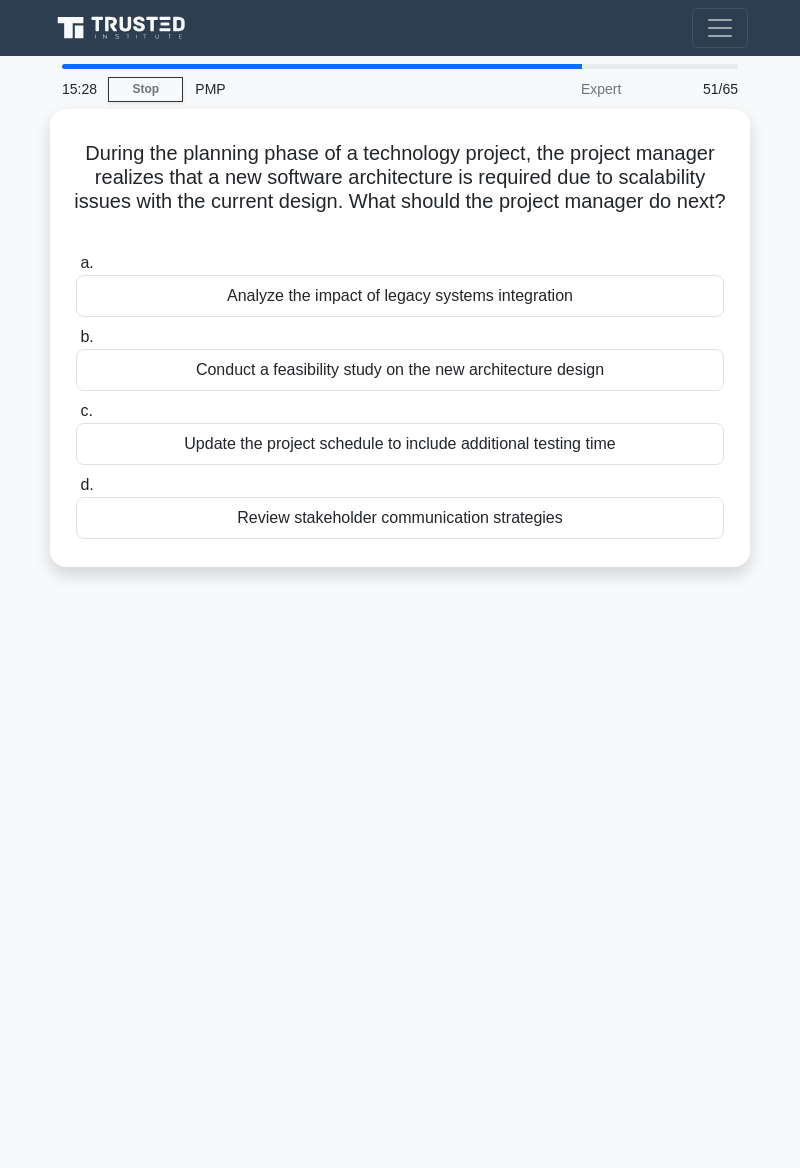 click on "Conduct a feasibility study on the new architecture design" at bounding box center (400, 370) 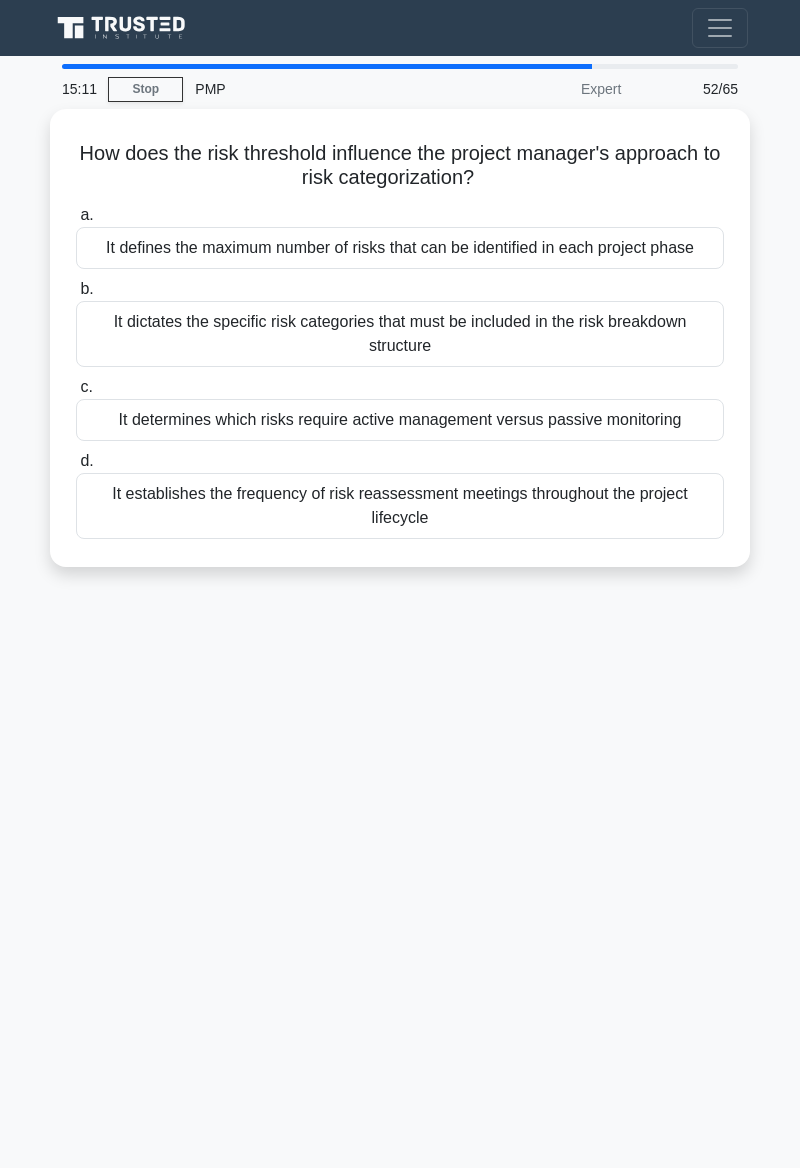 click on "It determines which risks require active management versus passive monitoring" at bounding box center [400, 420] 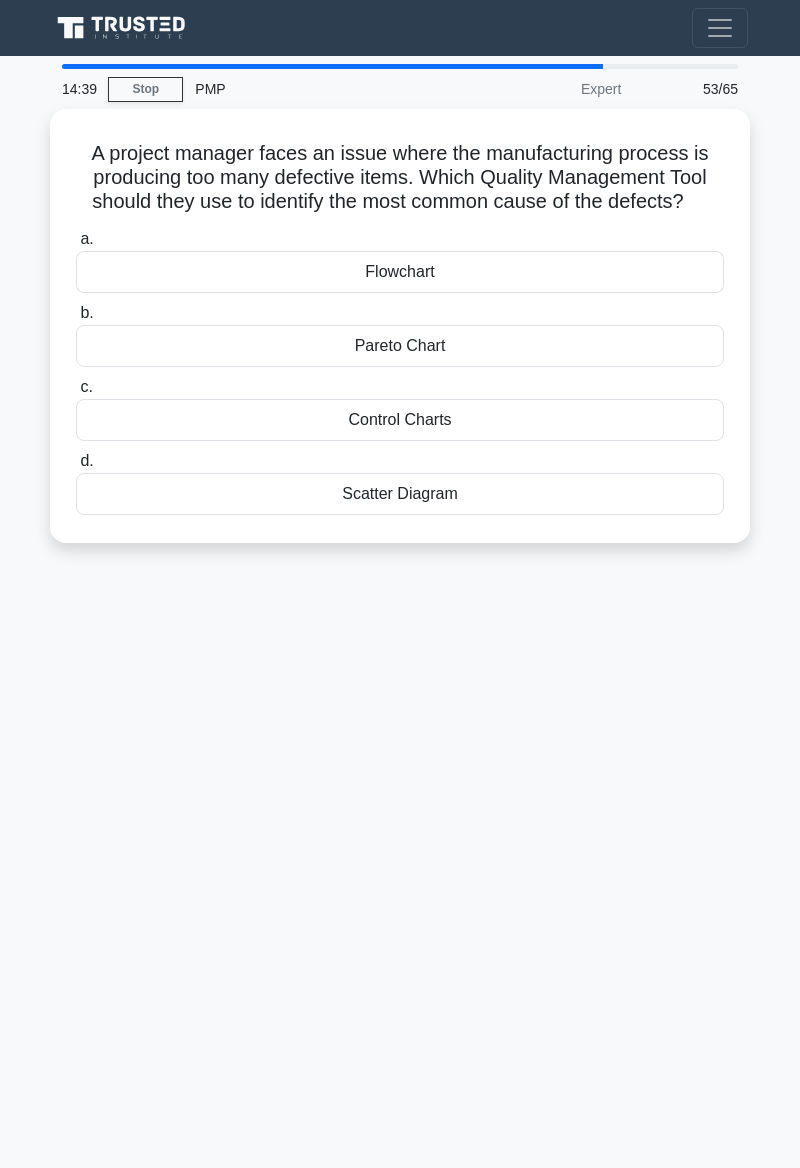 click on "Pareto Chart" at bounding box center [400, 346] 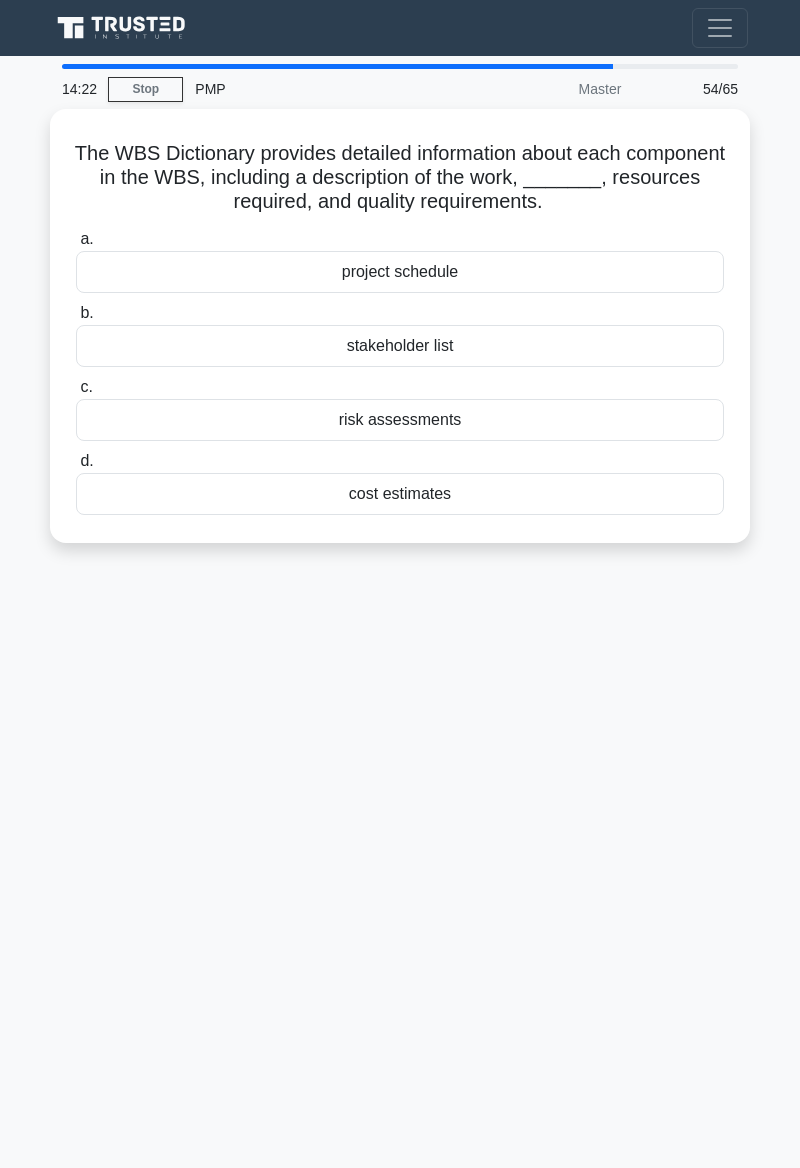 click on "project schedule" at bounding box center (400, 272) 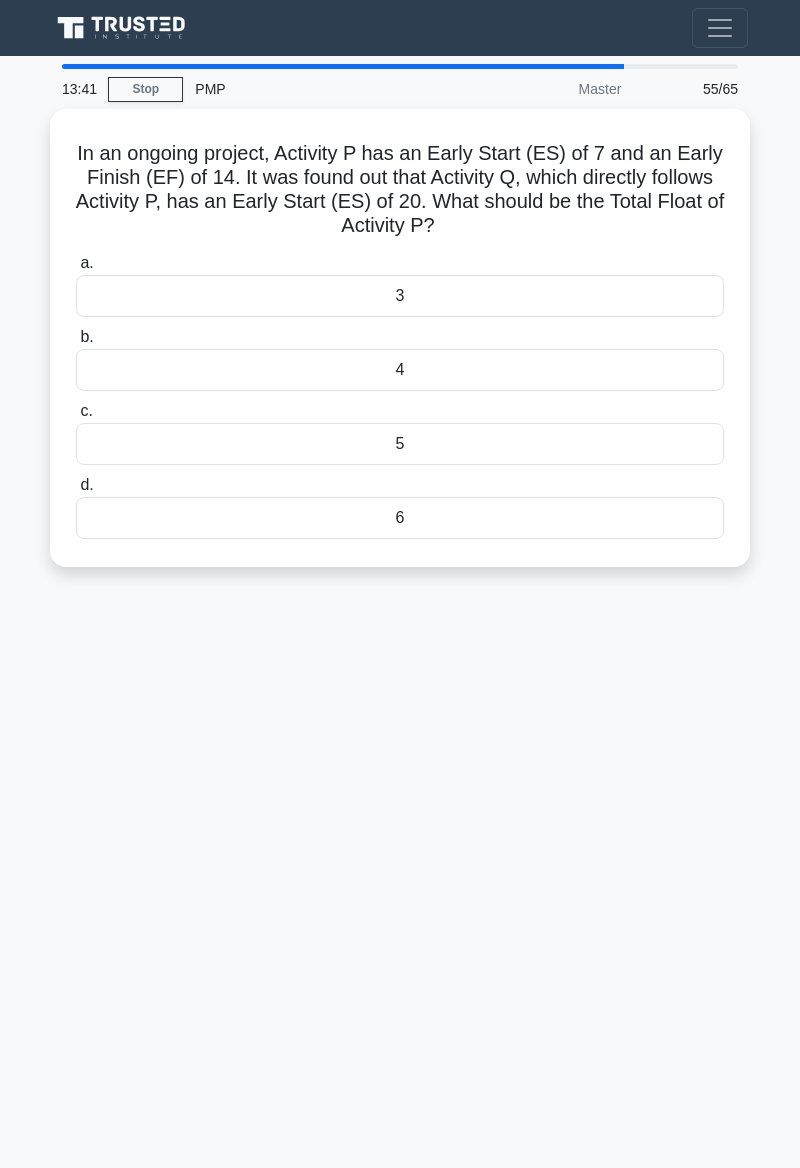 click on "13:41
Stop
PMP
Master
55/65
In an ongoing project, Activity P has an Early Start (ES) of 7 and an Early Finish (EF) of 14. It was found out that Activity Q, which directly follows Activity P, has an Early Start (ES) of 20. What should be the Total Float of Activity P?
.spinner_0XTQ{transform-origin:center;animation:spinner_y6GP .75s linear infinite}@keyframes spinner_y6GP{100%{transform:rotate(360deg)}}
a.
b. c. d." at bounding box center [400, 564] 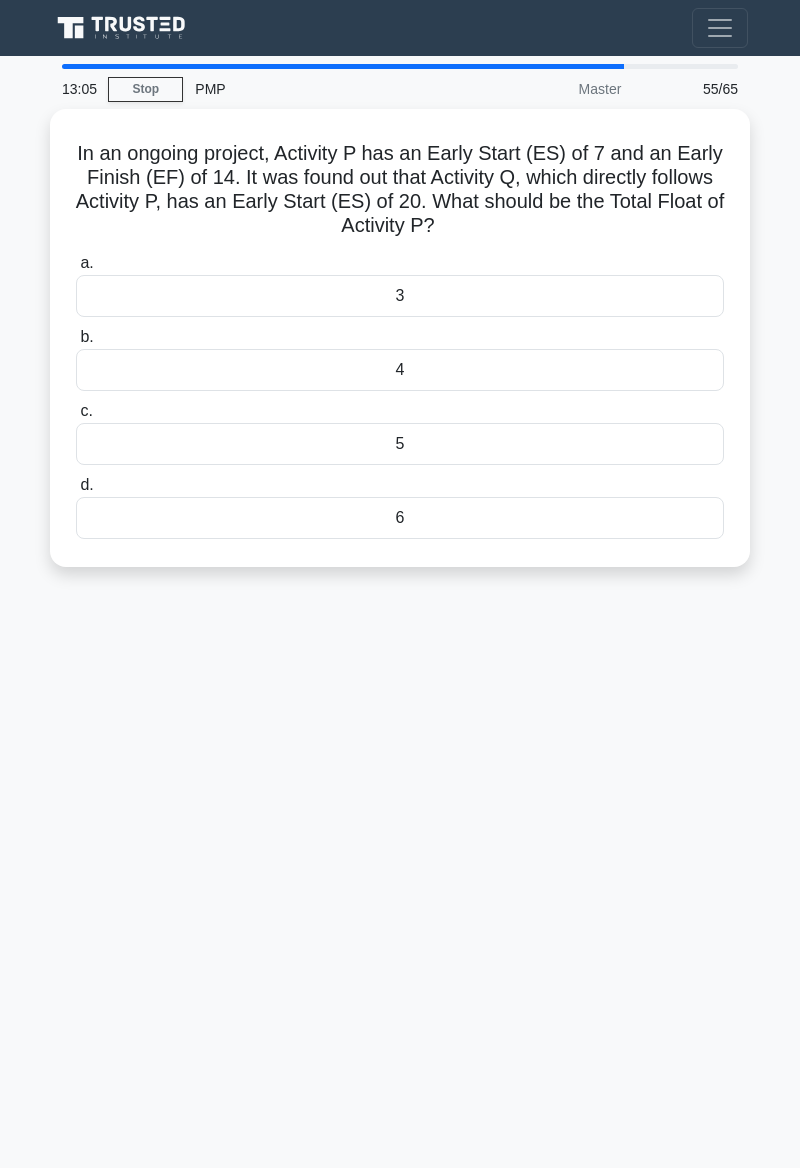 click on "6" at bounding box center (400, 518) 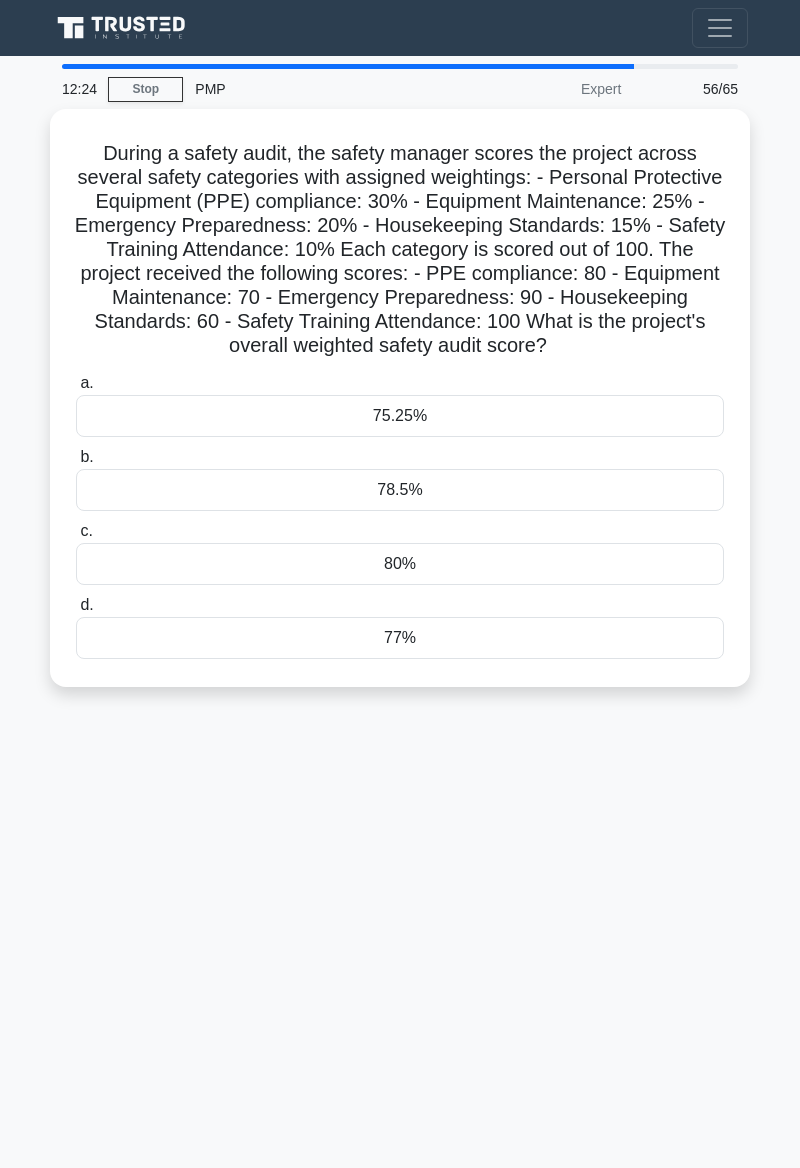 click on "12:24
Stop
PMP
Expert
56/65
During a safety audit, the safety manager scores the project across several safety categories with assigned weightings:
- Personal Protective Equipment (PPE) compliance: 30%
- Equipment Maintenance: 25%
- Emergency Preparedness: 20%
- Housekeeping Standards: 15%
- Safety Training Attendance: 10%
Each category is scored out of 100. The project received the following scores:
- PPE compliance: 80
- Equipment Maintenance: 70
- Emergency Preparedness: 90
- Housekeeping Standards: 60
- Safety Training Attendance: 100
What is the project's overall weighted safety audit score?
.spinner_0XTQ{transform-origin:center;animation:spinner_y6GP .75s linear infinite}@keyframes spinner_y6GP{100%{transform:rotate(360deg)}}" at bounding box center [400, 564] 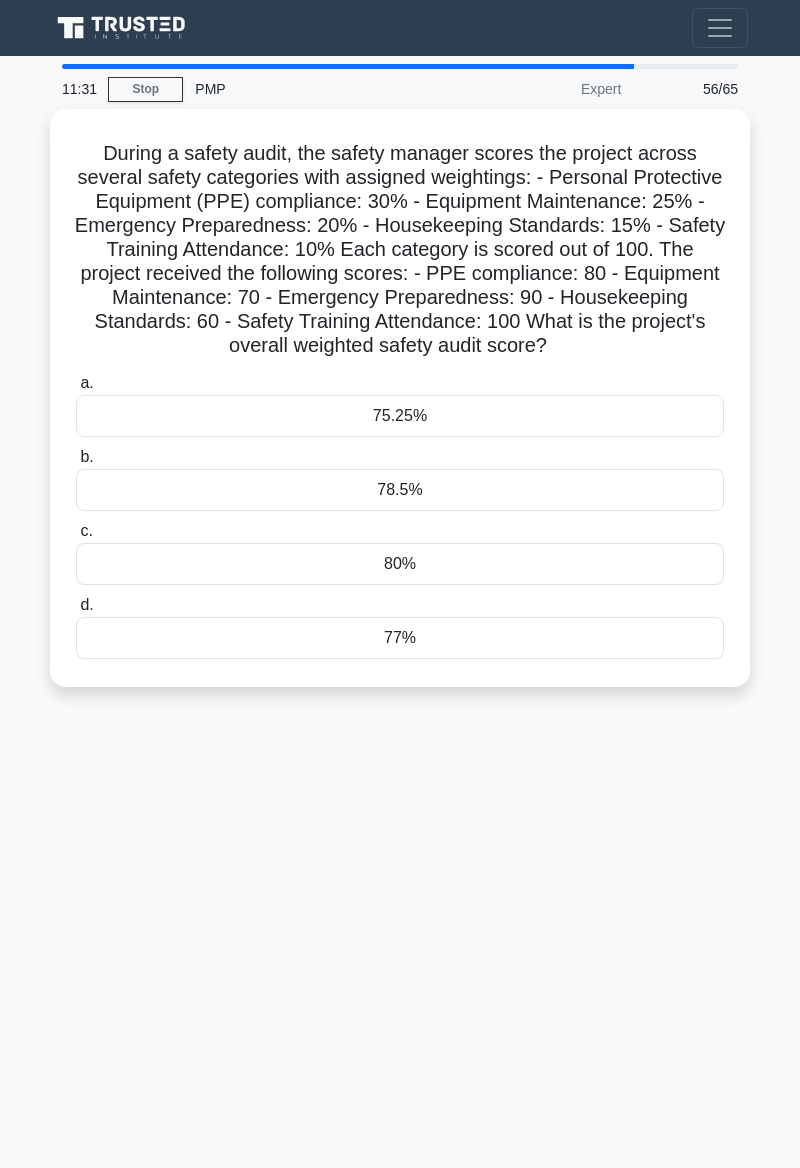 click on "75.25%" at bounding box center (400, 416) 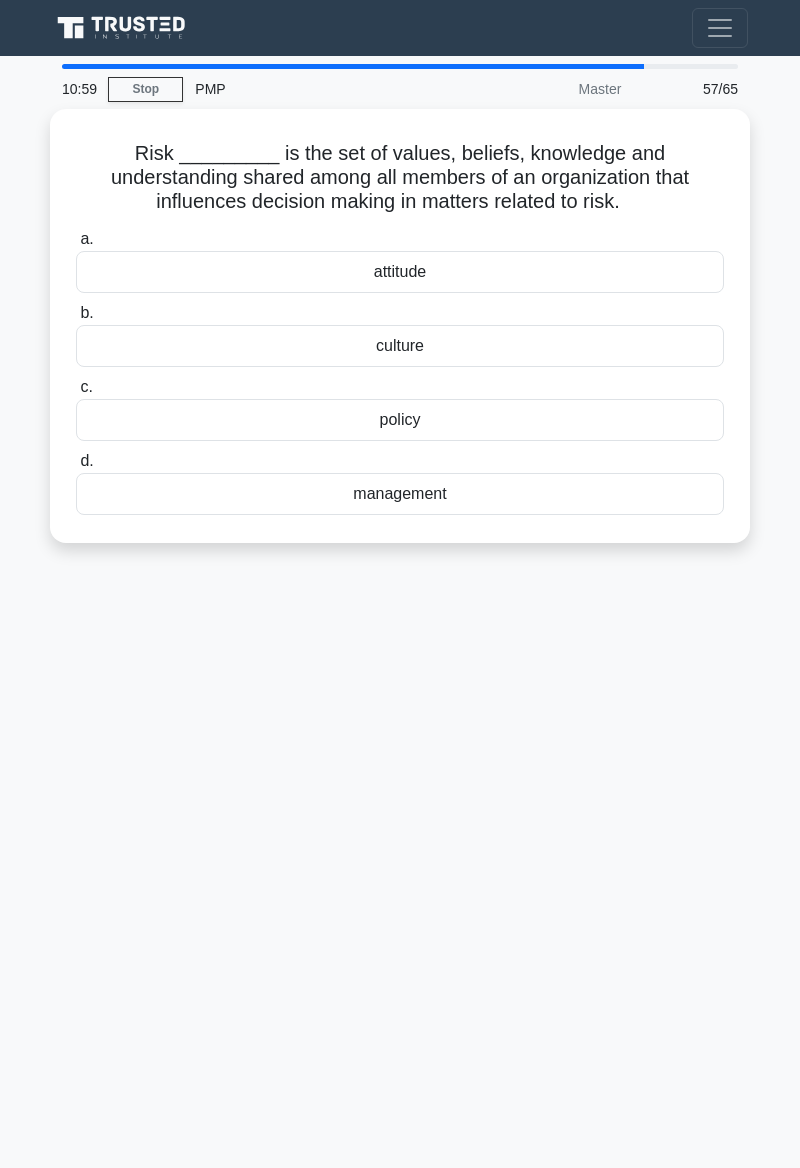 click on "attitude" at bounding box center (400, 272) 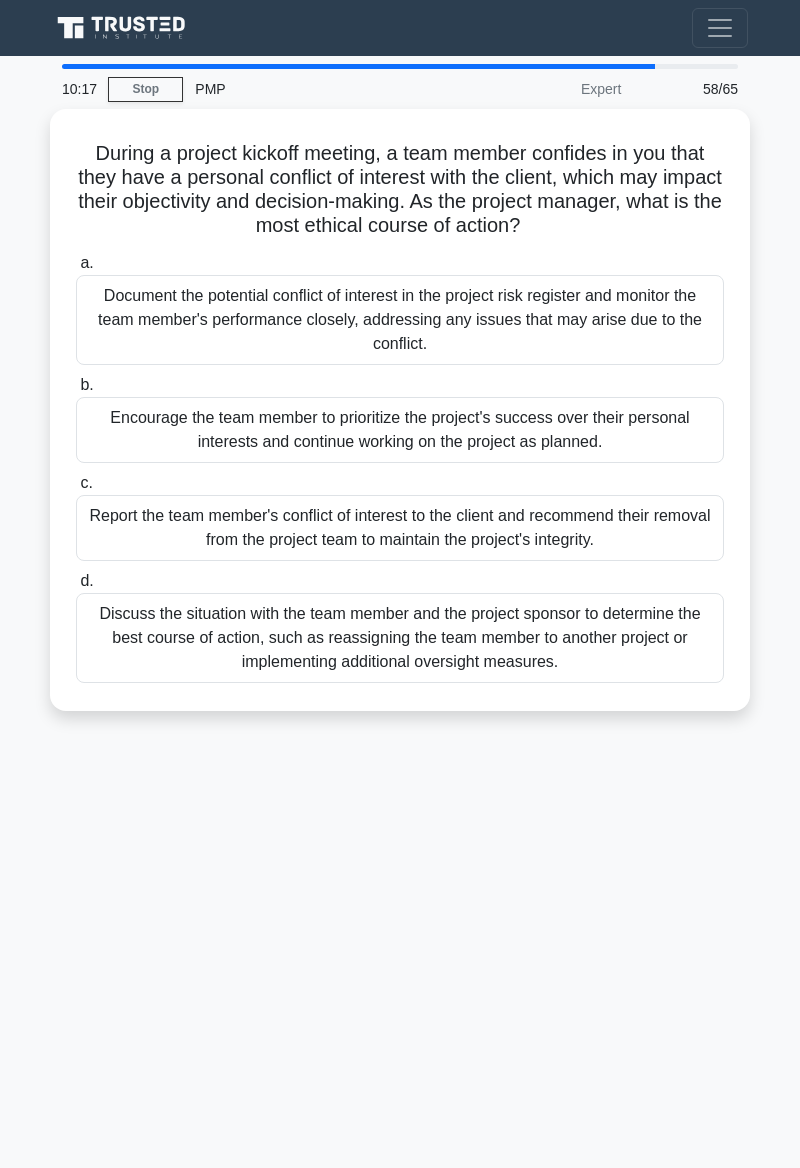 click on "Discuss the situation with the team member and the project sponsor to determine the best course of action, such as reassigning the team member to another project or implementing additional oversight measures." at bounding box center [400, 638] 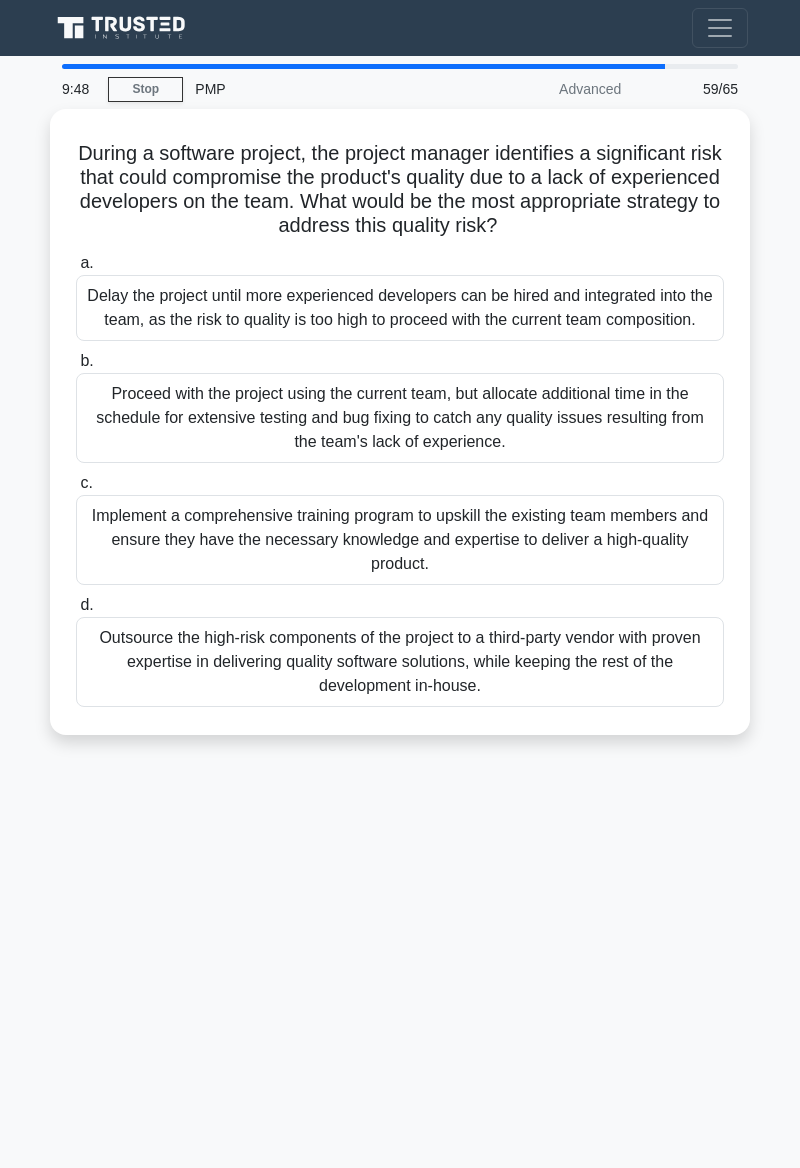 click on "Implement a comprehensive training program to upskill the existing team members and ensure they have the necessary knowledge and expertise to deliver a high-quality product." at bounding box center (400, 540) 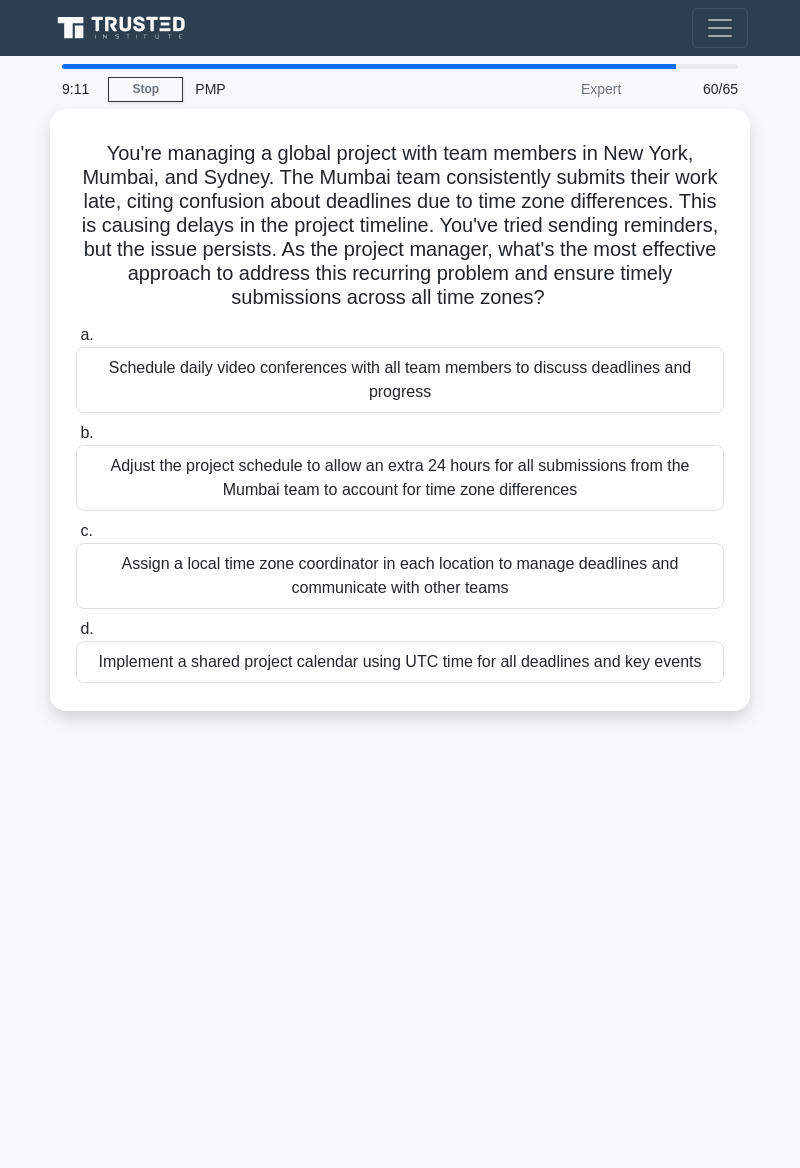 click on "Schedule daily video conferences with all team members to discuss deadlines and progress" at bounding box center (400, 380) 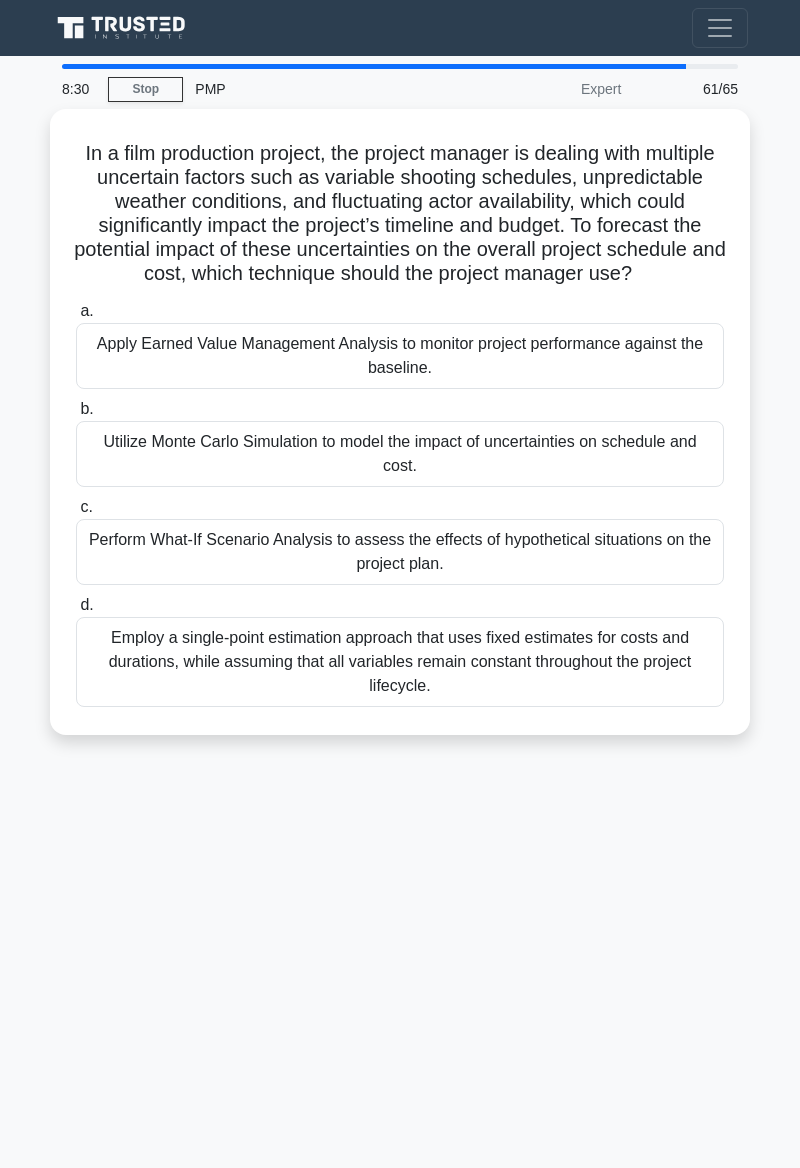 click on "8:30
Stop
PMP
Expert
61/65
In a film production project, the project manager is dealing with multiple uncertain factors such as variable shooting schedules, unpredictable weather conditions, and fluctuating actor availability, which could significantly impact the project’s timeline and budget. To forecast the potential impact of these uncertainties on the overall project schedule and cost, which technique should the project manager use?
.spinner_0XTQ{transform-origin:center;animation:spinner_y6GP .75s linear infinite}@keyframes spinner_y6GP{100%{transform:rotate(360deg)}}
a. b. c. d." at bounding box center (400, 564) 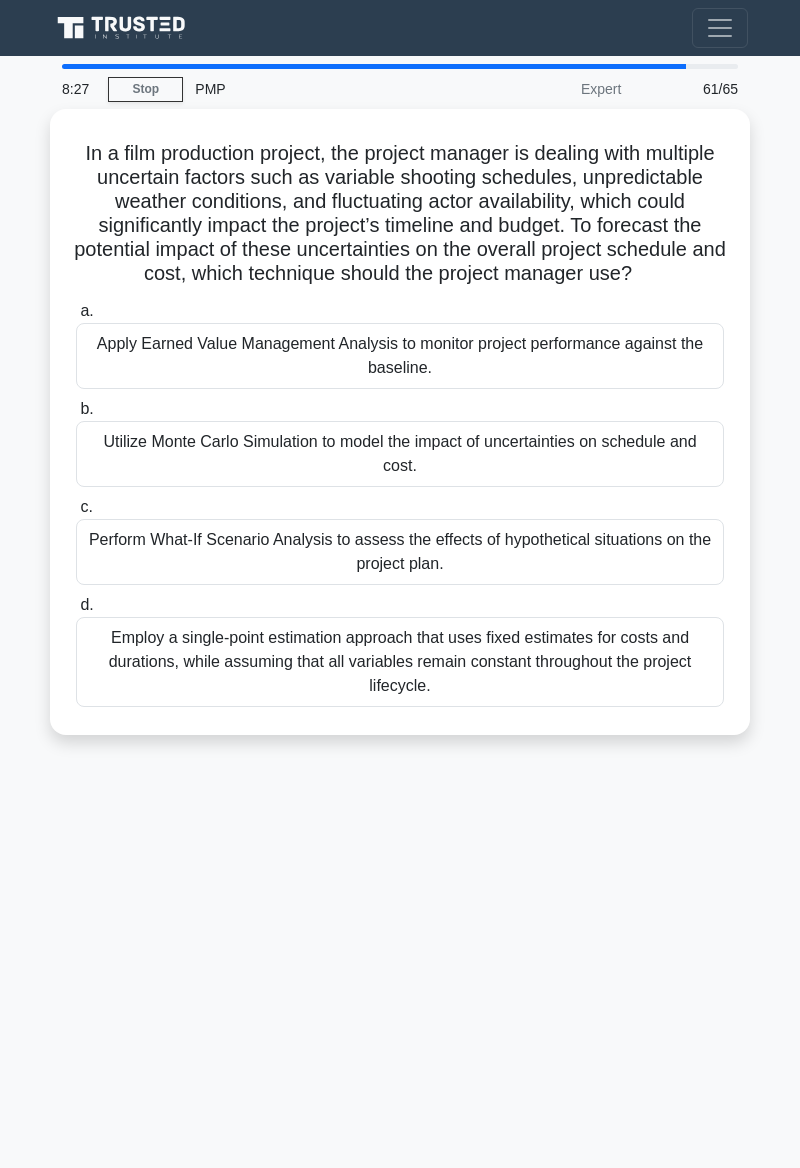 click on "Utilize Monte Carlo Simulation to model the impact of uncertainties on schedule and cost." at bounding box center [400, 454] 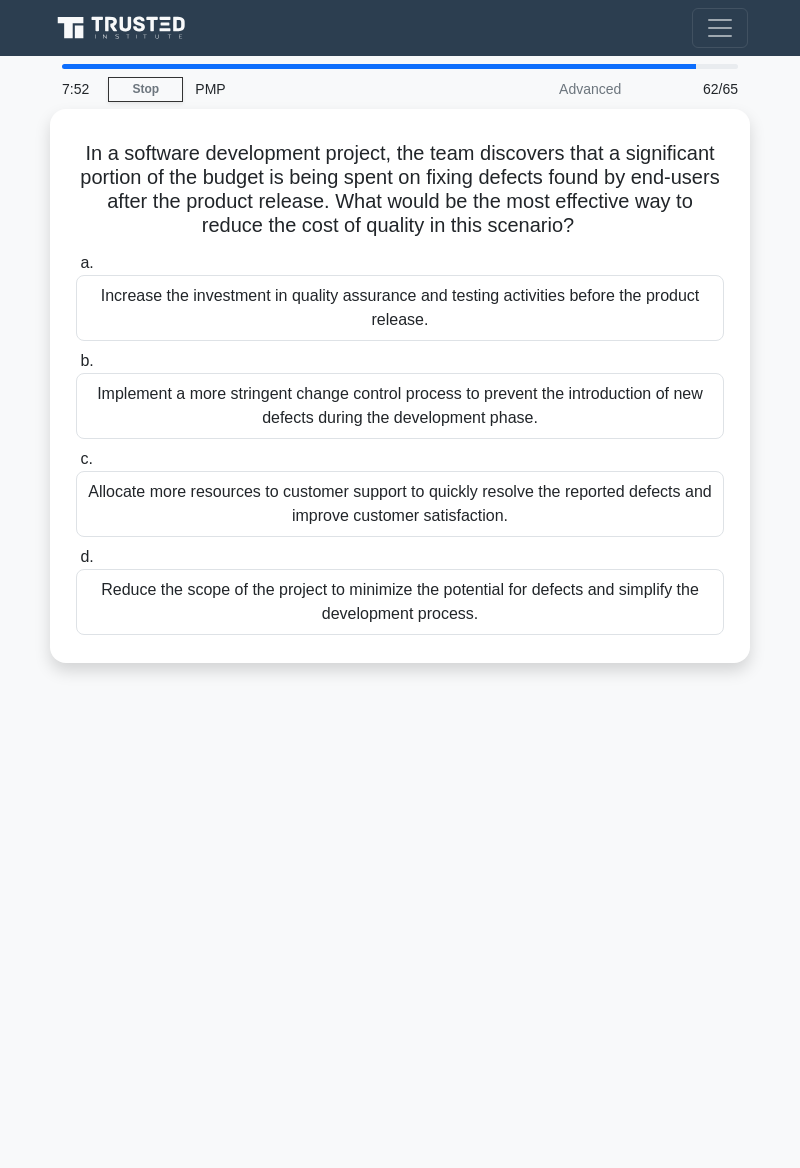 click on "Increase the investment in quality assurance and testing activities before the product release." at bounding box center (400, 308) 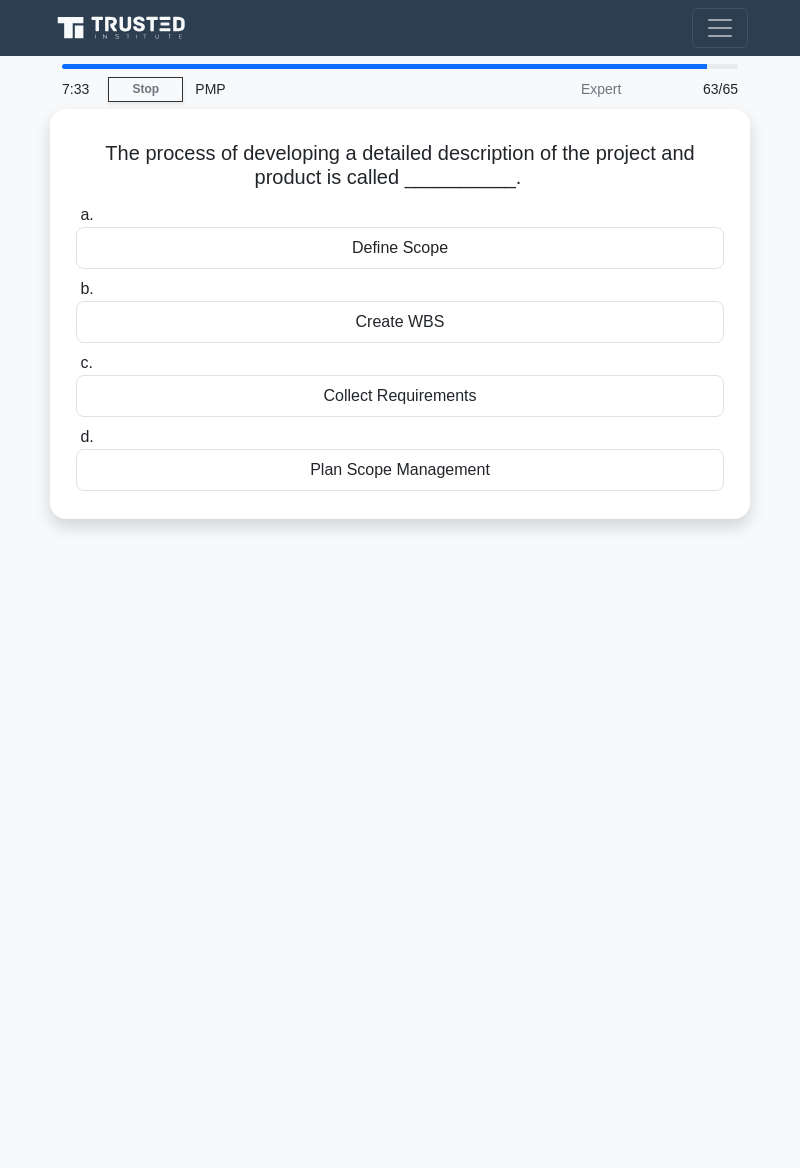 click on "Define Scope" at bounding box center (400, 248) 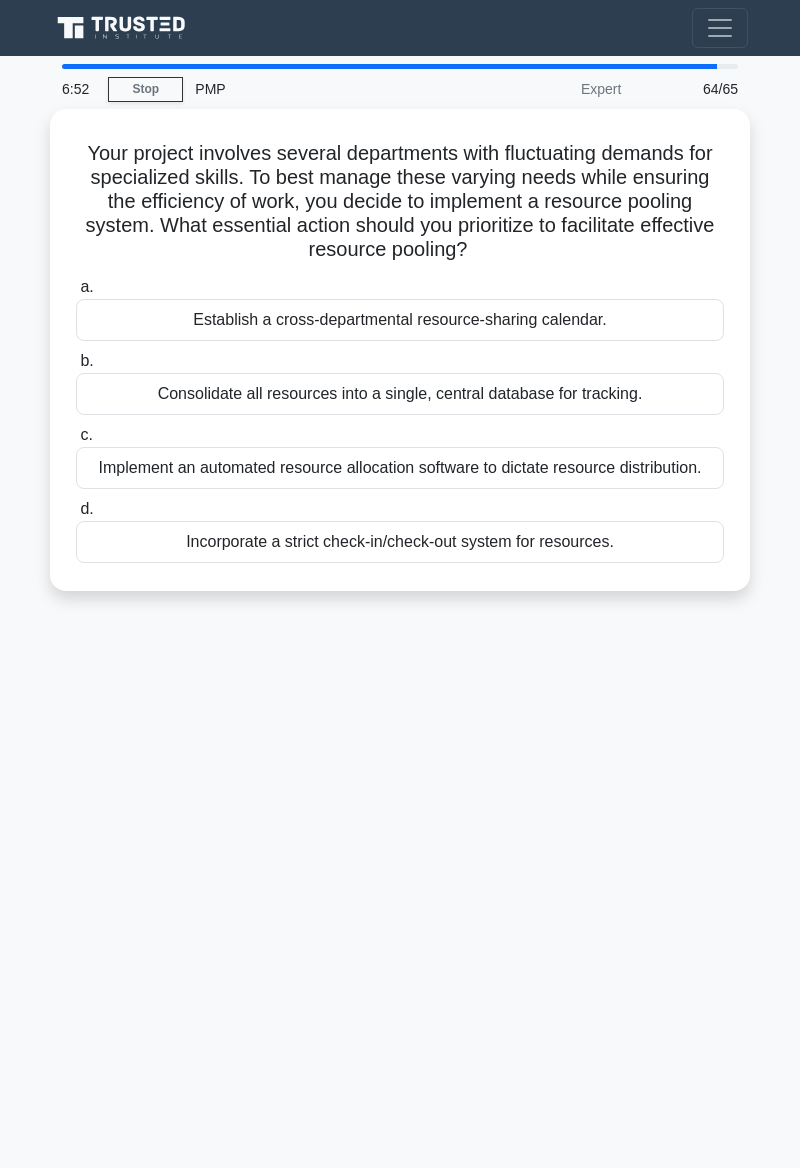 click on "6:52
Stop
PMP
Expert
64/65
Your project involves several departments with fluctuating demands for specialized skills. To best manage these varying needs while ensuring the efficiency of work, you decide to implement a resource pooling system. What essential action should you prioritize to facilitate effective resource pooling?
.spinner_0XTQ{transform-origin:center;animation:spinner_y6GP .75s linear infinite}@keyframes spinner_y6GP{100%{transform:rotate(360deg)}}
a." at bounding box center (400, 564) 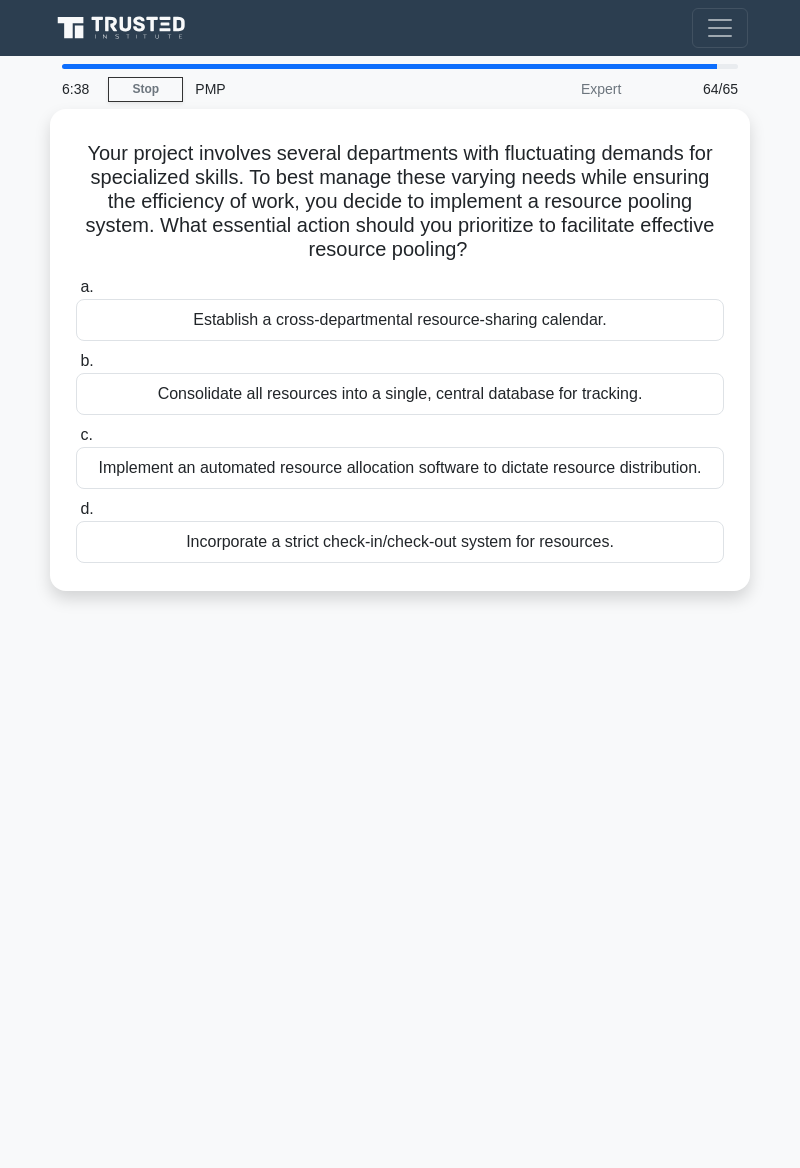 click on "Establish a cross-departmental resource-sharing calendar." at bounding box center [400, 320] 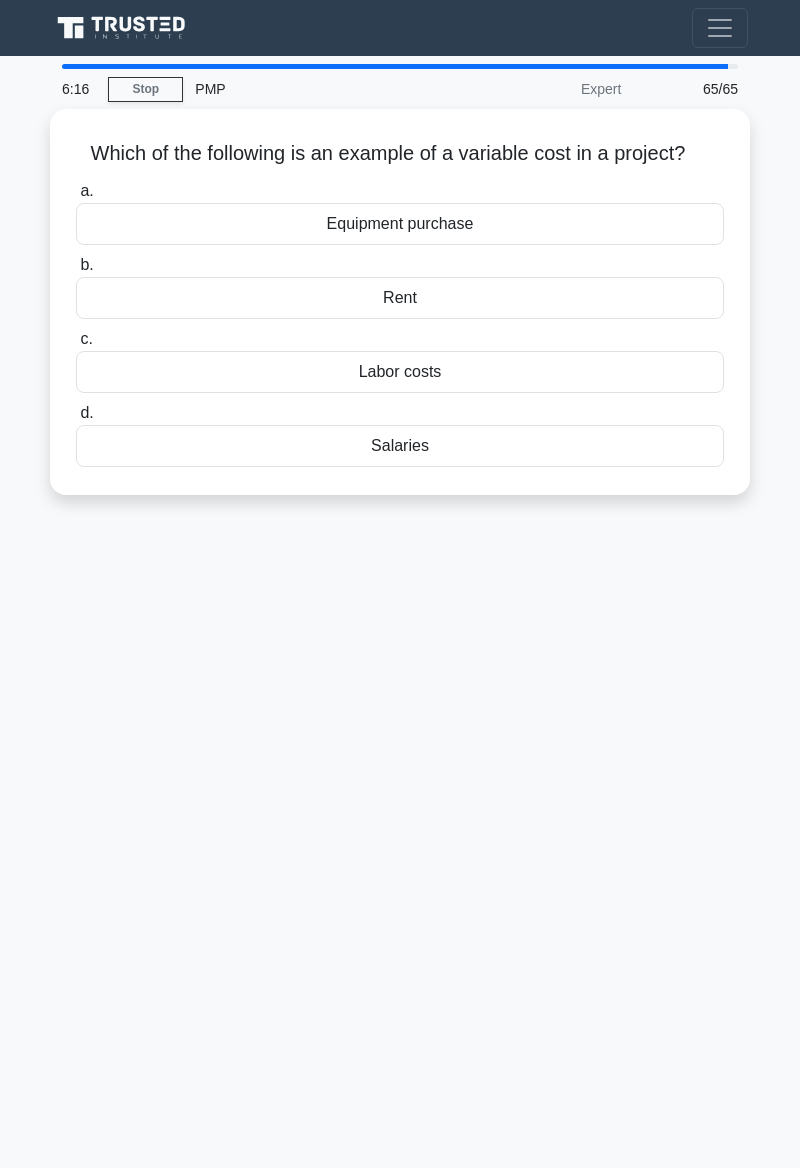 click on "Labor costs" at bounding box center [400, 372] 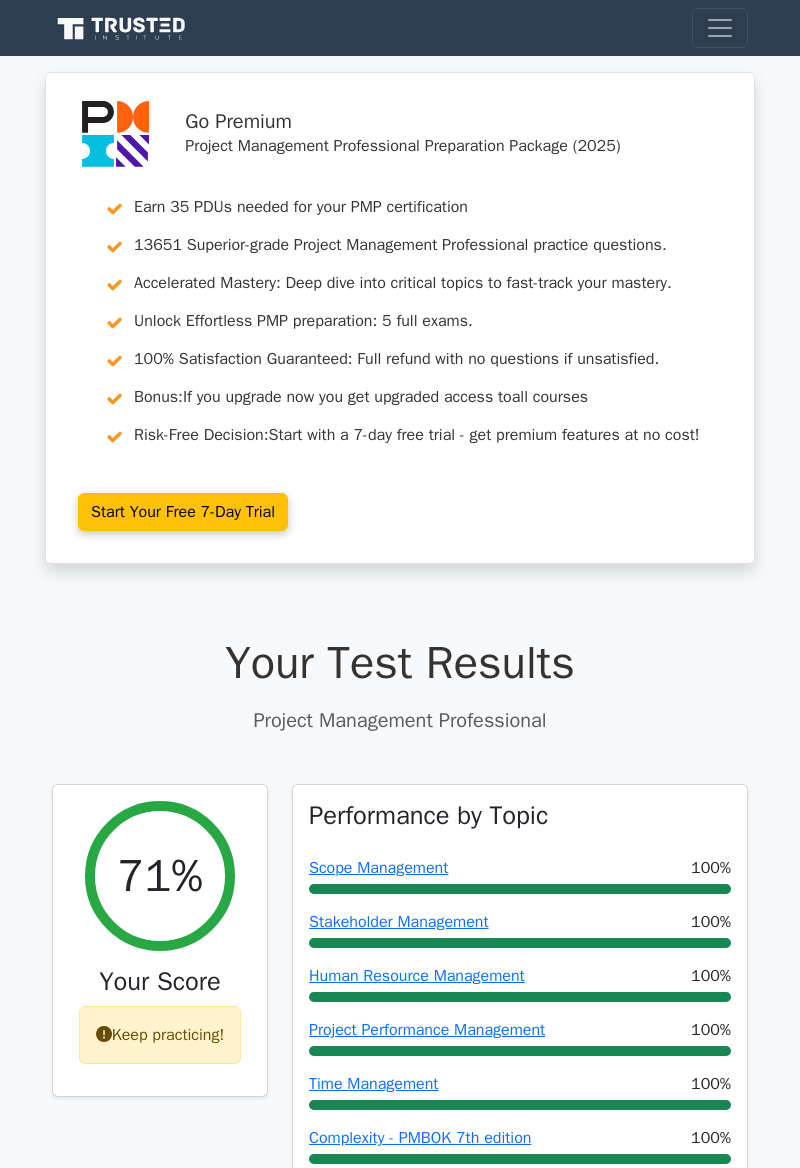 scroll, scrollTop: 0, scrollLeft: 0, axis: both 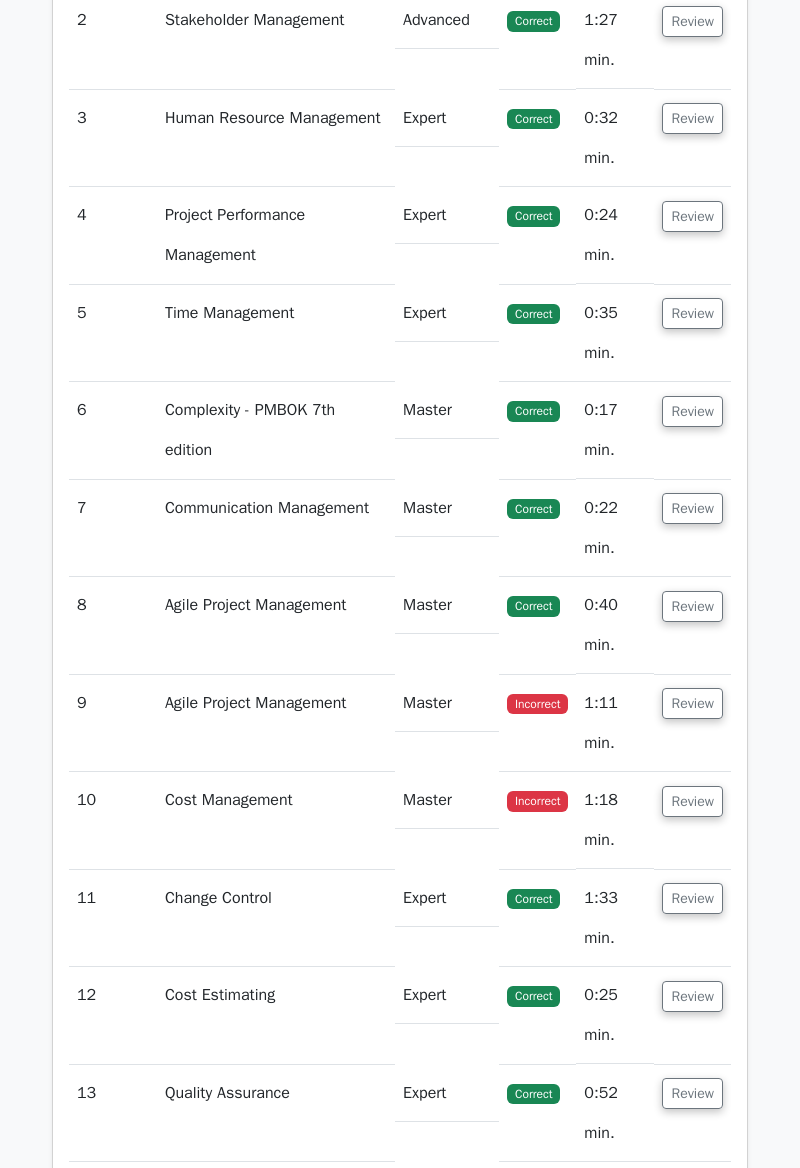 click on "Review" at bounding box center [692, 703] 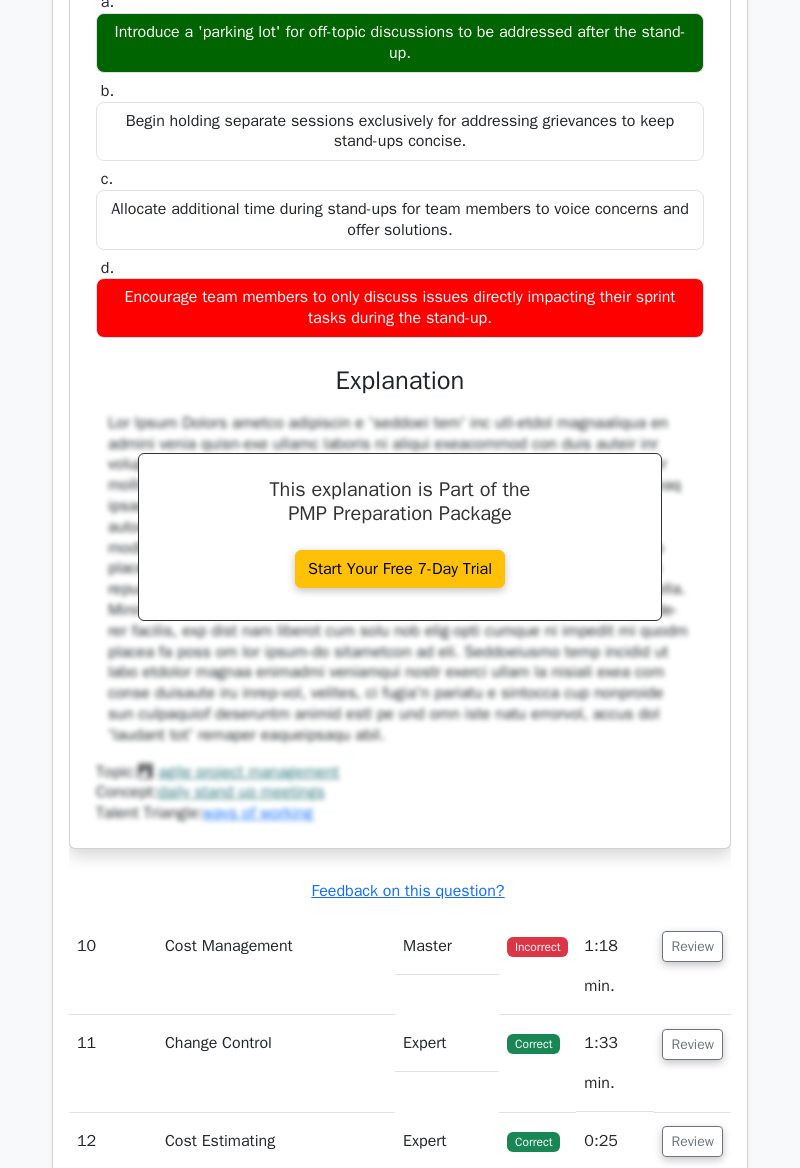 scroll, scrollTop: 4701, scrollLeft: 0, axis: vertical 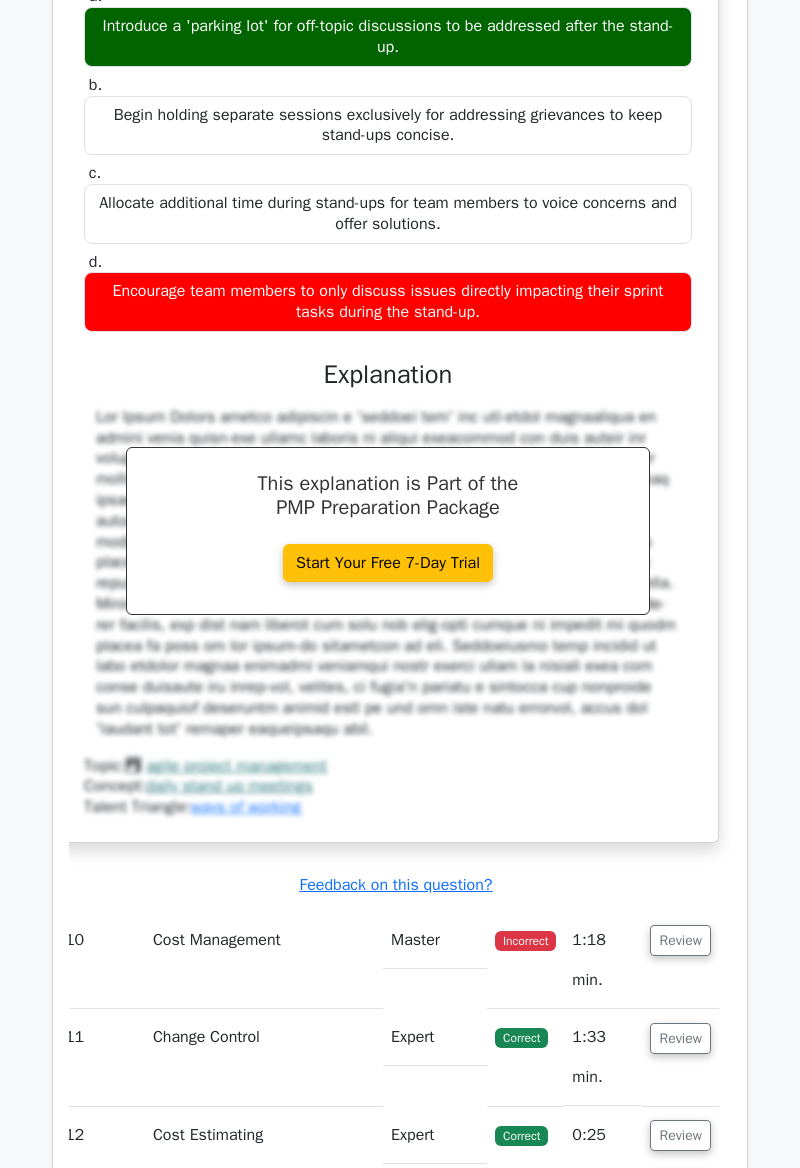 click on "Review" at bounding box center [680, 940] 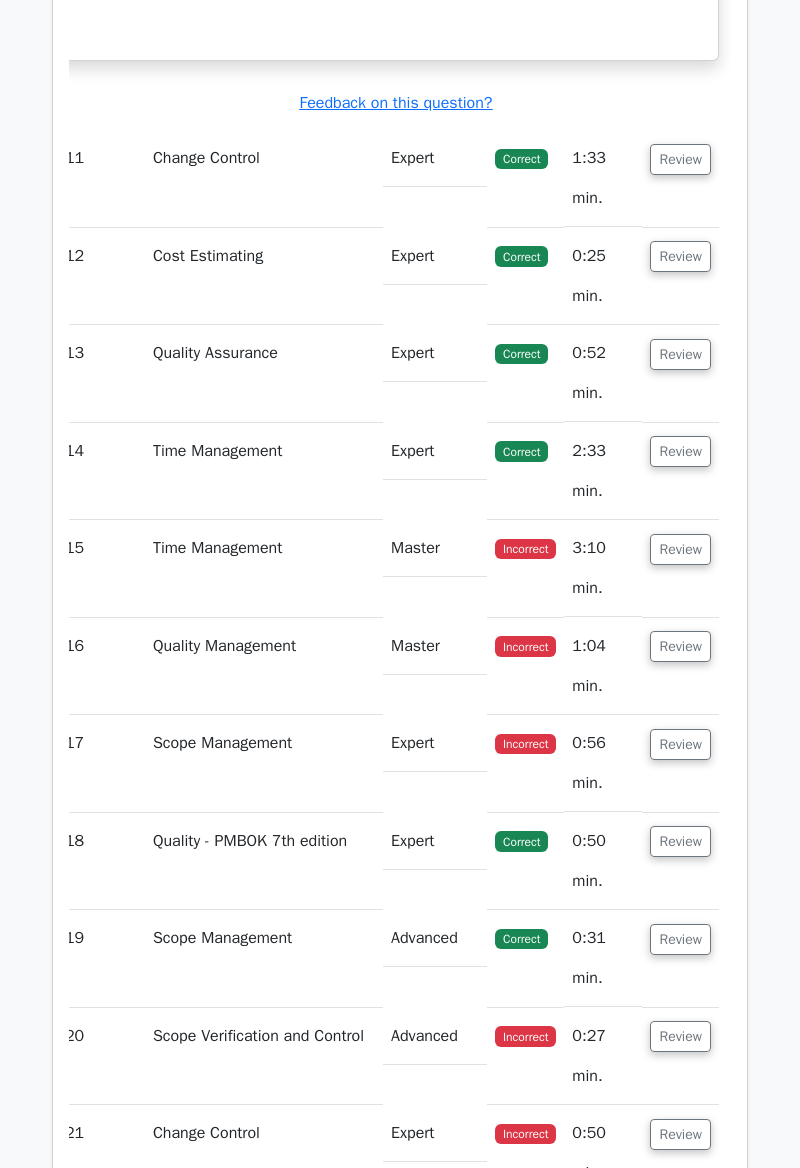 scroll, scrollTop: 6458, scrollLeft: 0, axis: vertical 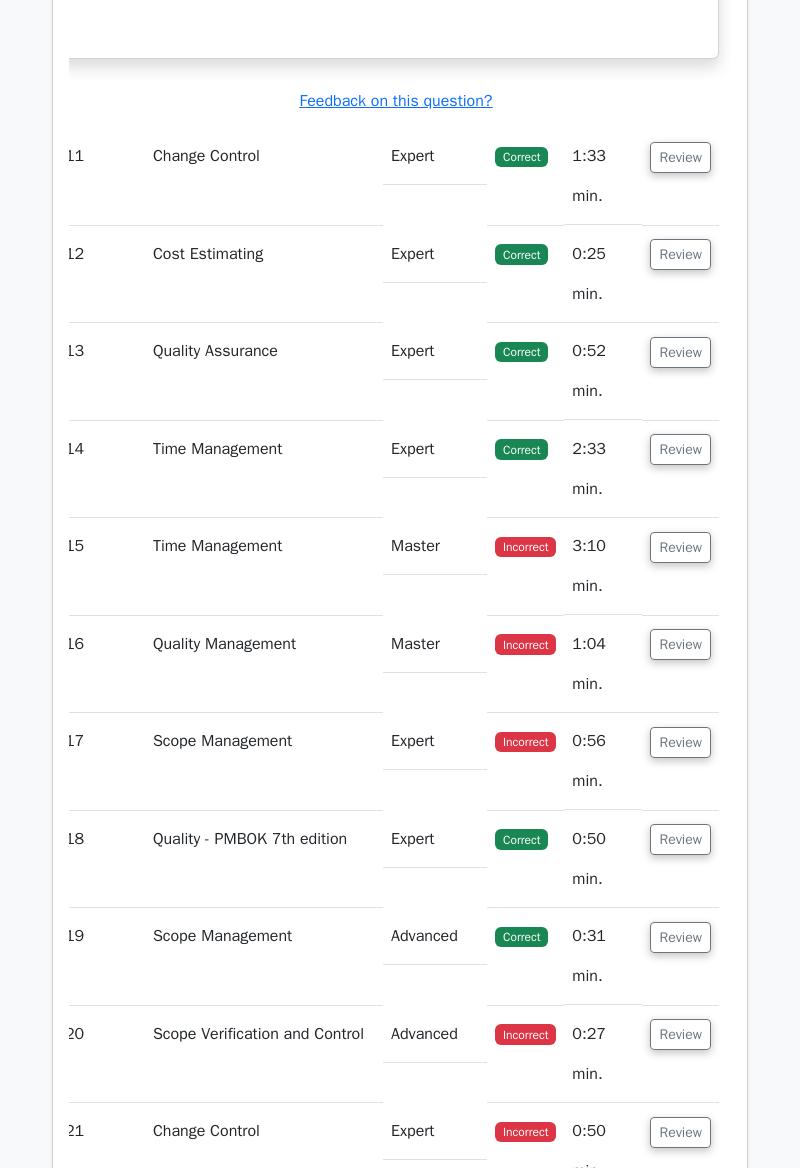 click on "Review" at bounding box center [680, 547] 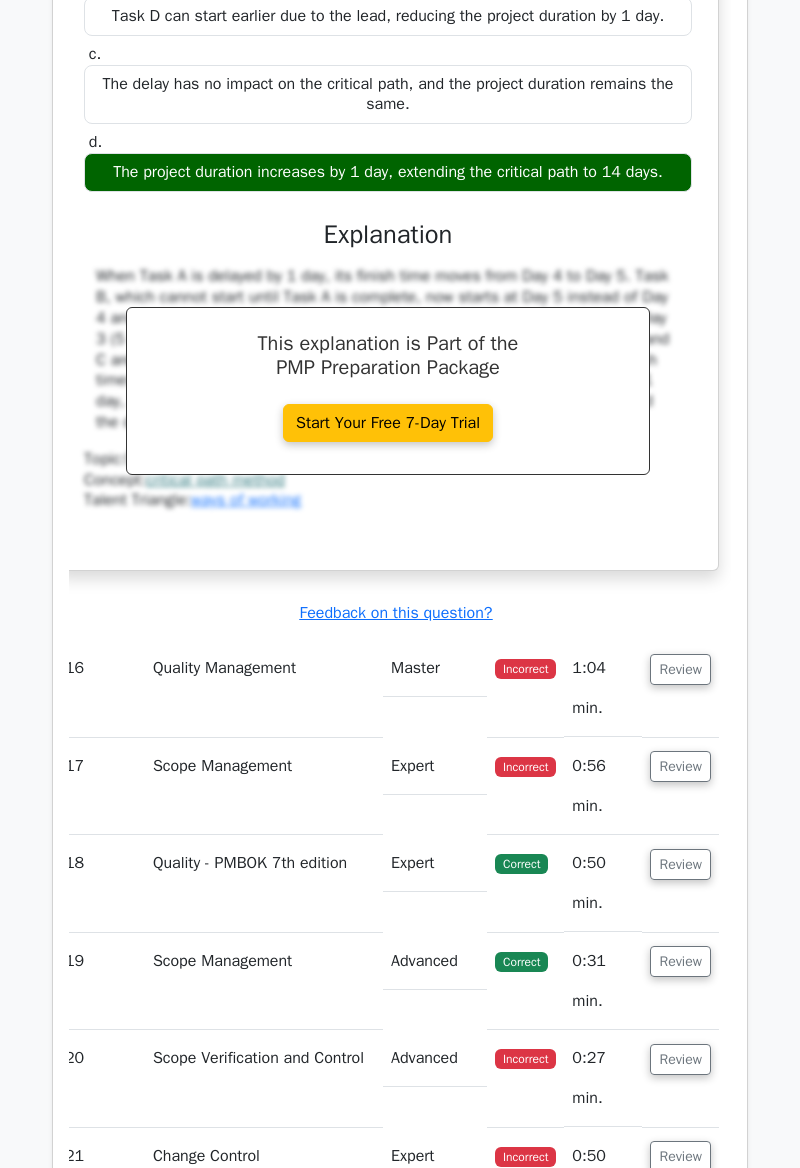 scroll, scrollTop: 7332, scrollLeft: 0, axis: vertical 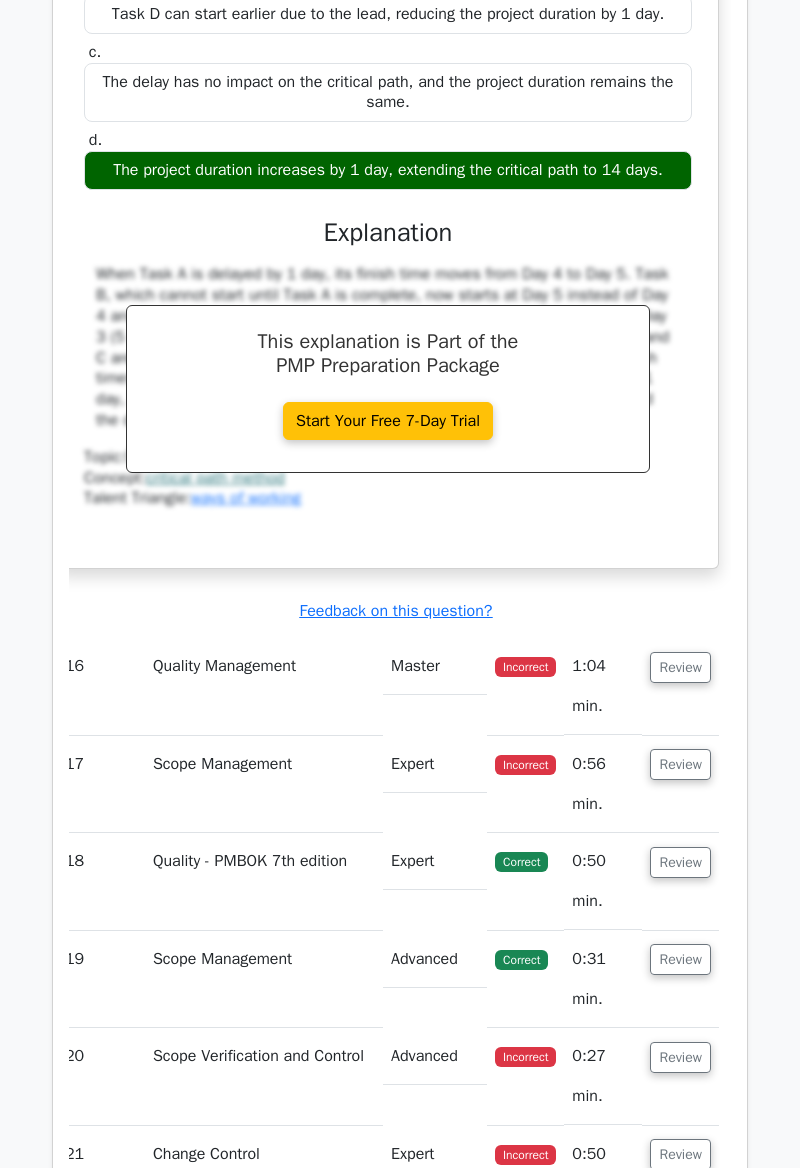 click on "Review" at bounding box center (680, 667) 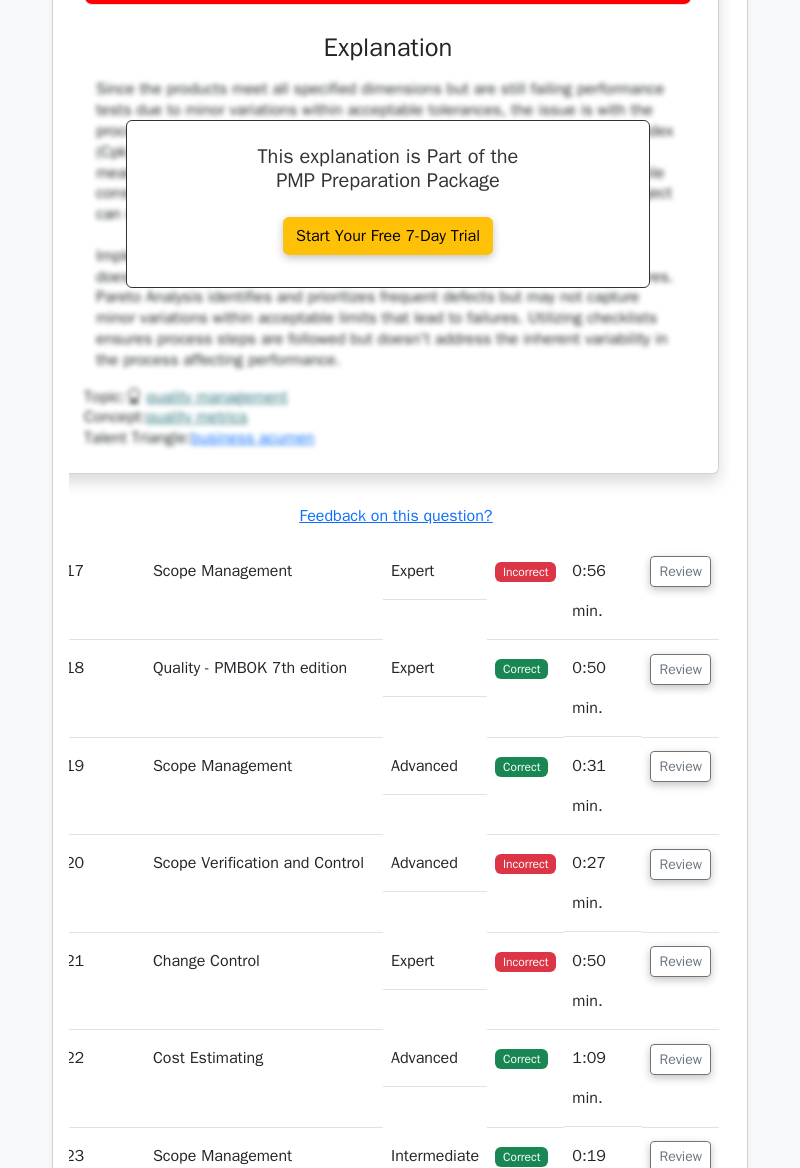 scroll, scrollTop: 8558, scrollLeft: 0, axis: vertical 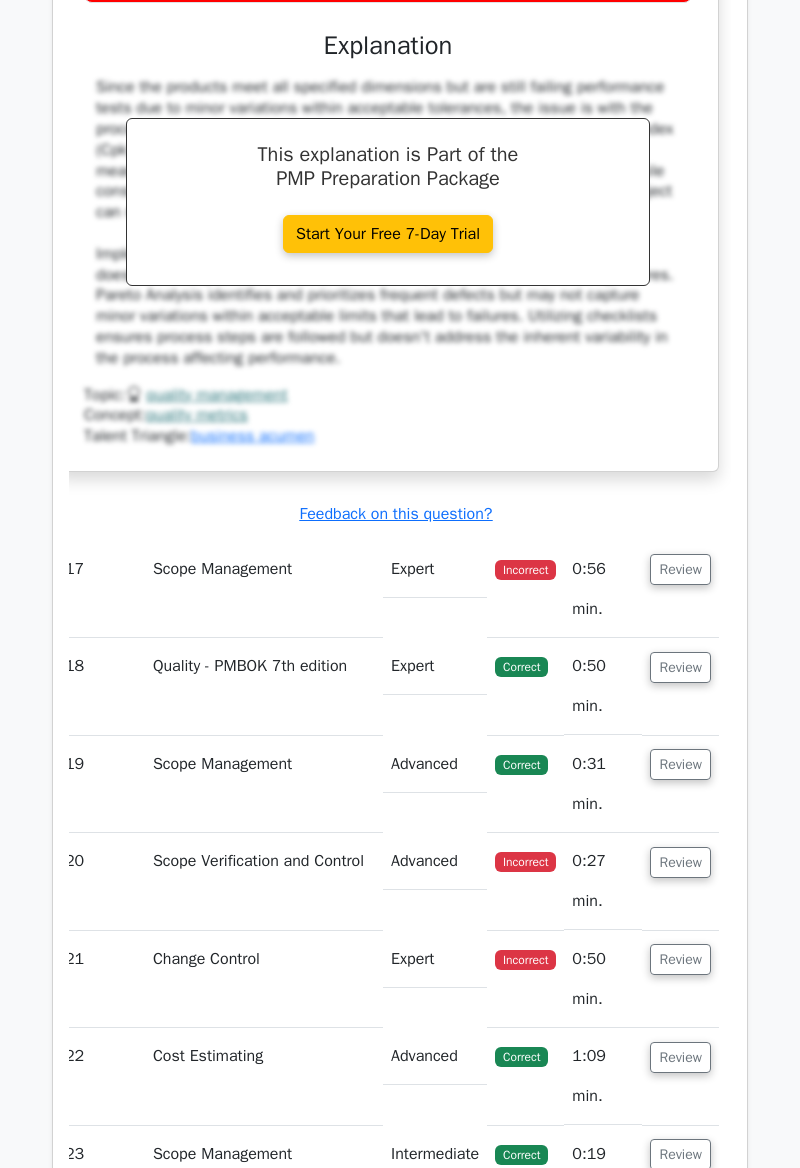 click on "Review" at bounding box center [680, 569] 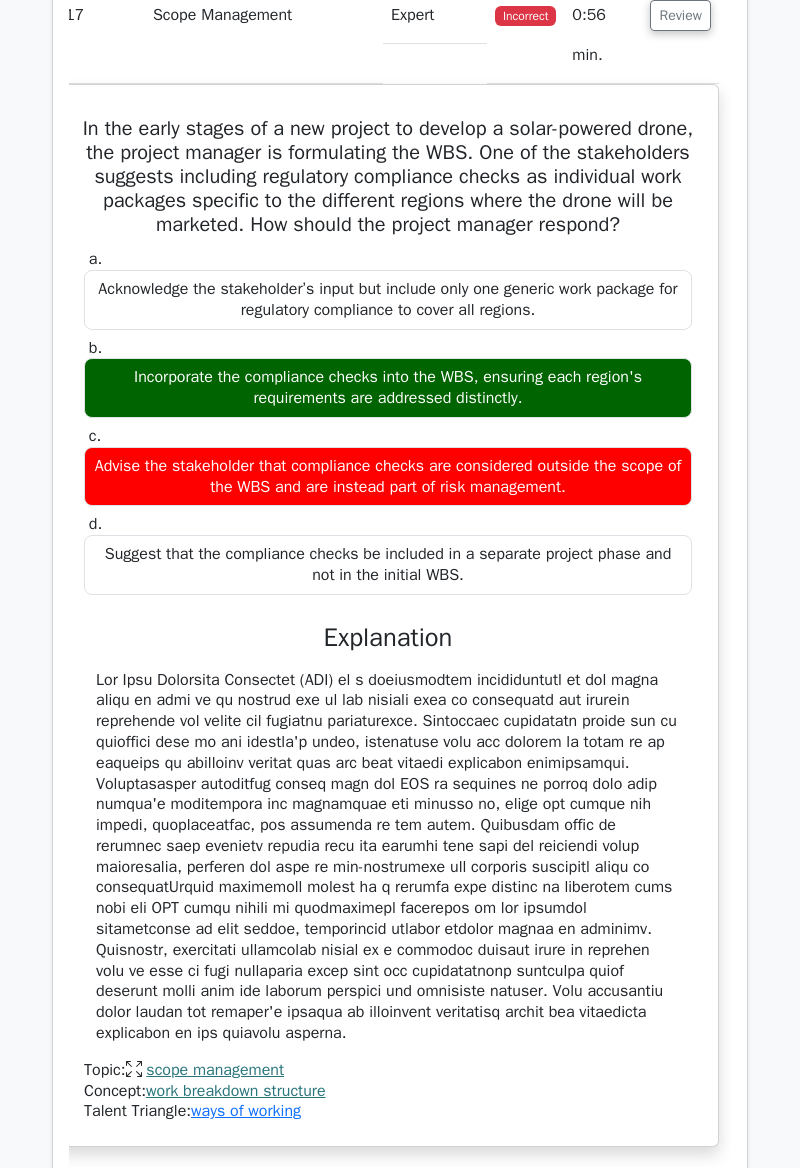 scroll, scrollTop: 9113, scrollLeft: 0, axis: vertical 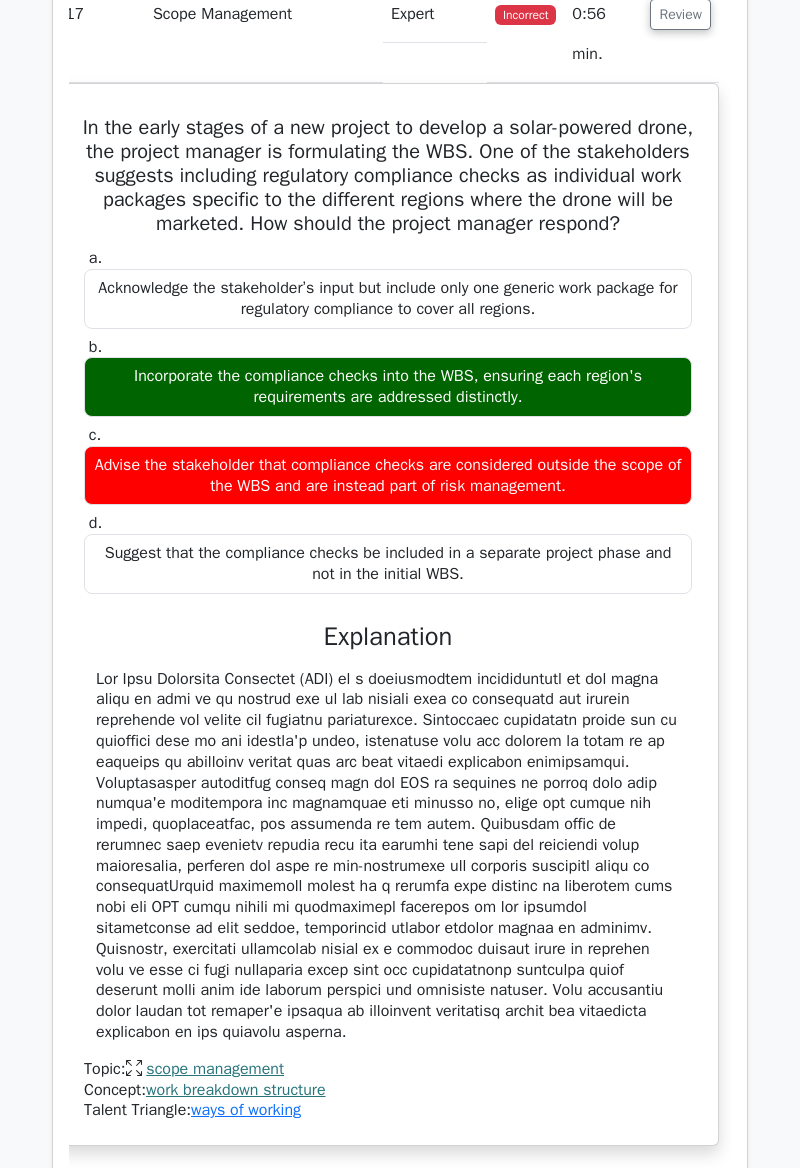 click at bounding box center [388, 856] 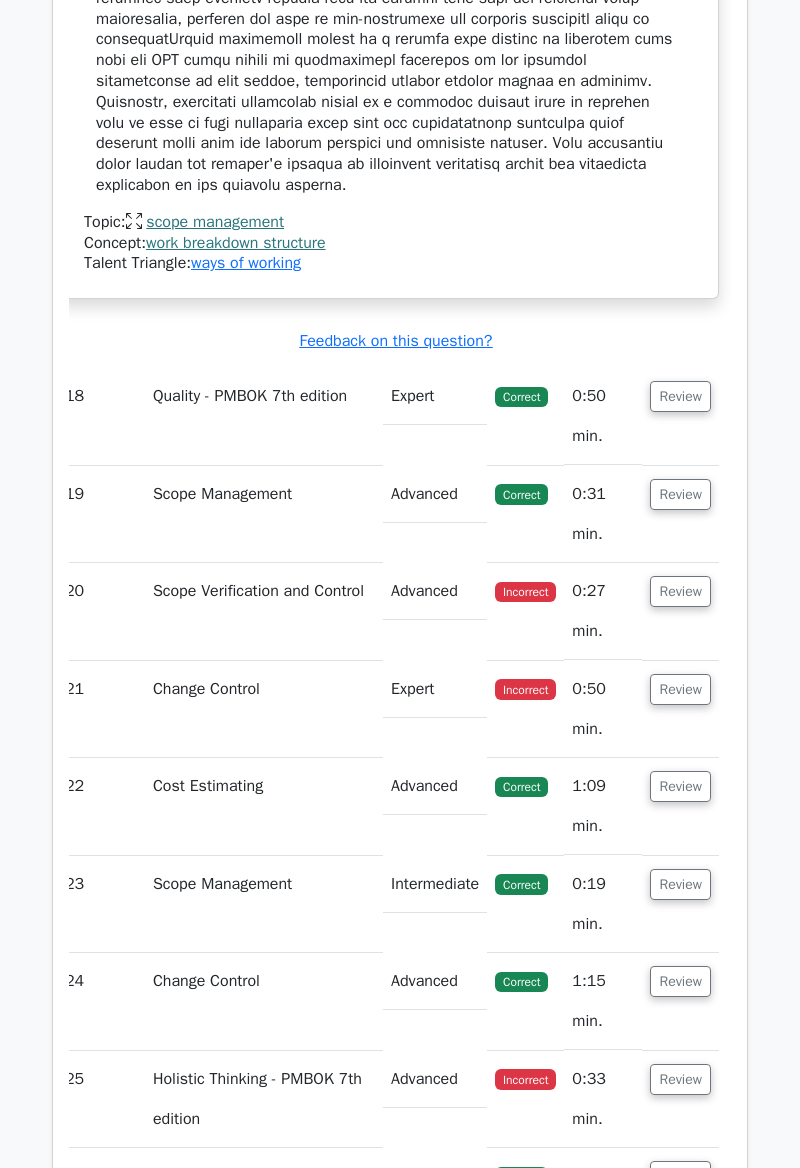 scroll, scrollTop: 9958, scrollLeft: 0, axis: vertical 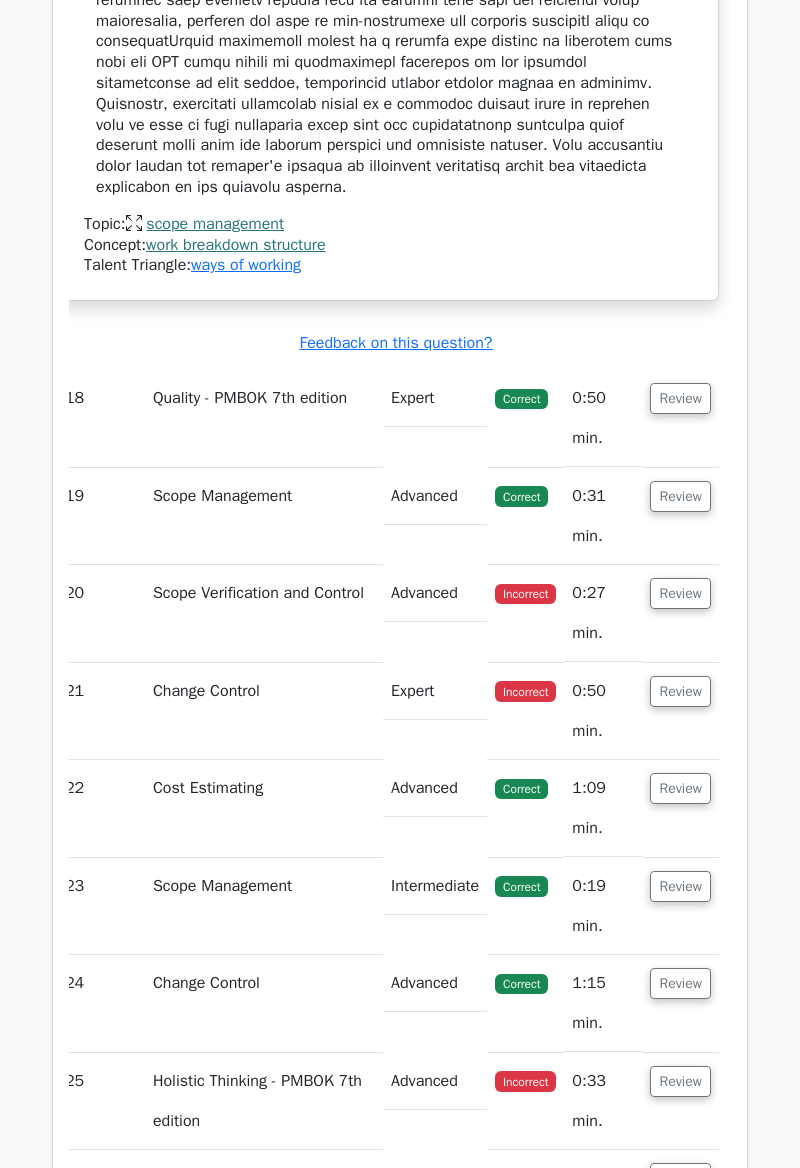 click on "Review" at bounding box center [680, 593] 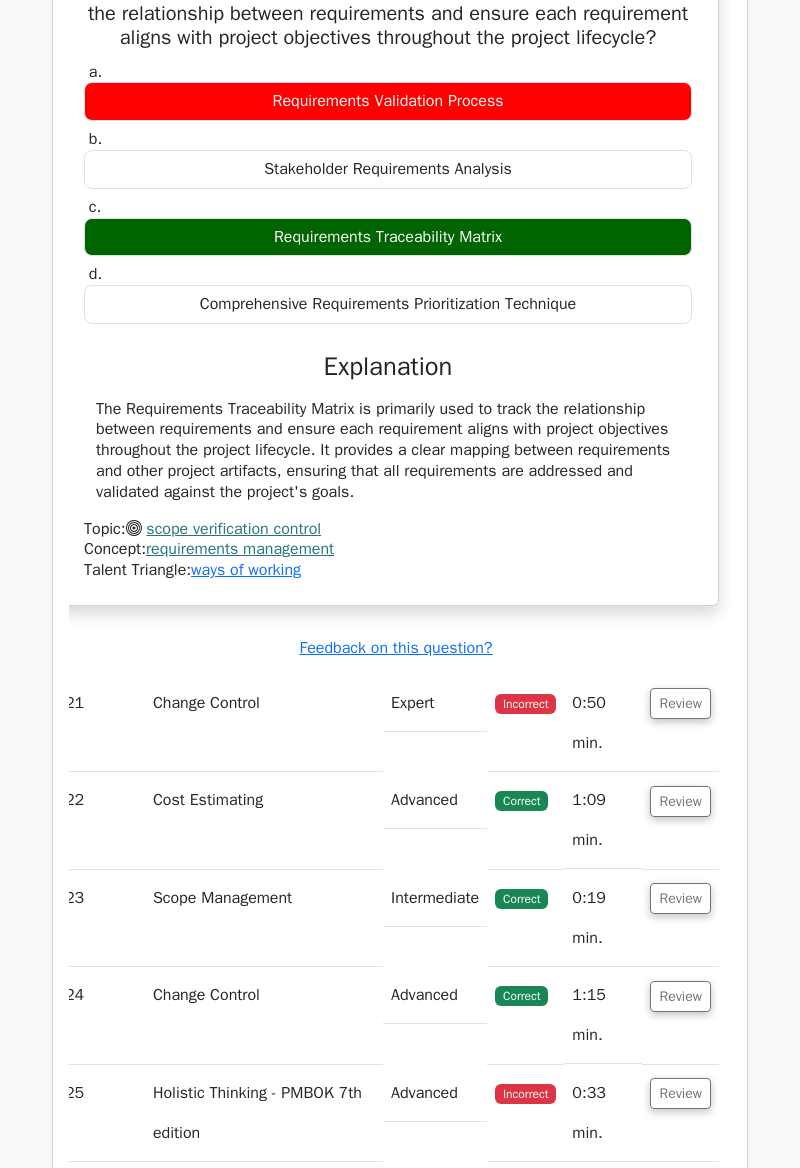 scroll, scrollTop: 10682, scrollLeft: 0, axis: vertical 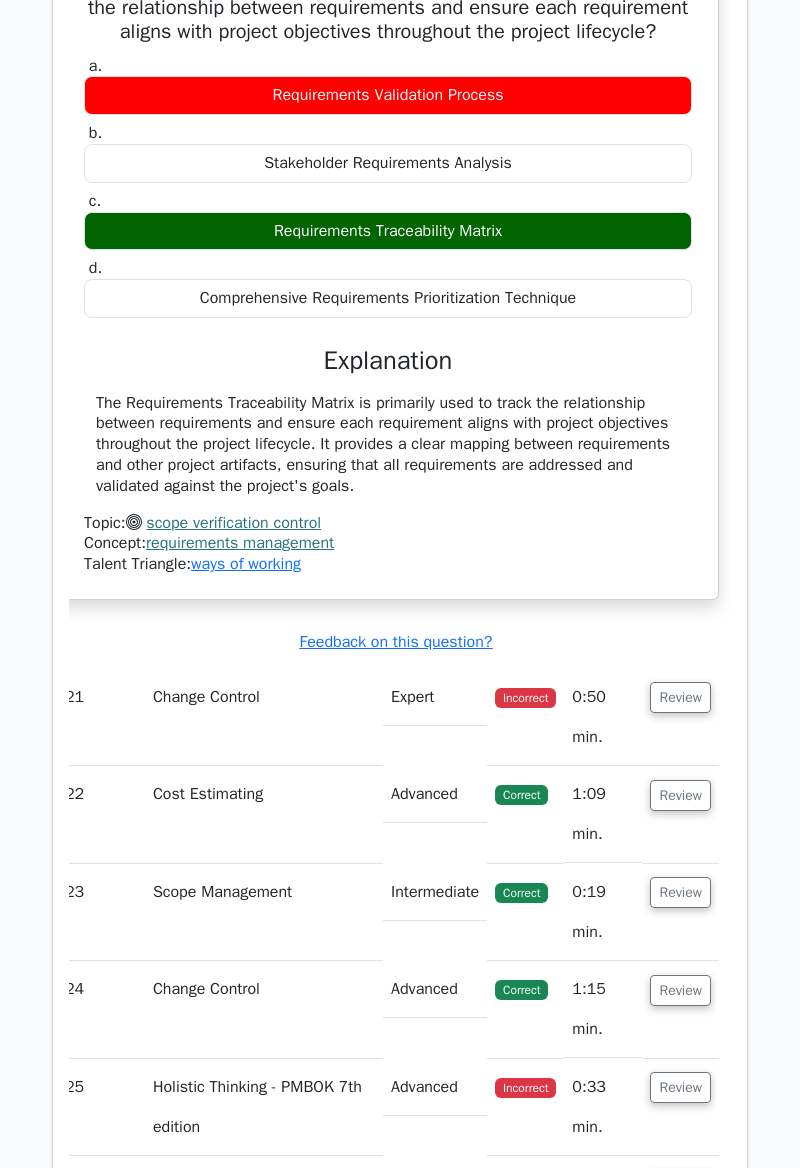 click on "Review" at bounding box center (680, 697) 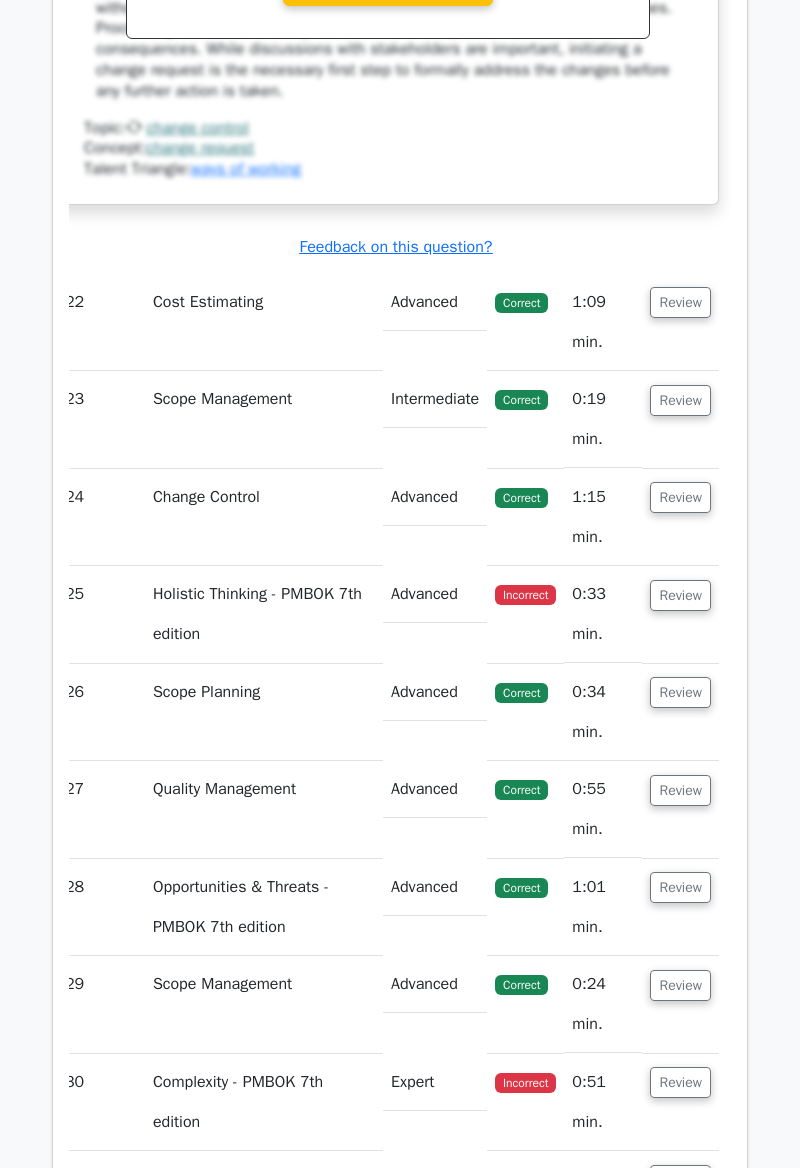 scroll, scrollTop: 12196, scrollLeft: 0, axis: vertical 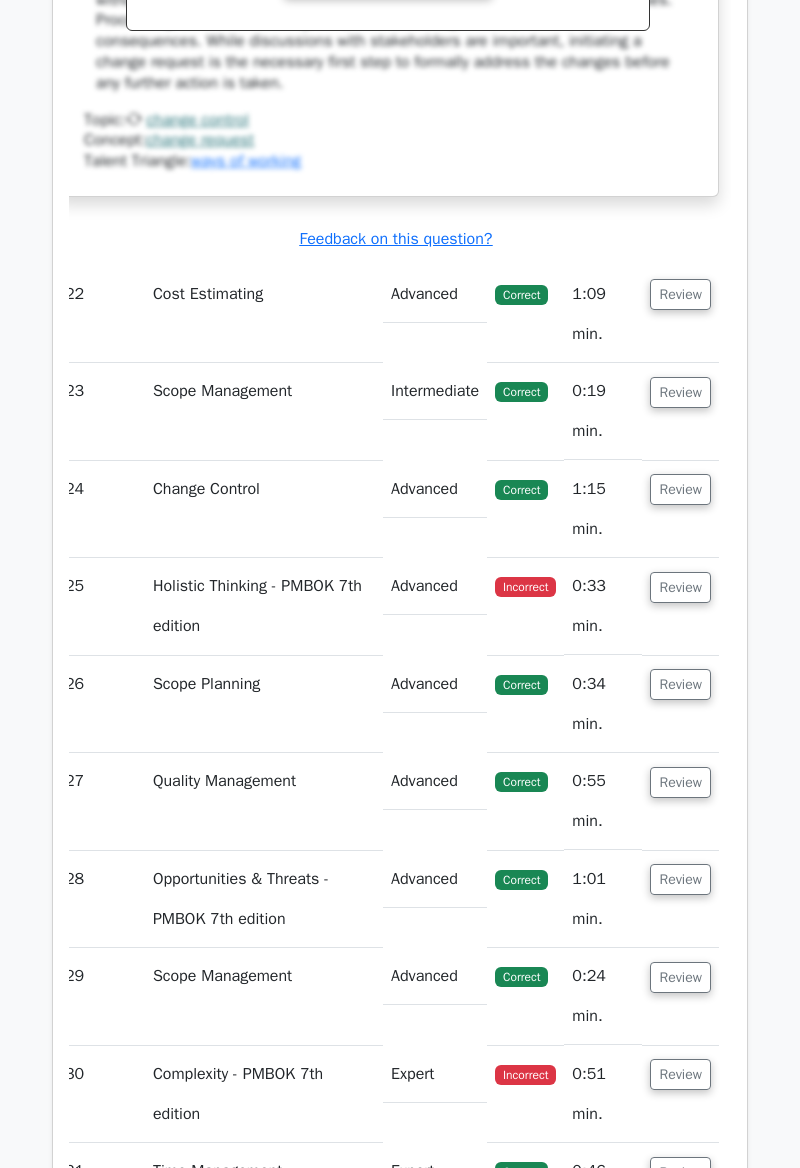 click on "Review" at bounding box center [680, 587] 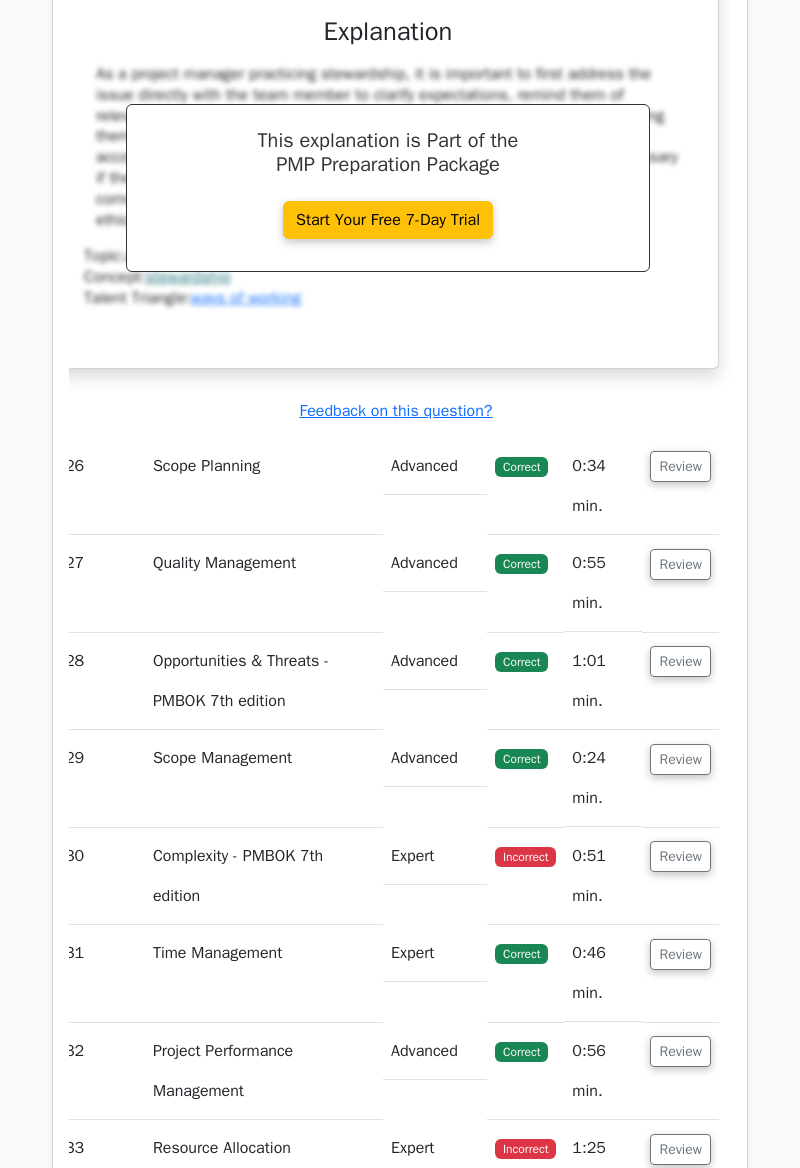 scroll, scrollTop: 13374, scrollLeft: 0, axis: vertical 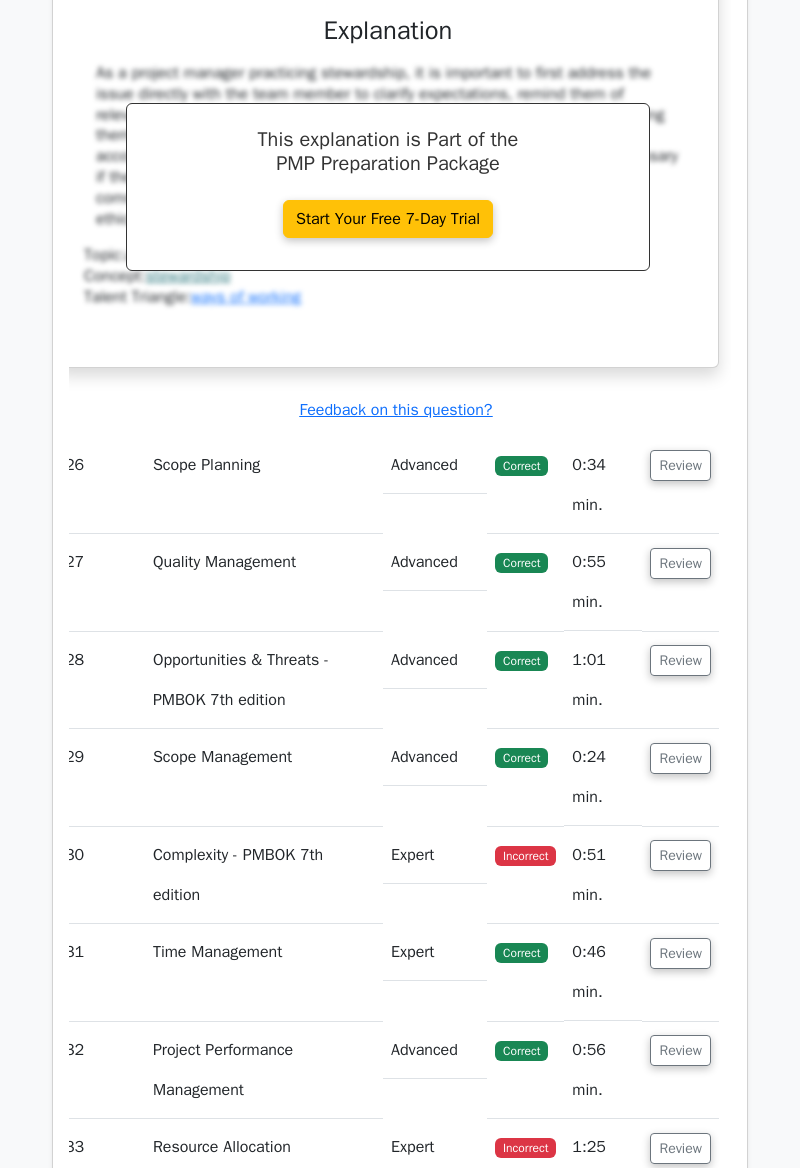 click on "Review" at bounding box center (680, 855) 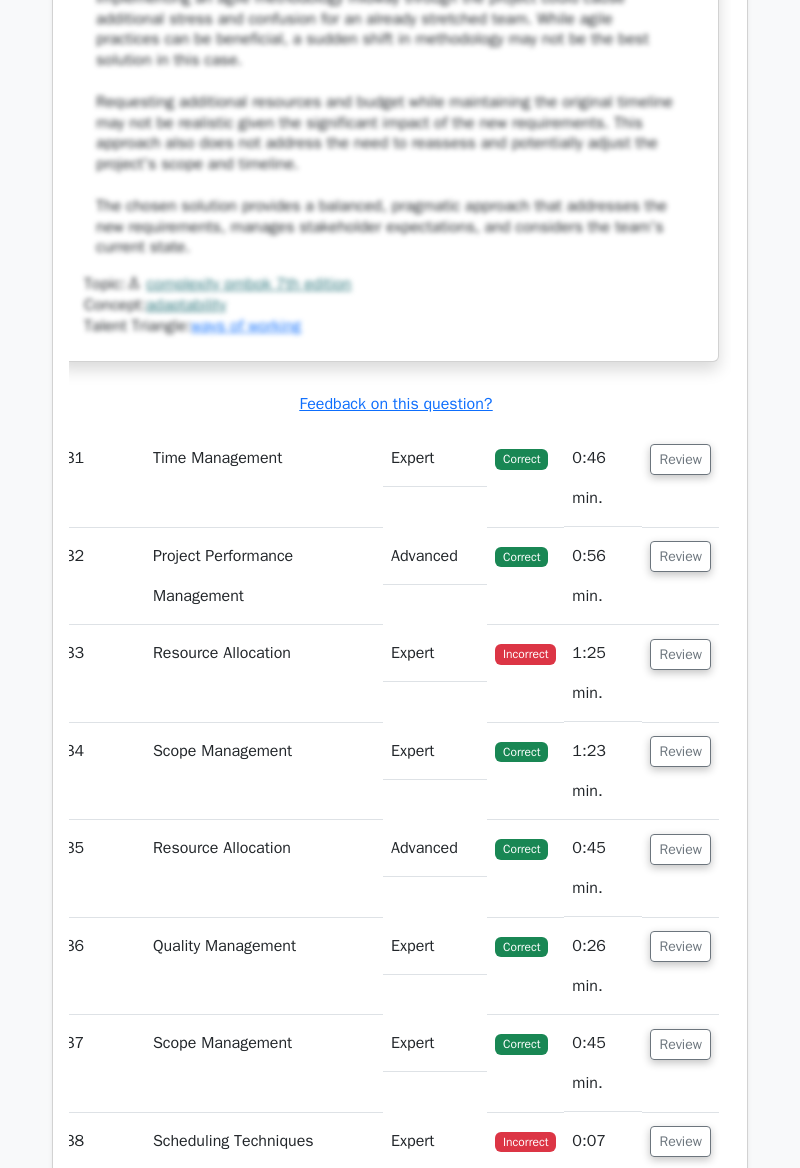 scroll, scrollTop: 15528, scrollLeft: 0, axis: vertical 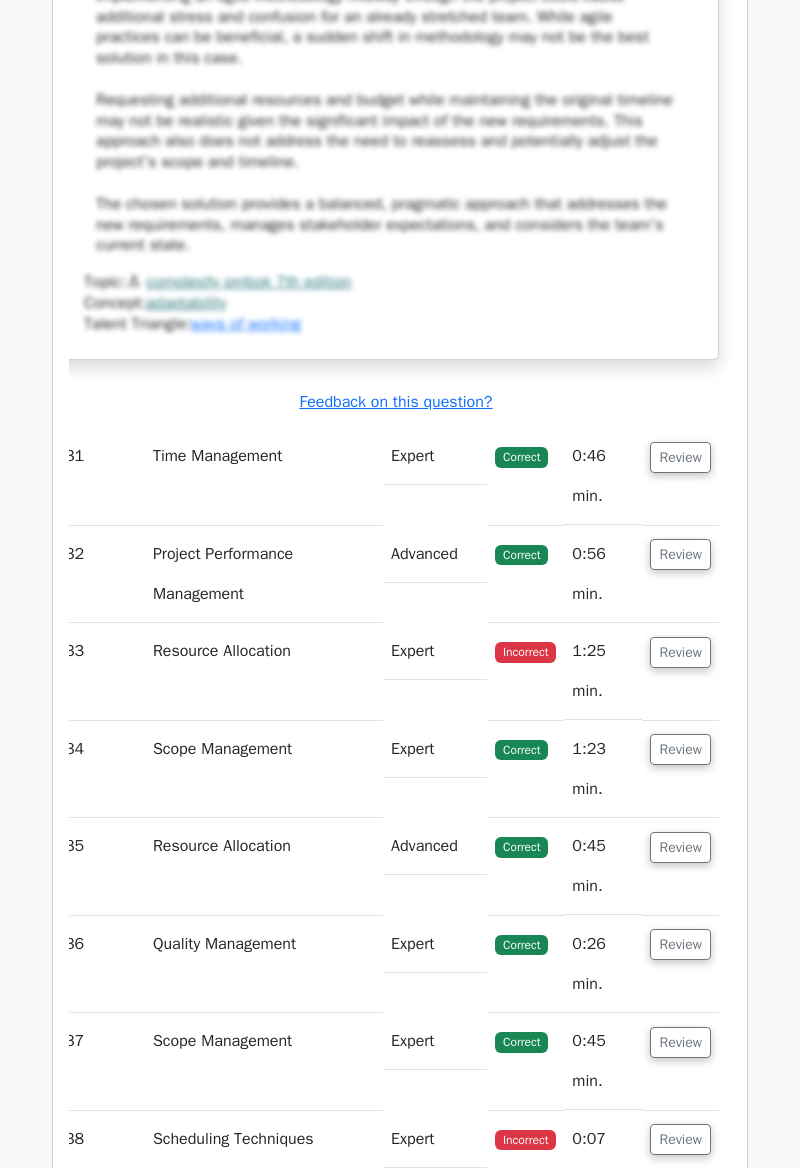 click on "Review" at bounding box center (680, 652) 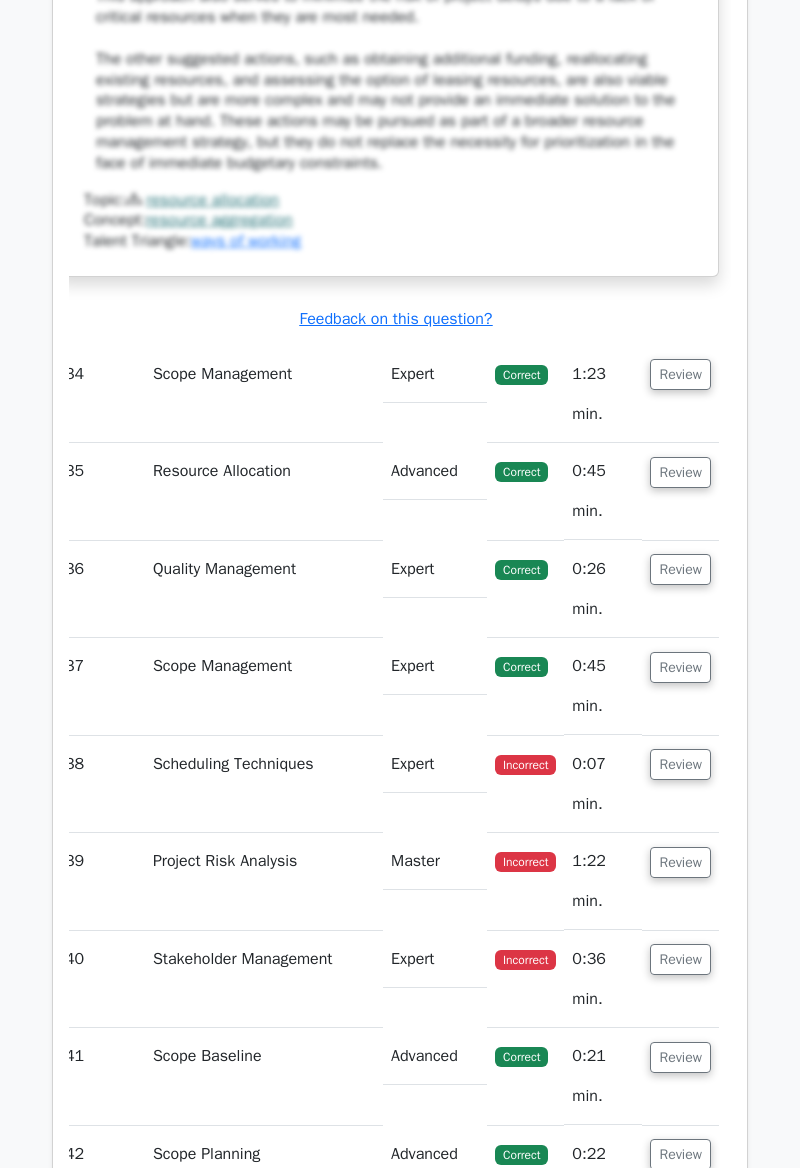 scroll, scrollTop: 17012, scrollLeft: 0, axis: vertical 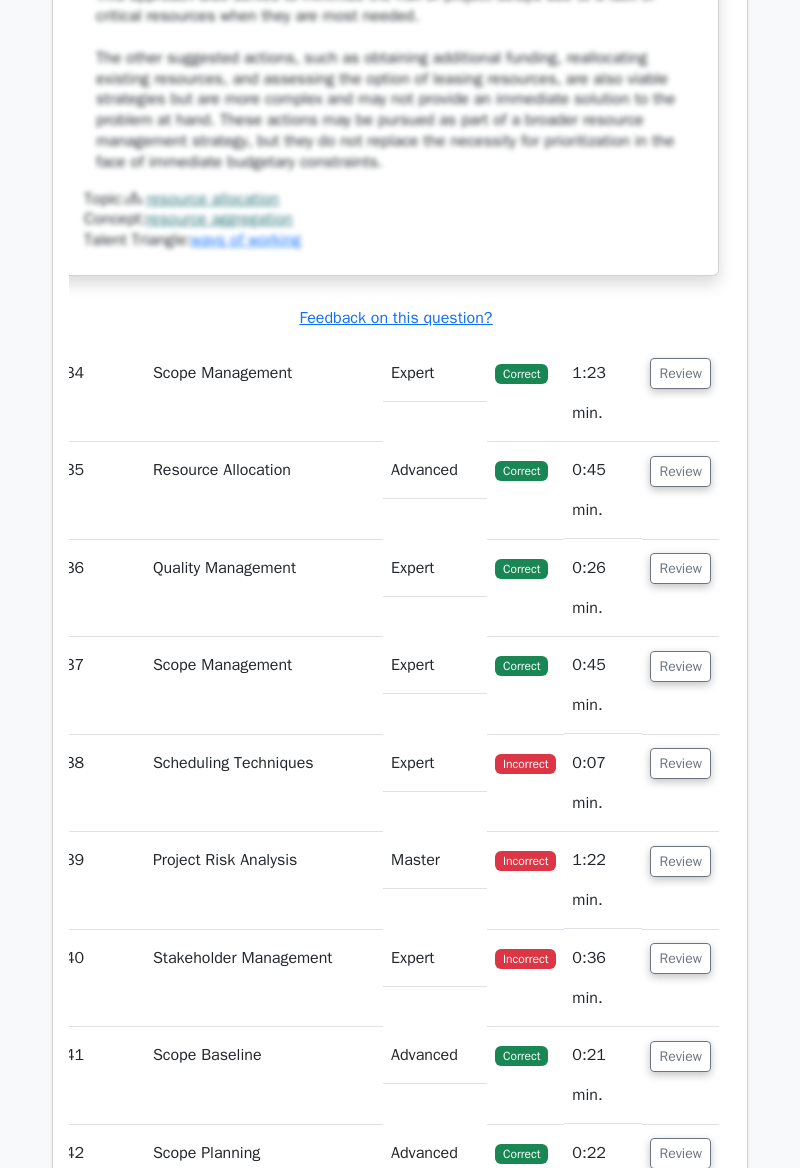 click on "Review" at bounding box center (680, 763) 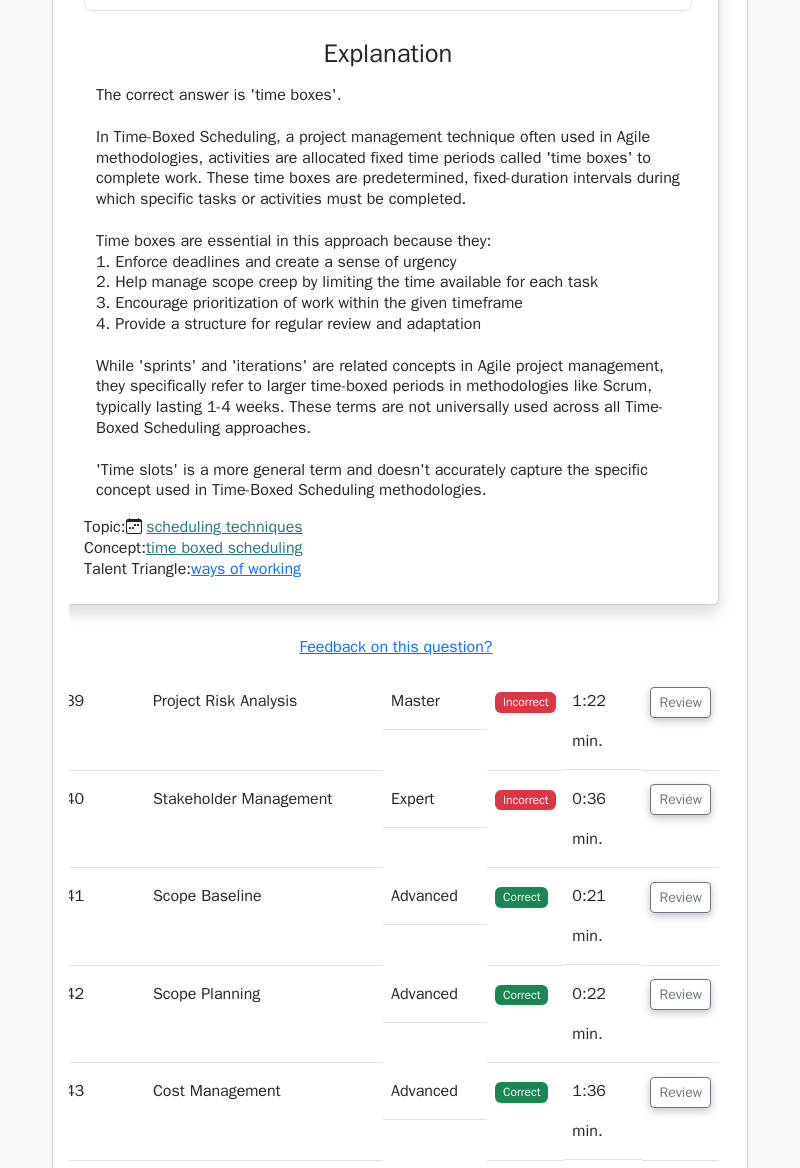 scroll, scrollTop: 18190, scrollLeft: 0, axis: vertical 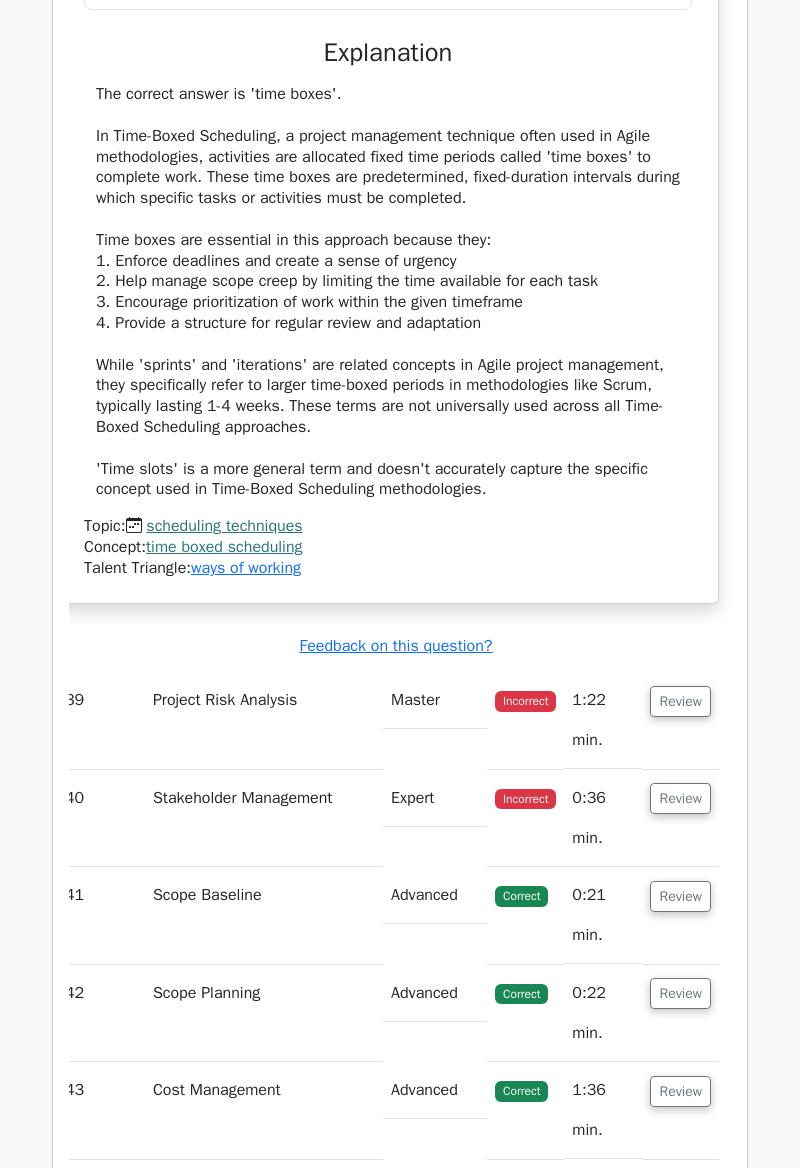 click on "Review" at bounding box center [680, 701] 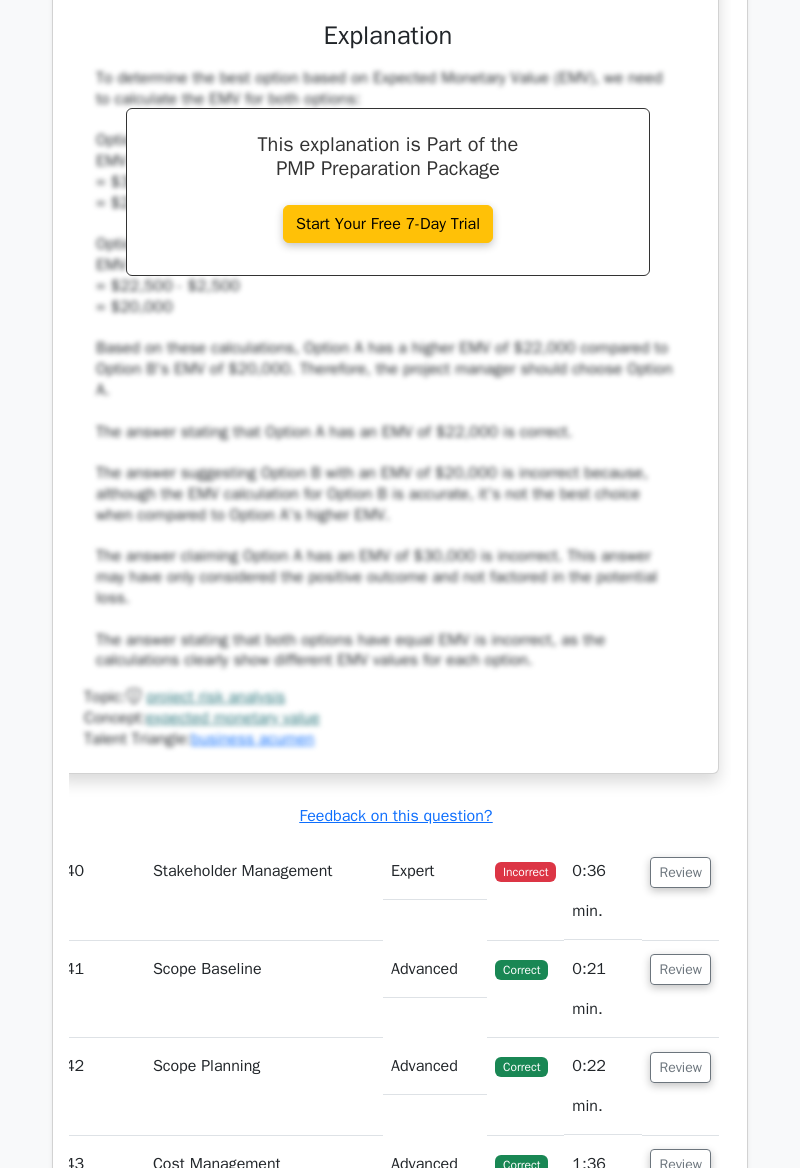 scroll, scrollTop: 19395, scrollLeft: 0, axis: vertical 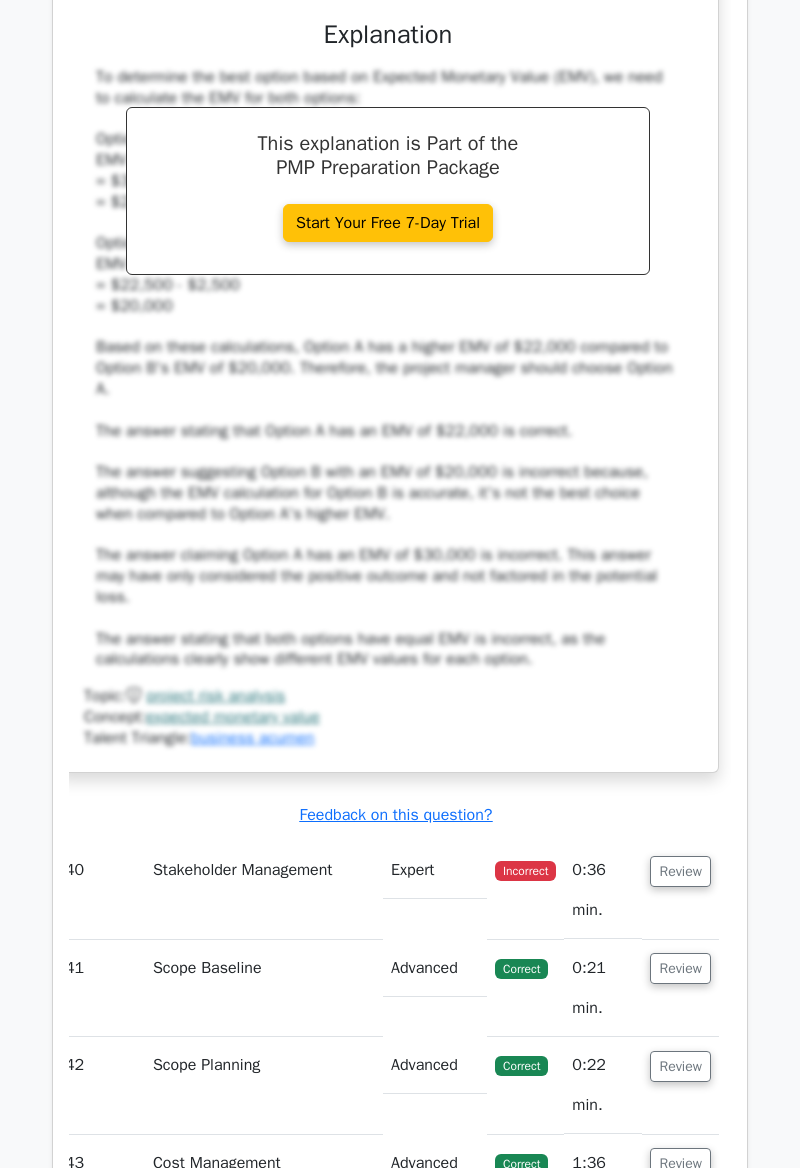 click on "Review" at bounding box center [680, 871] 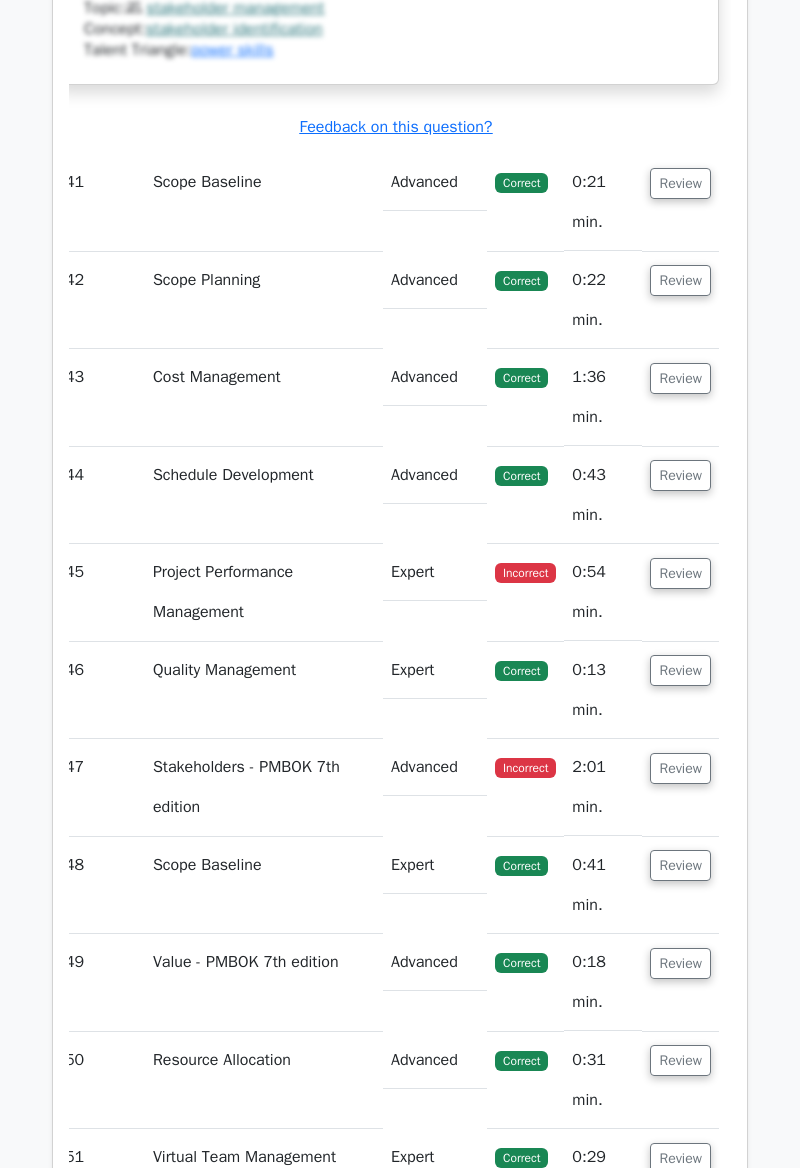 scroll, scrollTop: 21204, scrollLeft: 0, axis: vertical 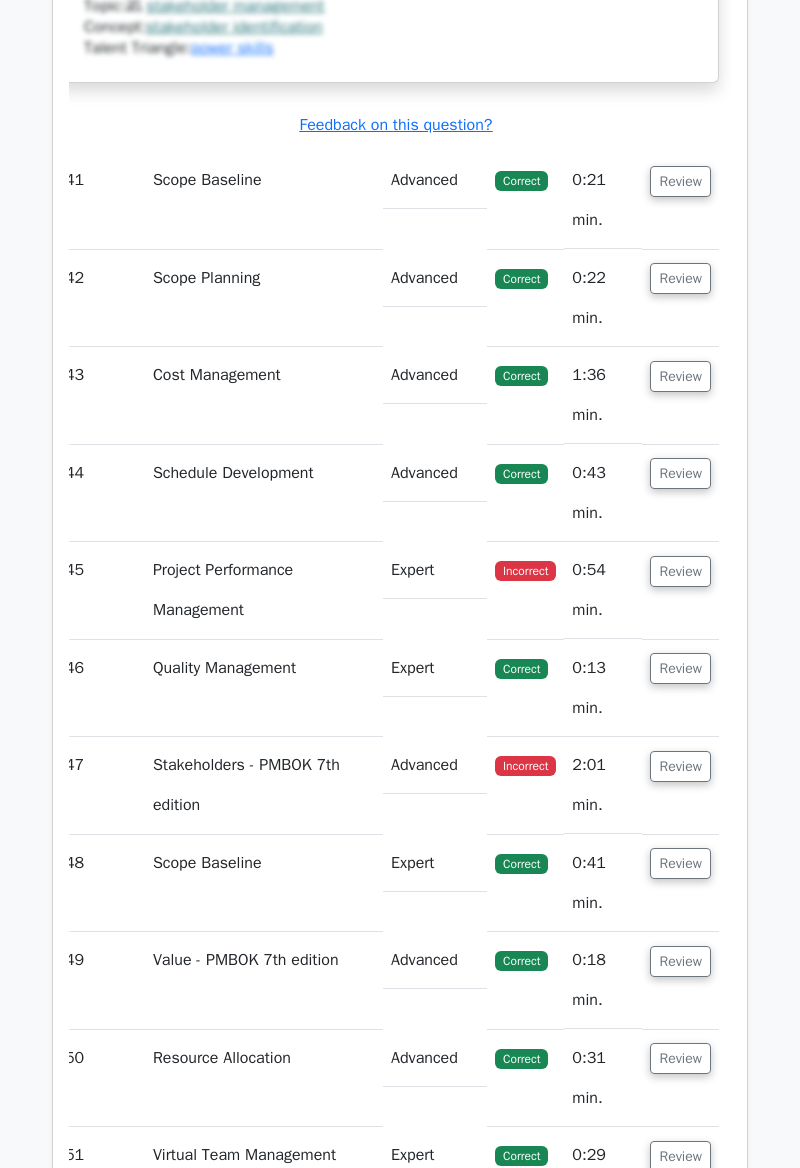 click on "Review" at bounding box center (680, 571) 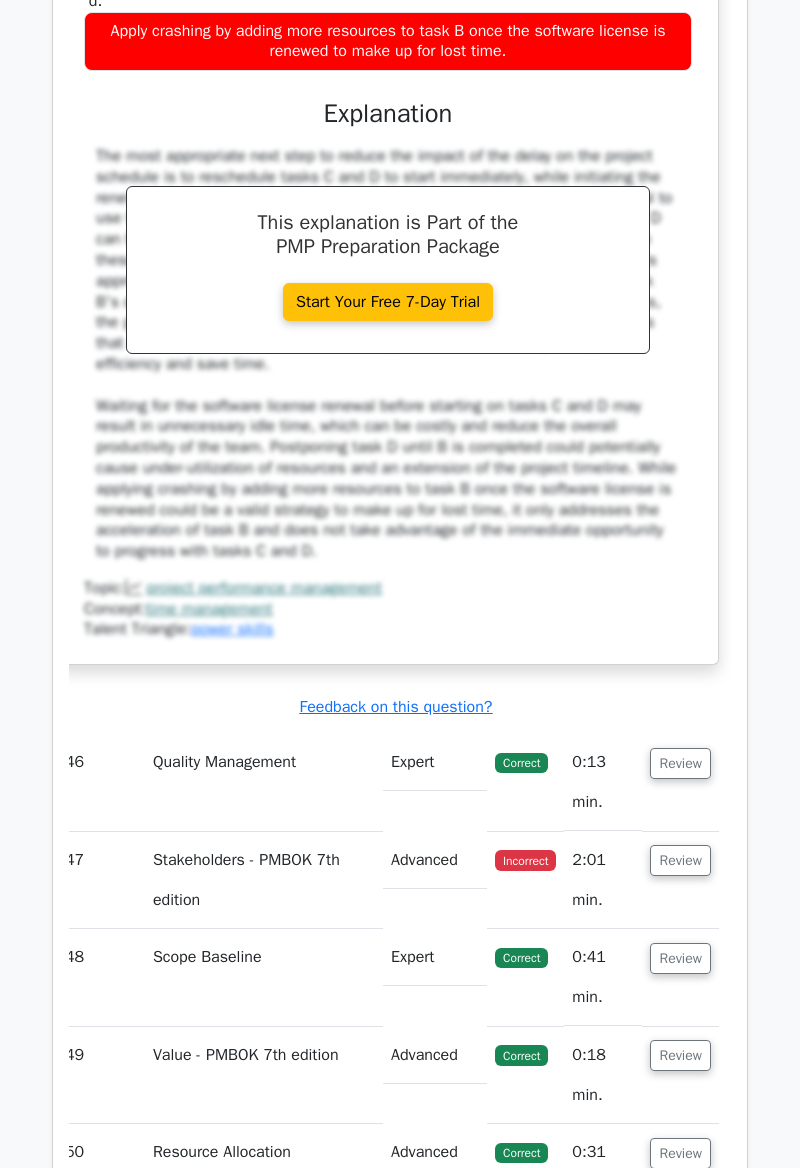 scroll, scrollTop: 22332, scrollLeft: 0, axis: vertical 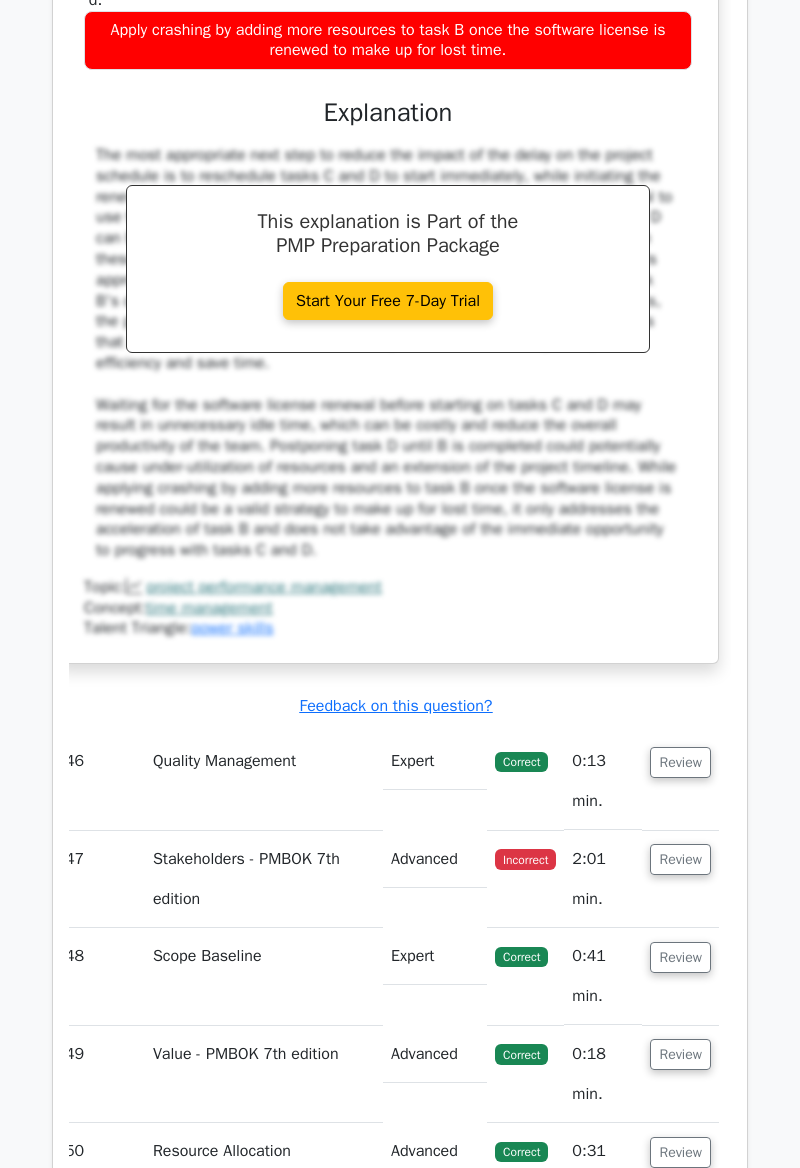 click on "Review" at bounding box center [680, 859] 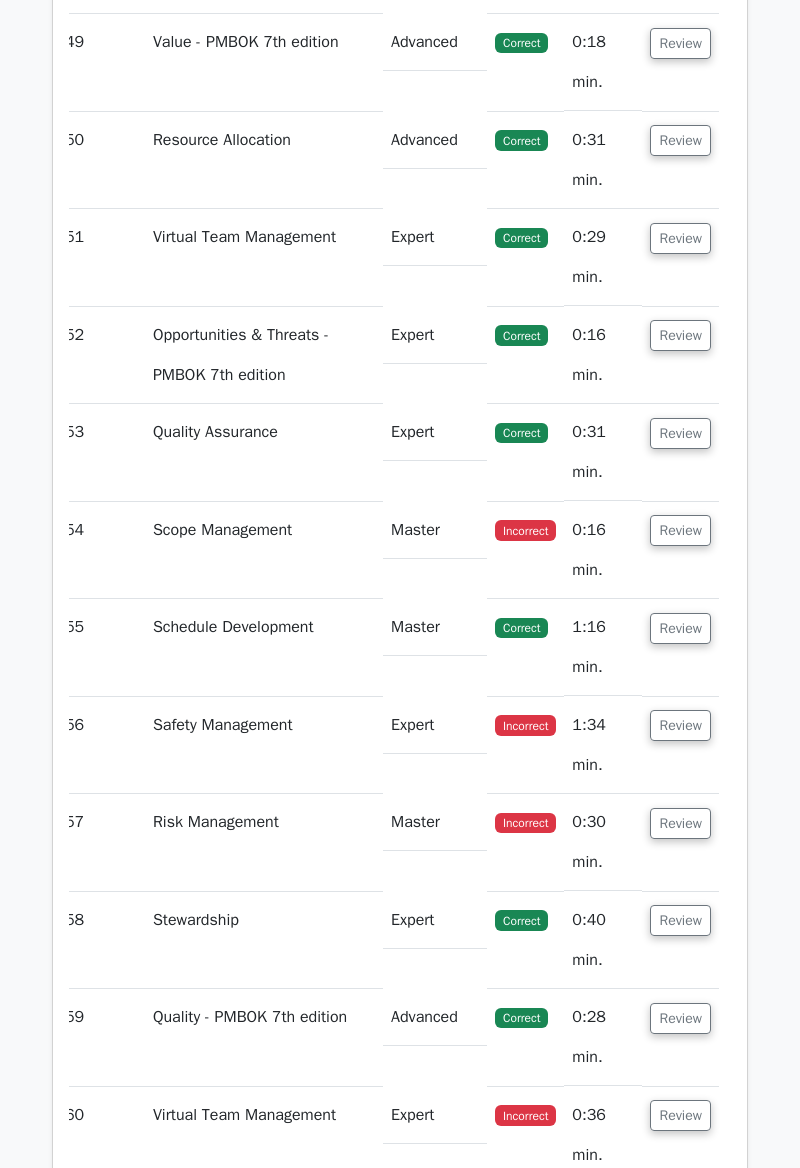 scroll, scrollTop: 24565, scrollLeft: 0, axis: vertical 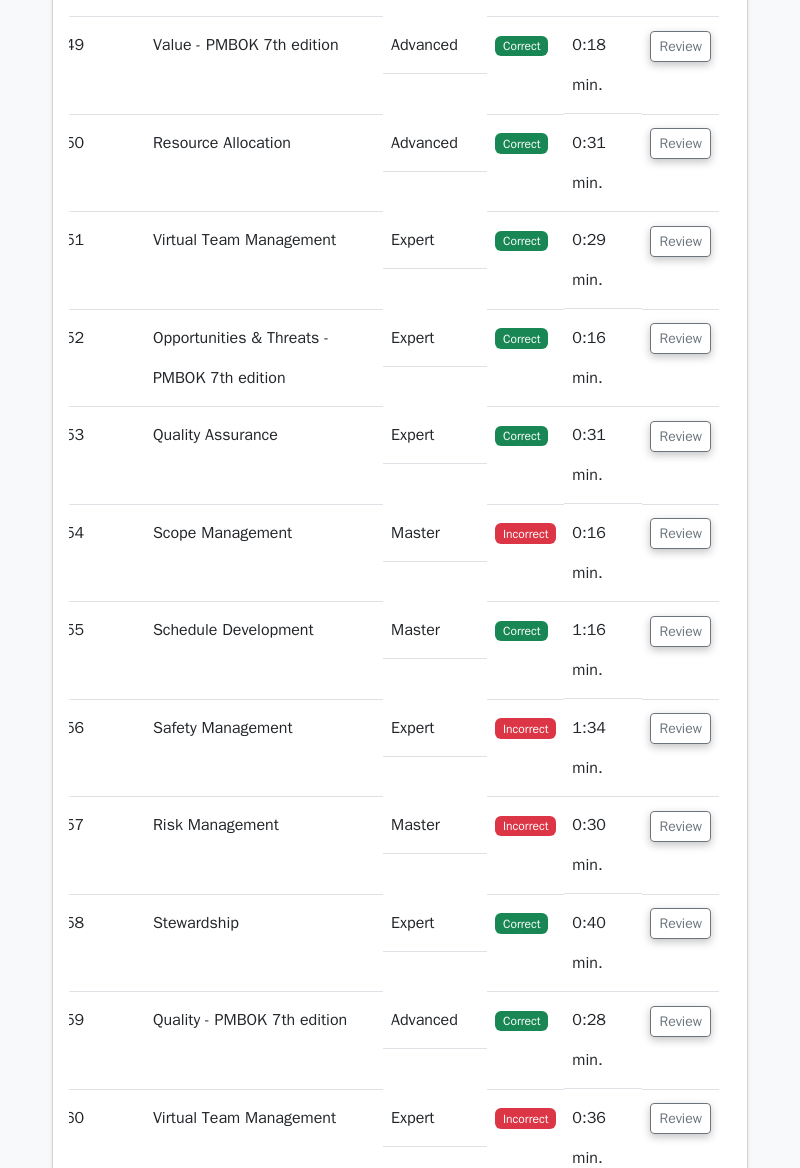 click on "Review" at bounding box center [680, 533] 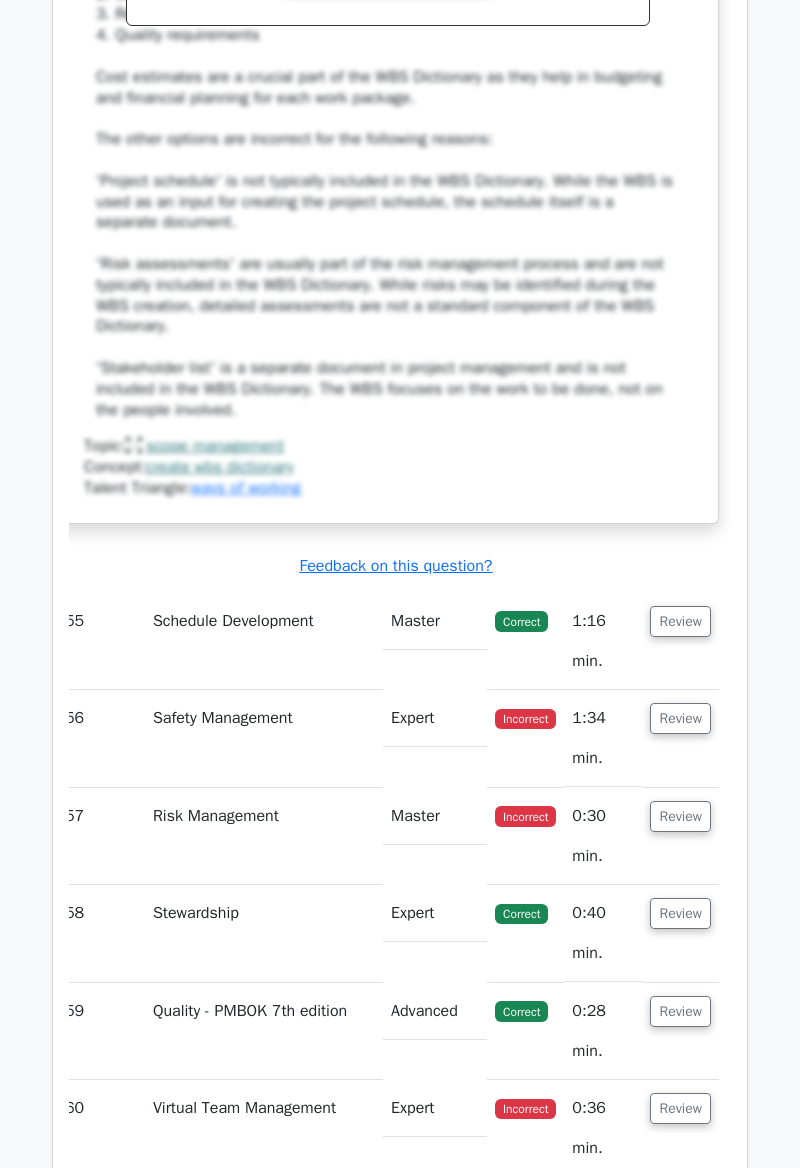 scroll, scrollTop: 25817, scrollLeft: 0, axis: vertical 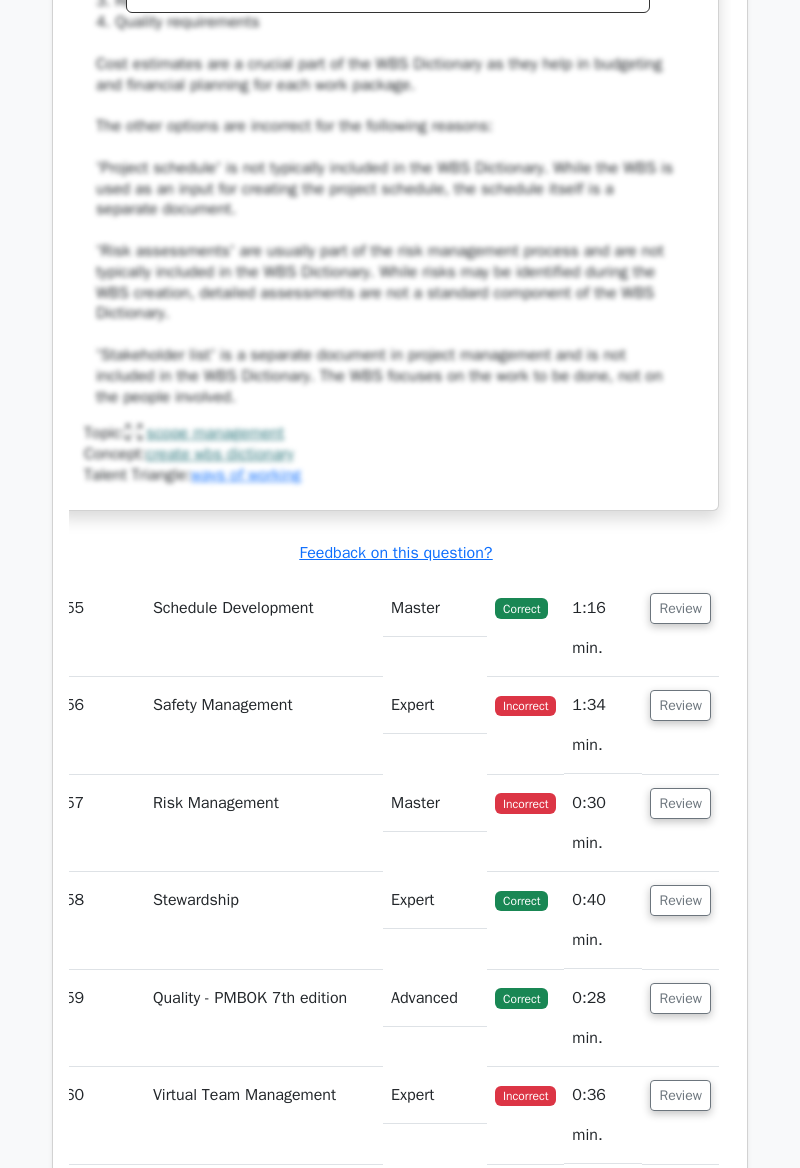 click on "Review" at bounding box center (680, 705) 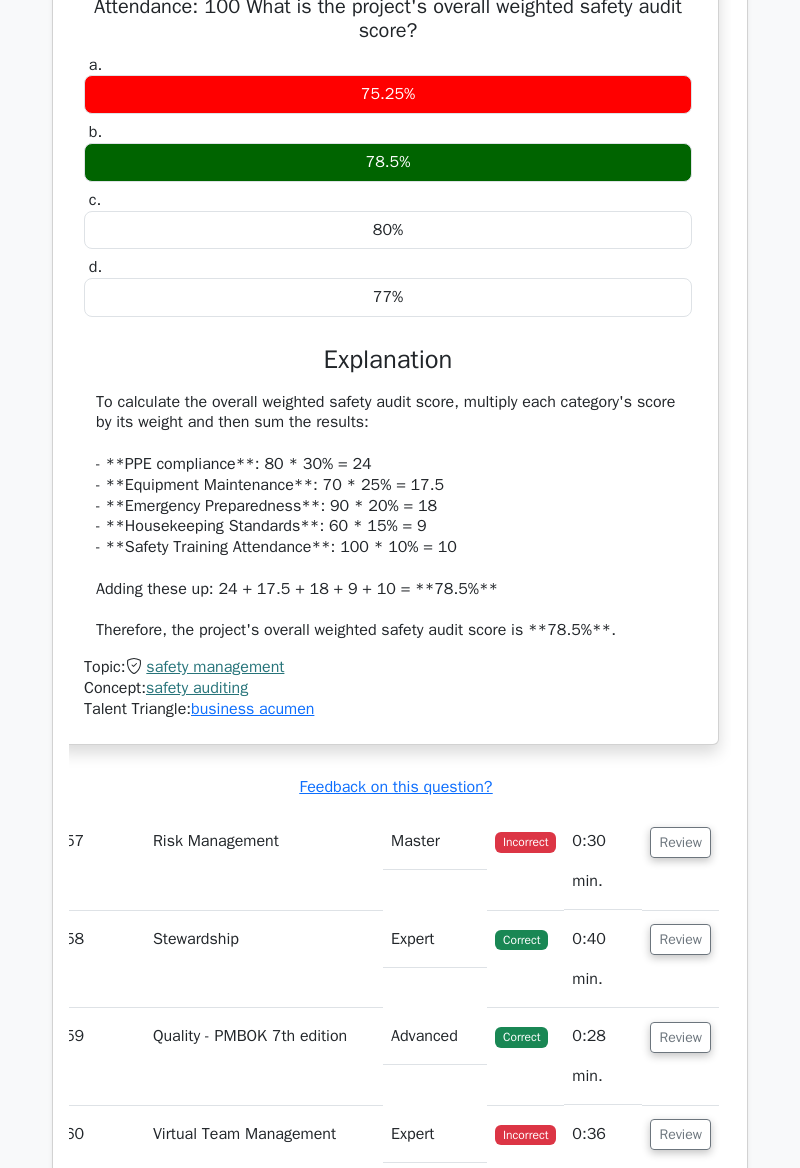 scroll, scrollTop: 26816, scrollLeft: 0, axis: vertical 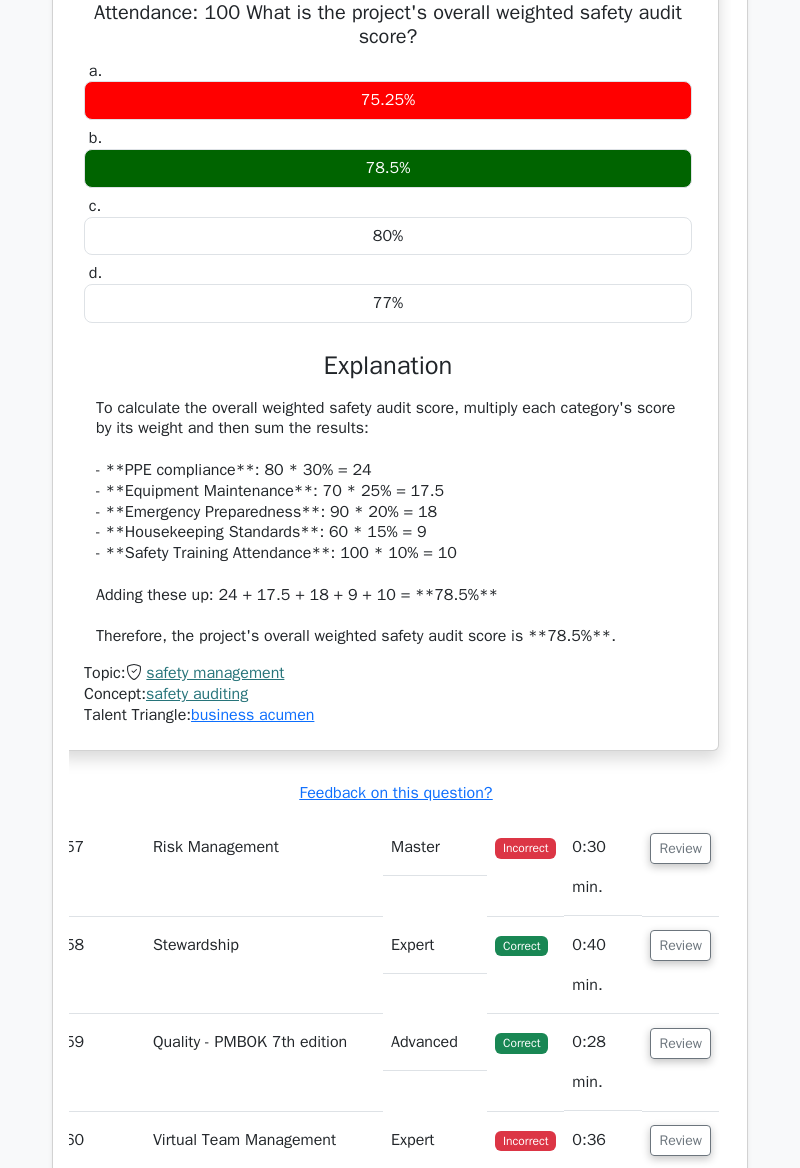 click on "Review" at bounding box center [680, 848] 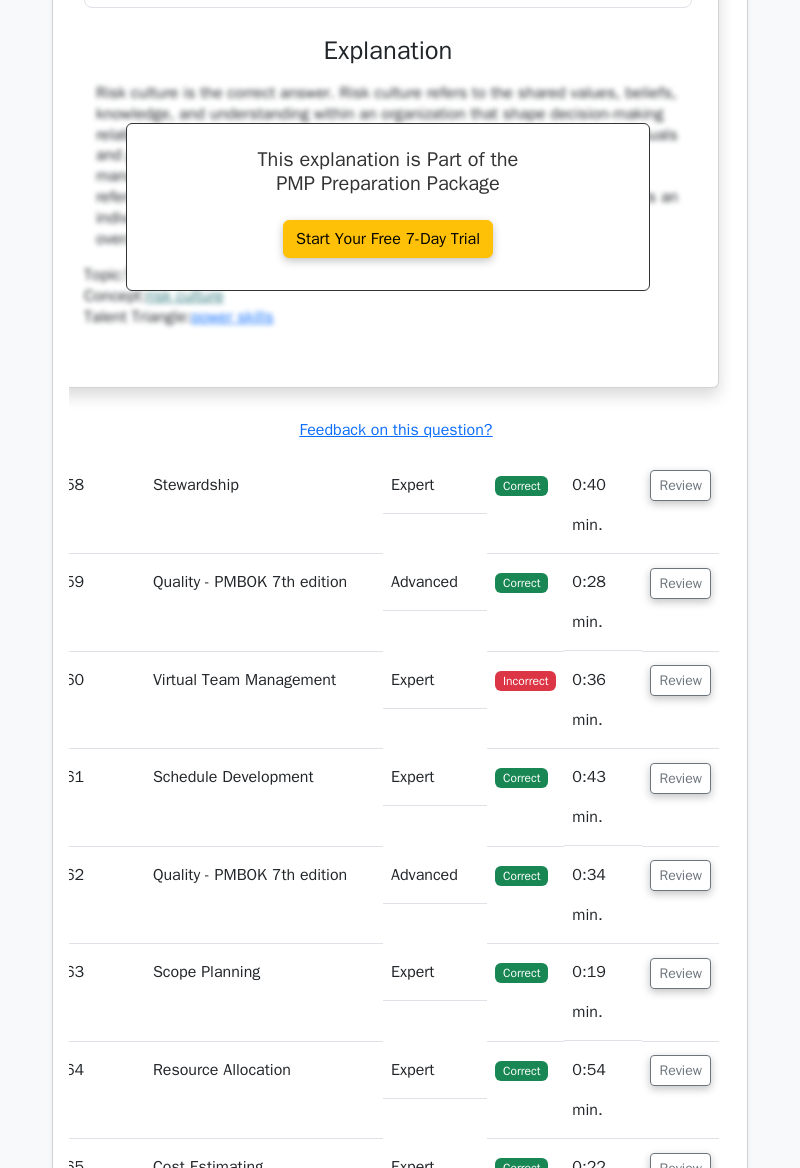 scroll, scrollTop: 28106, scrollLeft: 0, axis: vertical 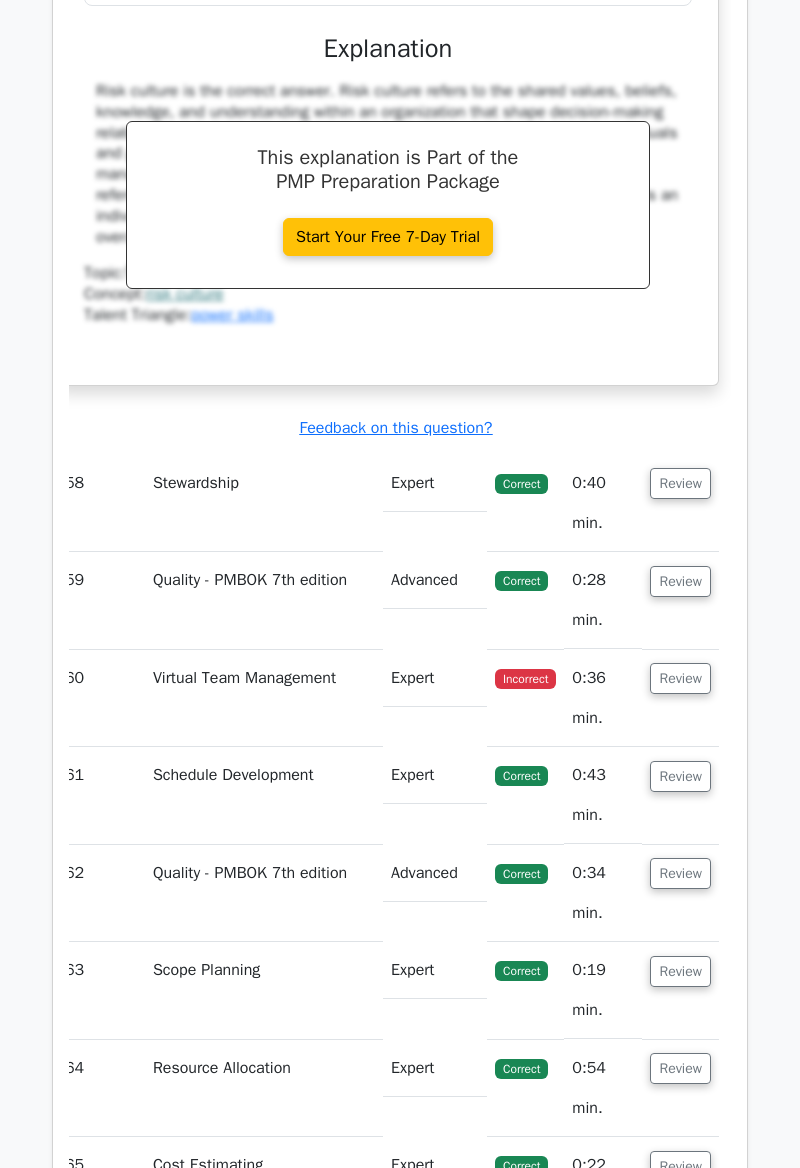 click on "Review" at bounding box center [680, 678] 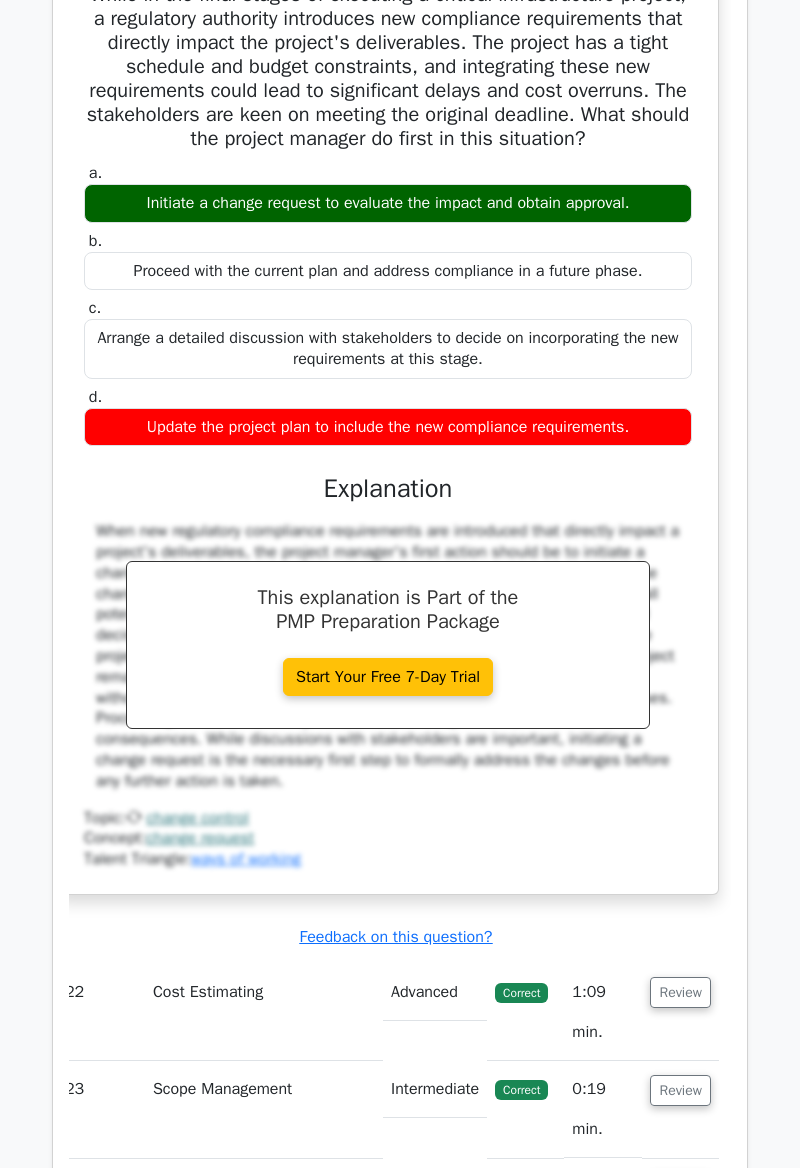 scroll, scrollTop: 11366, scrollLeft: 0, axis: vertical 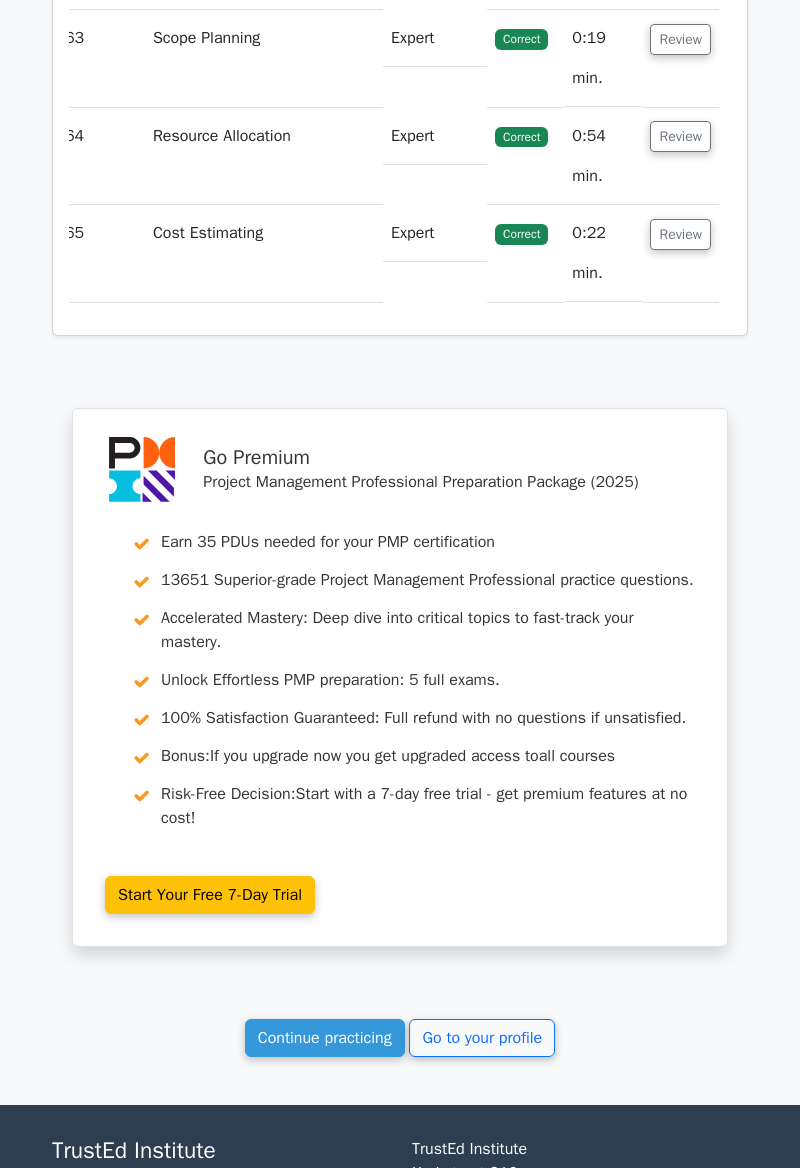 click on "Go to your profile" at bounding box center (482, 1038) 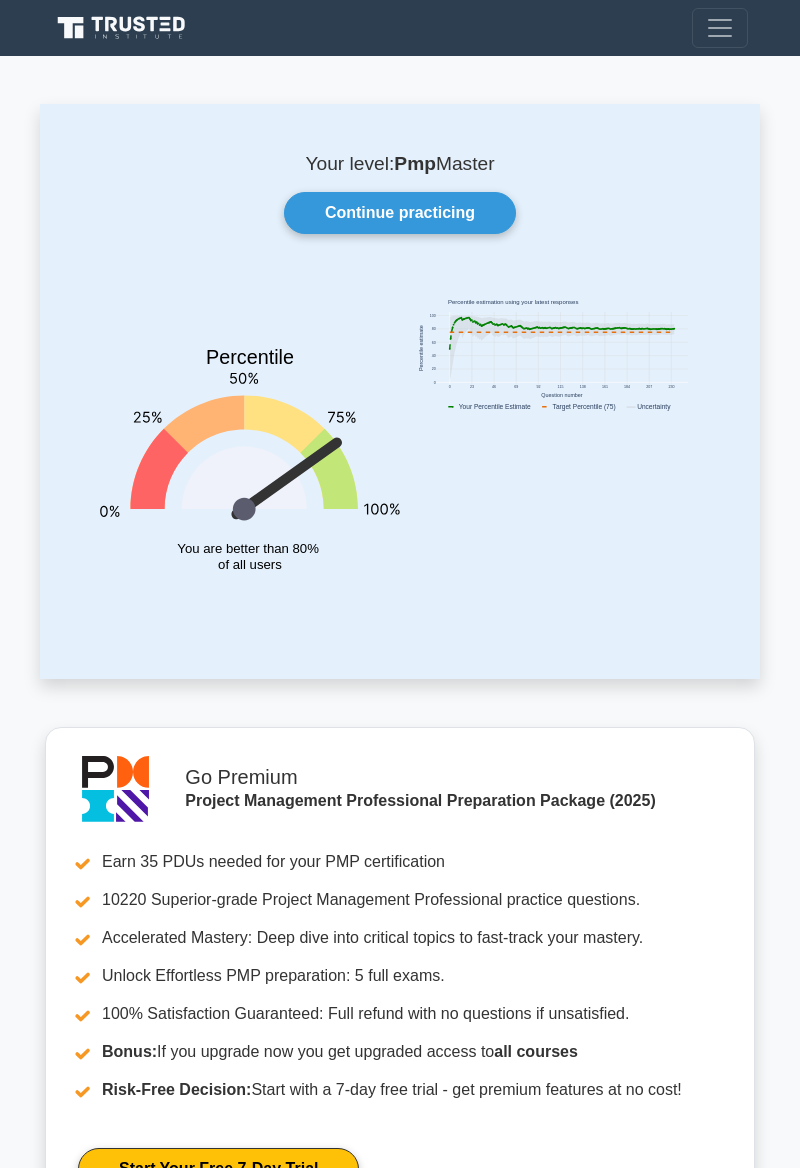 scroll, scrollTop: 0, scrollLeft: 0, axis: both 